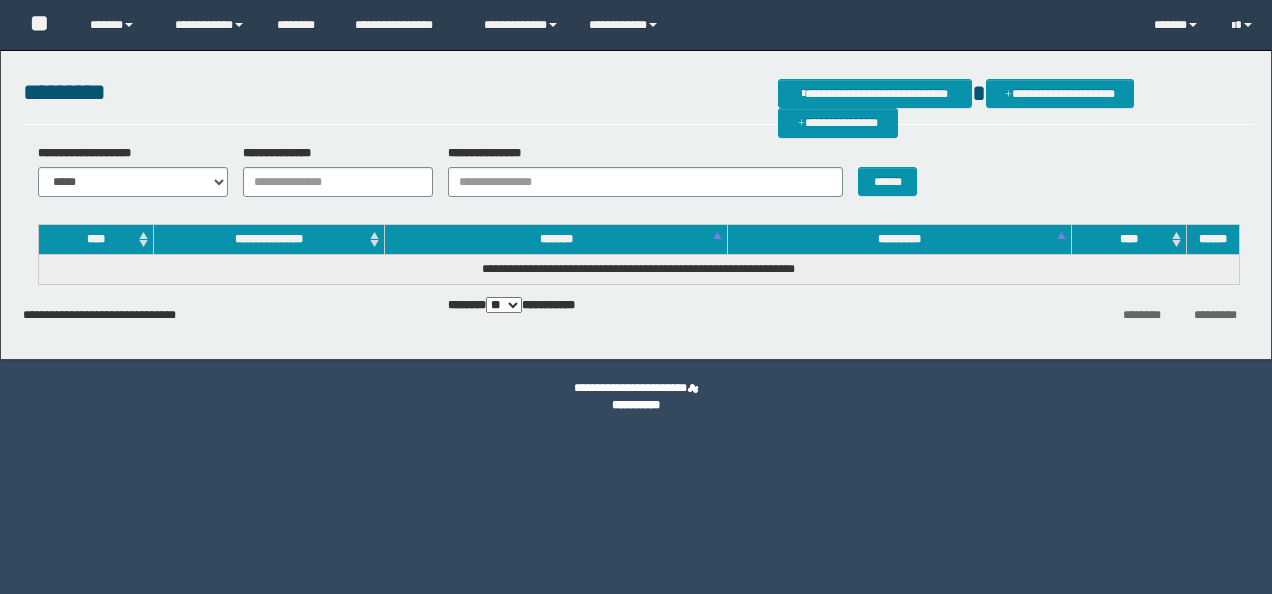 scroll, scrollTop: 0, scrollLeft: 0, axis: both 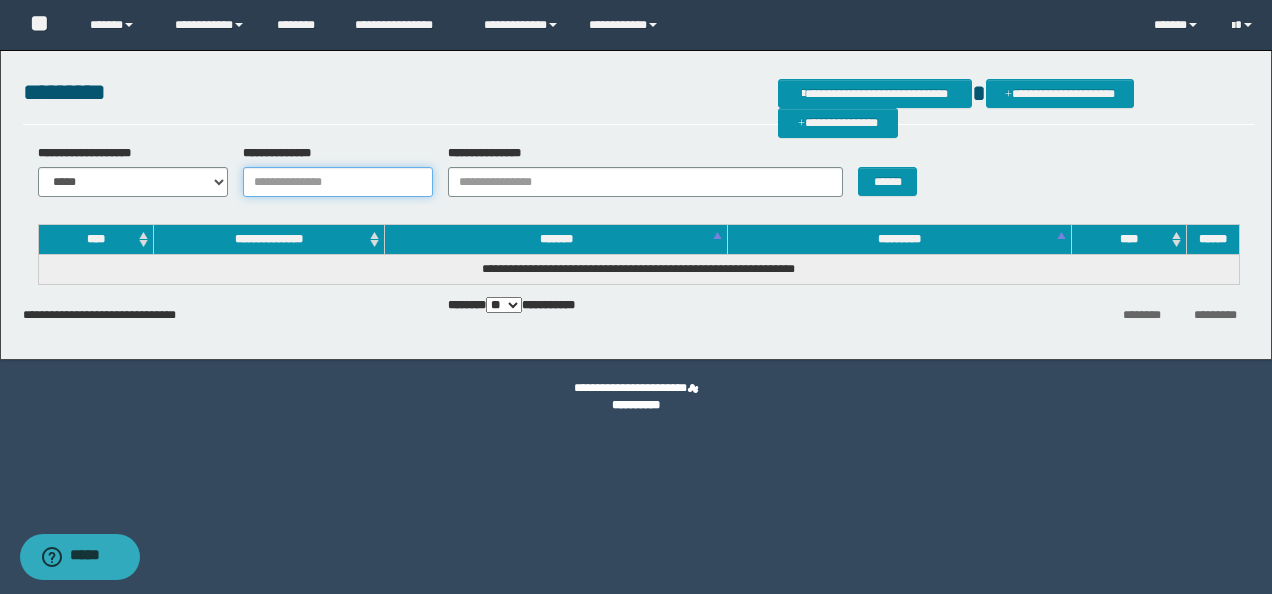 click on "**********" at bounding box center [338, 182] 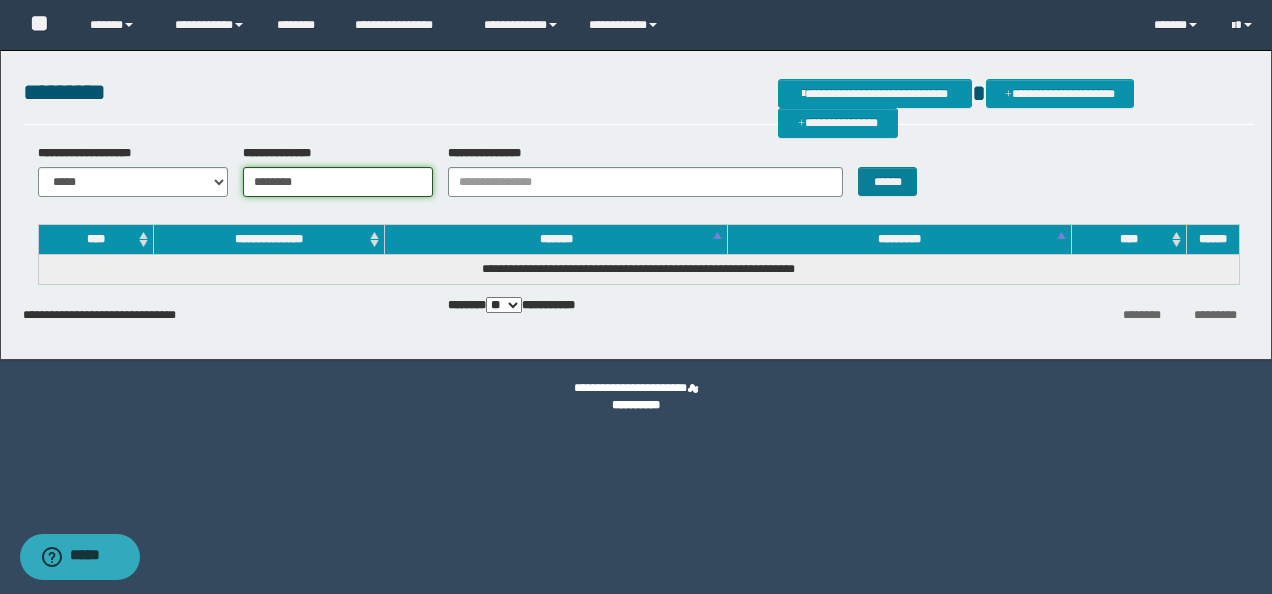 type on "********" 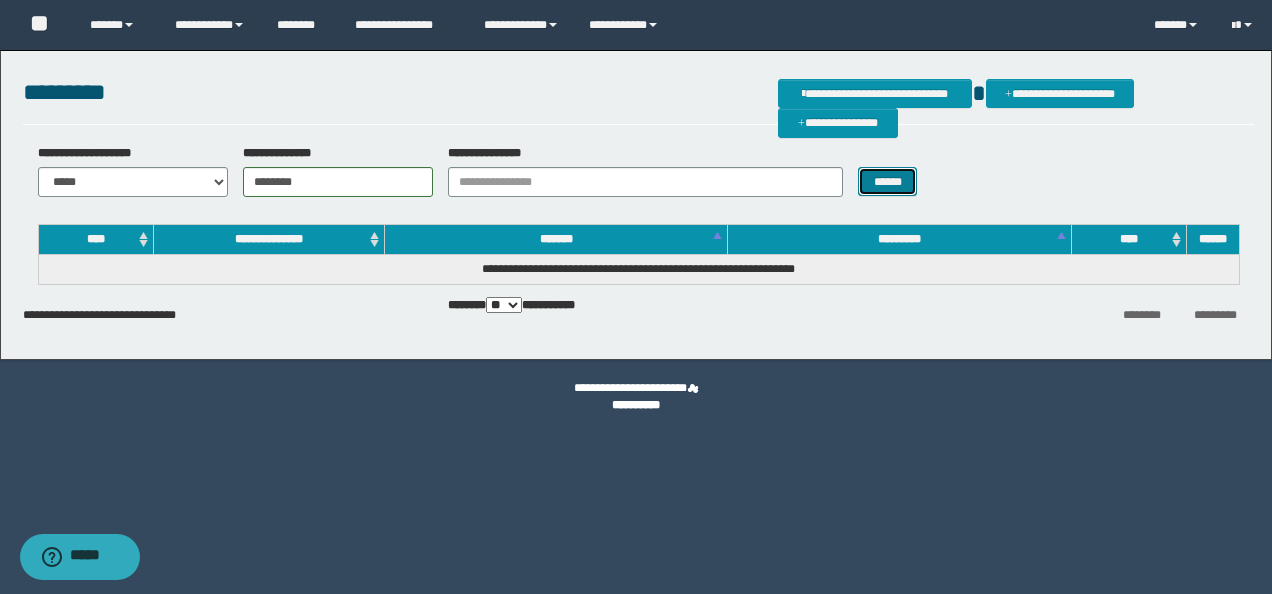 click on "******" at bounding box center [887, 181] 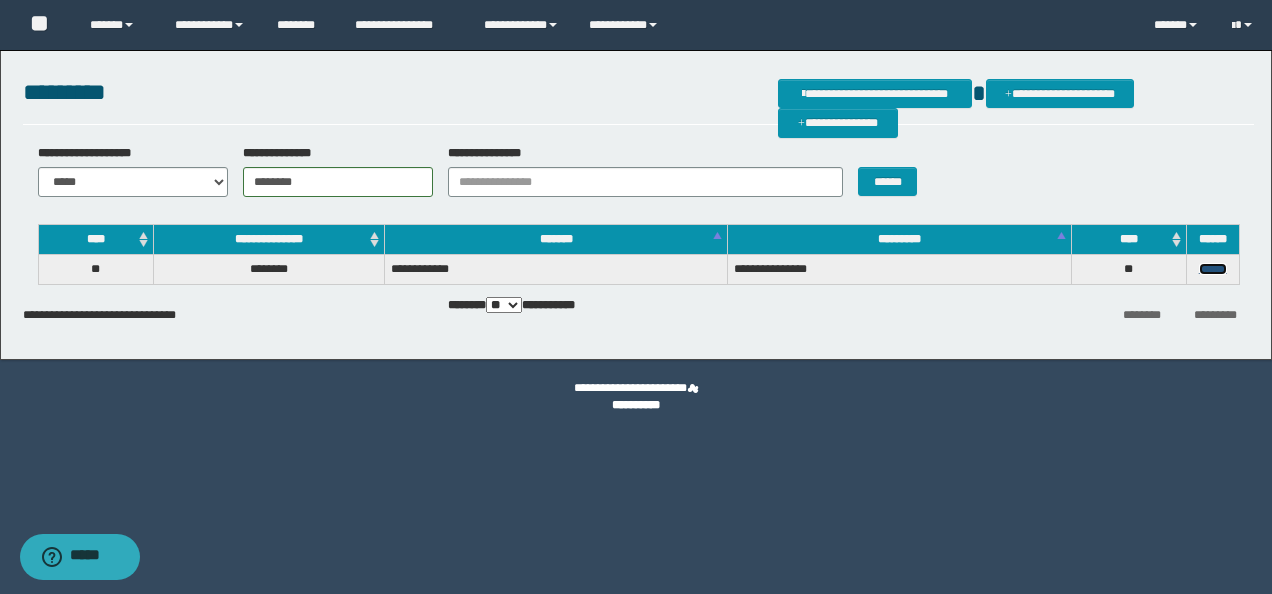 click on "******" at bounding box center (1213, 269) 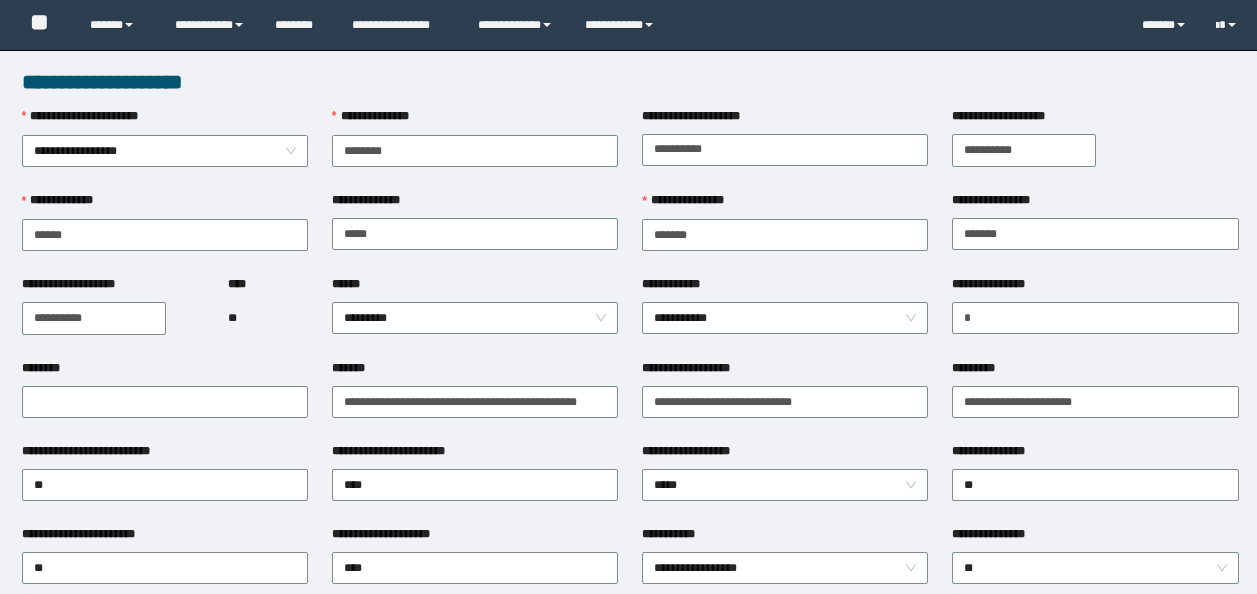 scroll, scrollTop: 0, scrollLeft: 0, axis: both 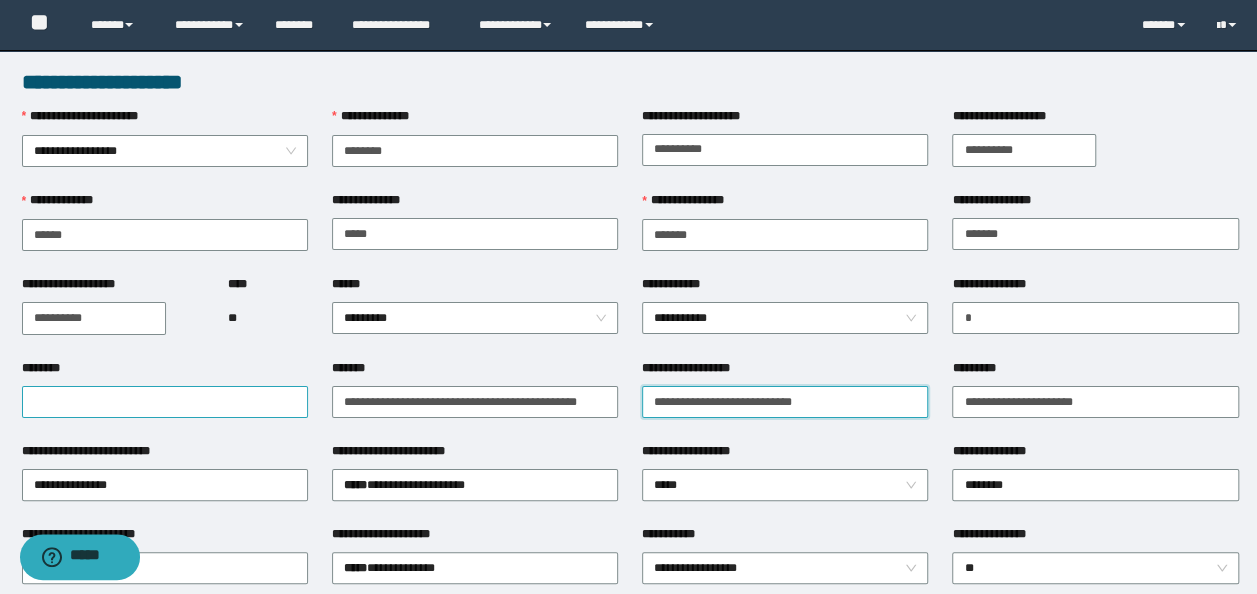 drag, startPoint x: 835, startPoint y: 410, endPoint x: 90, endPoint y: 413, distance: 745.00604 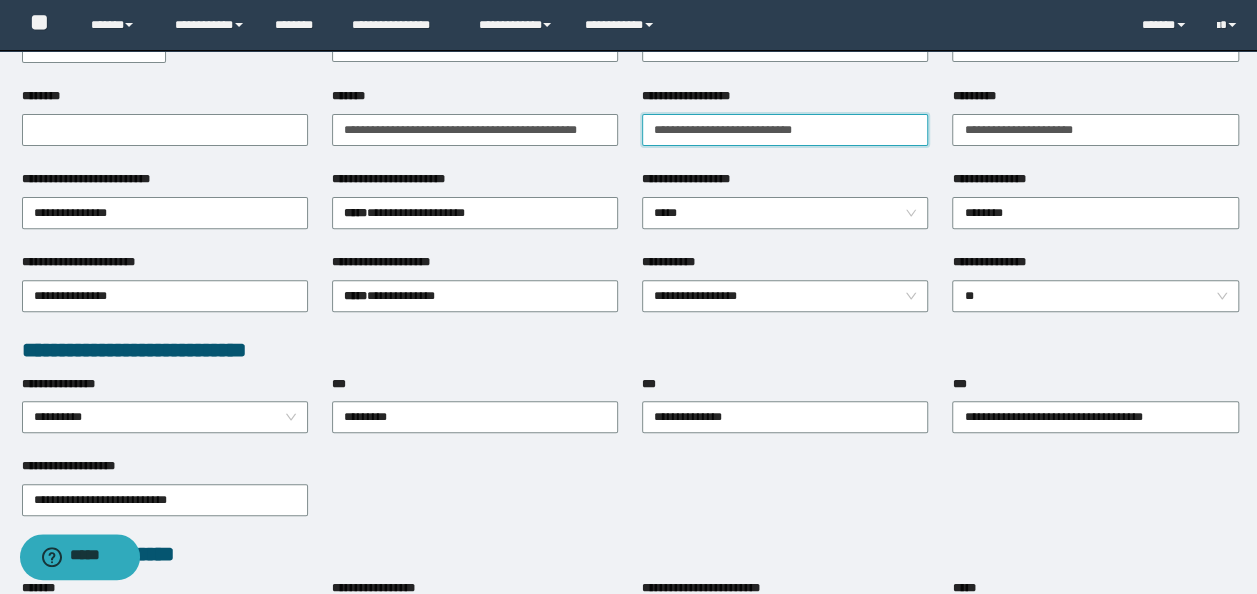 scroll, scrollTop: 300, scrollLeft: 0, axis: vertical 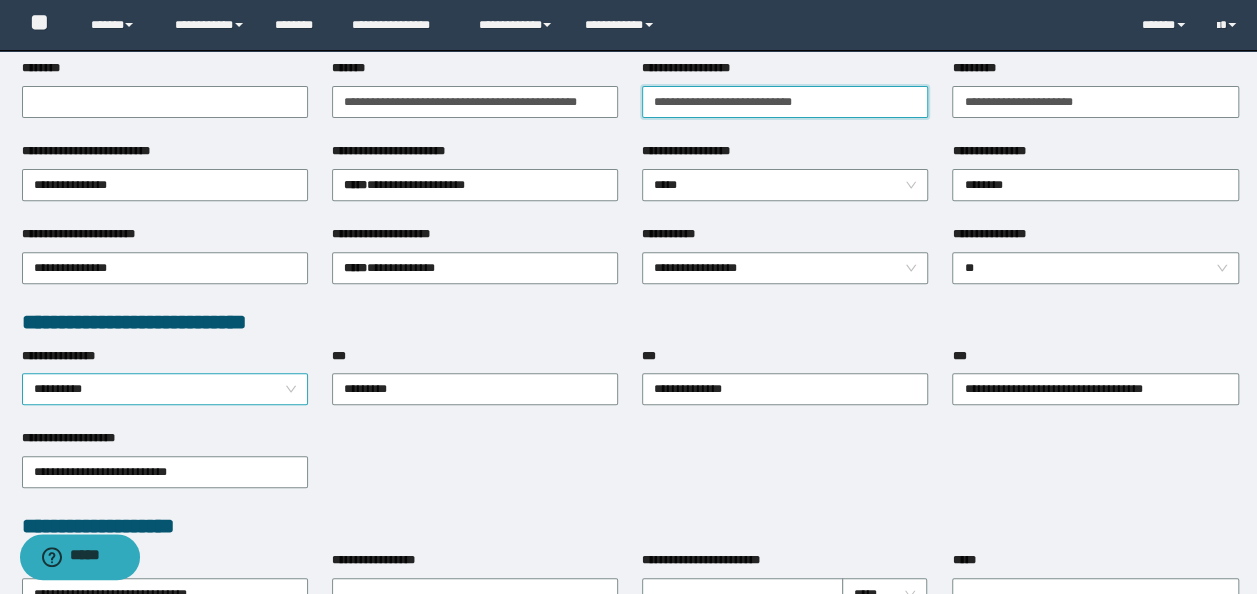 click on "**********" at bounding box center [165, 389] 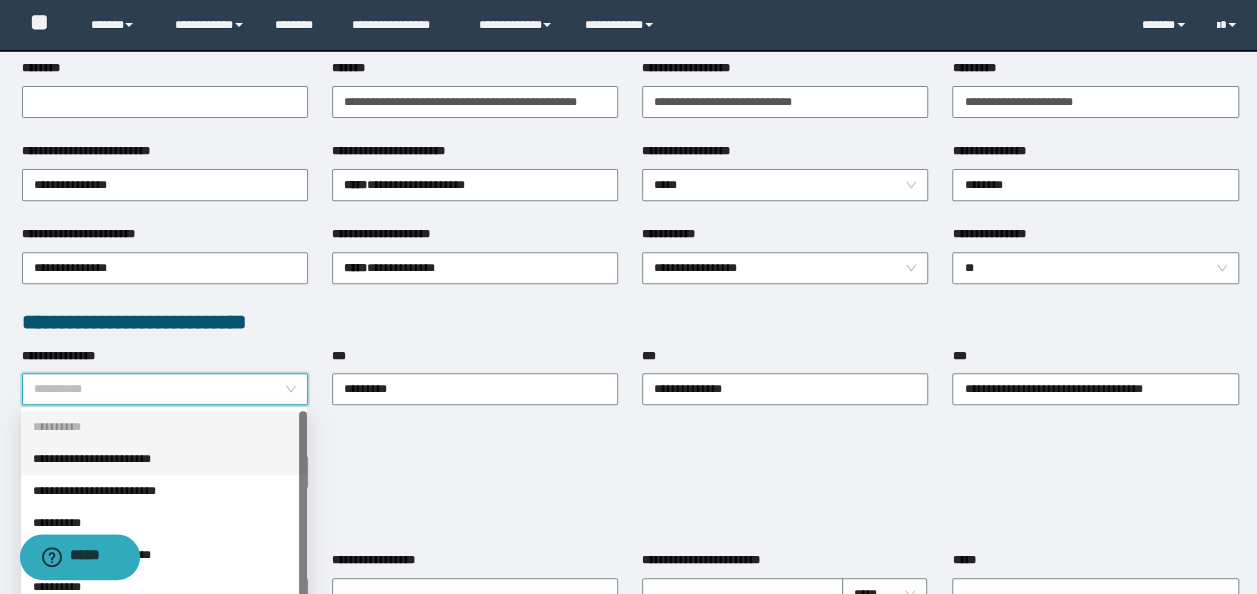 click on "**********" at bounding box center [164, 459] 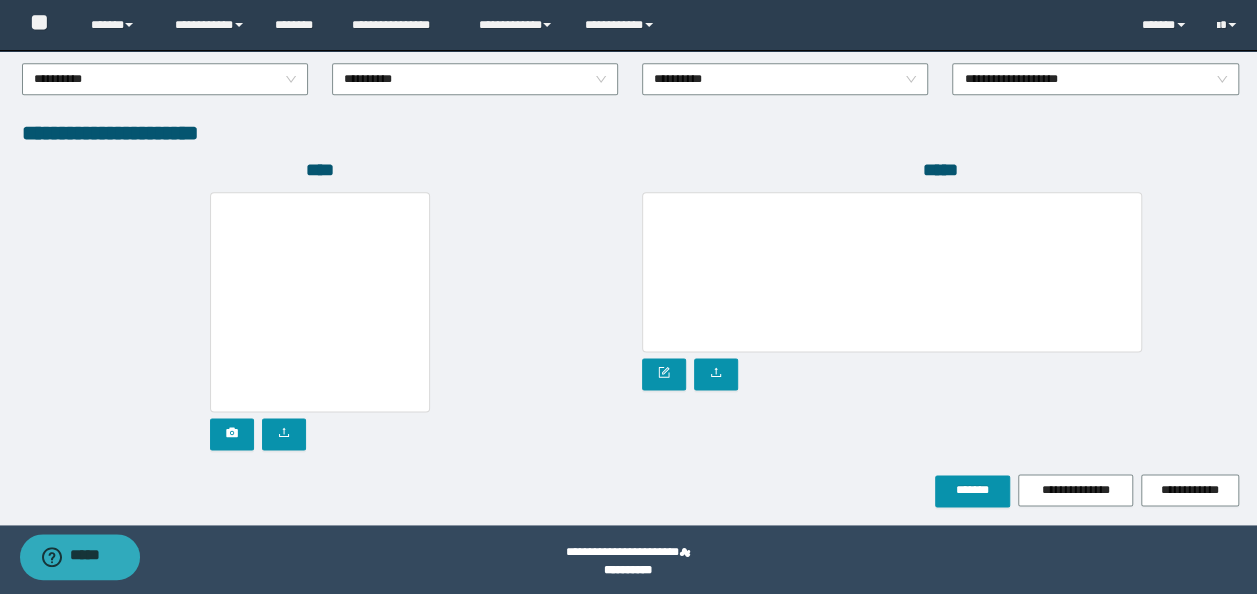 scroll, scrollTop: 1108, scrollLeft: 0, axis: vertical 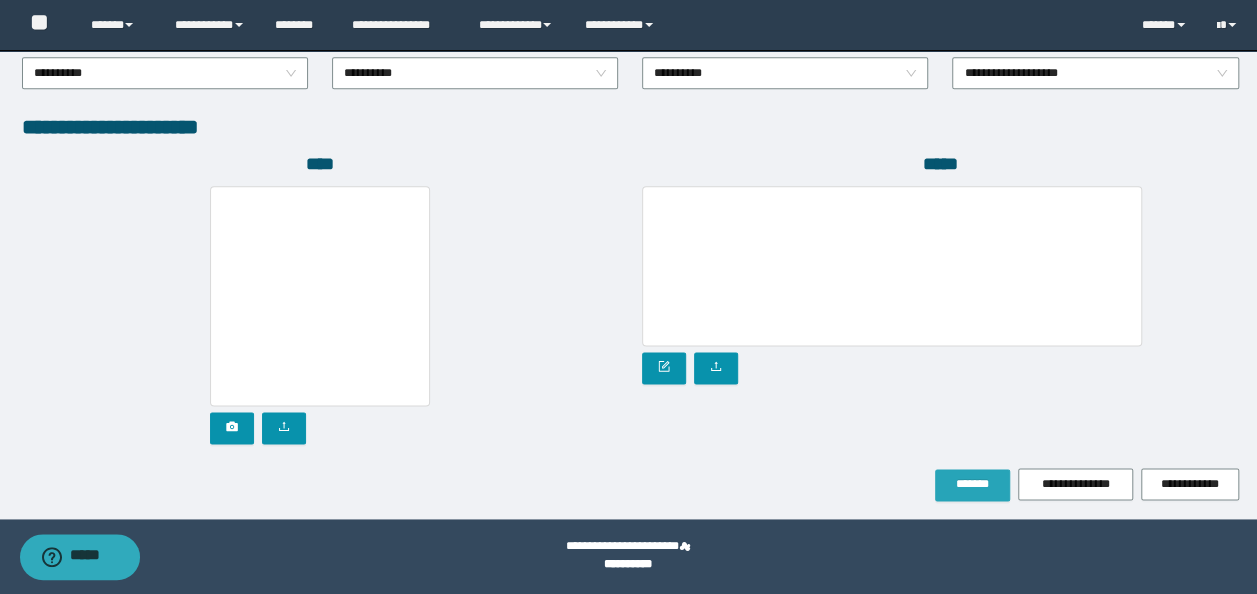 click on "*******" at bounding box center (972, 484) 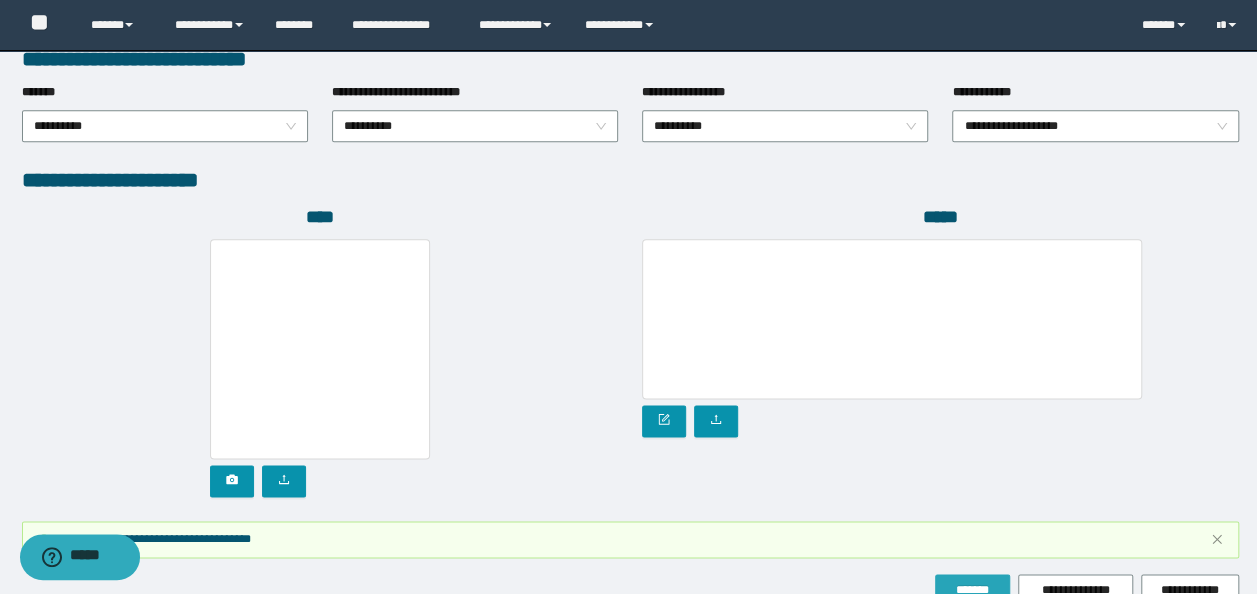 scroll, scrollTop: 1160, scrollLeft: 0, axis: vertical 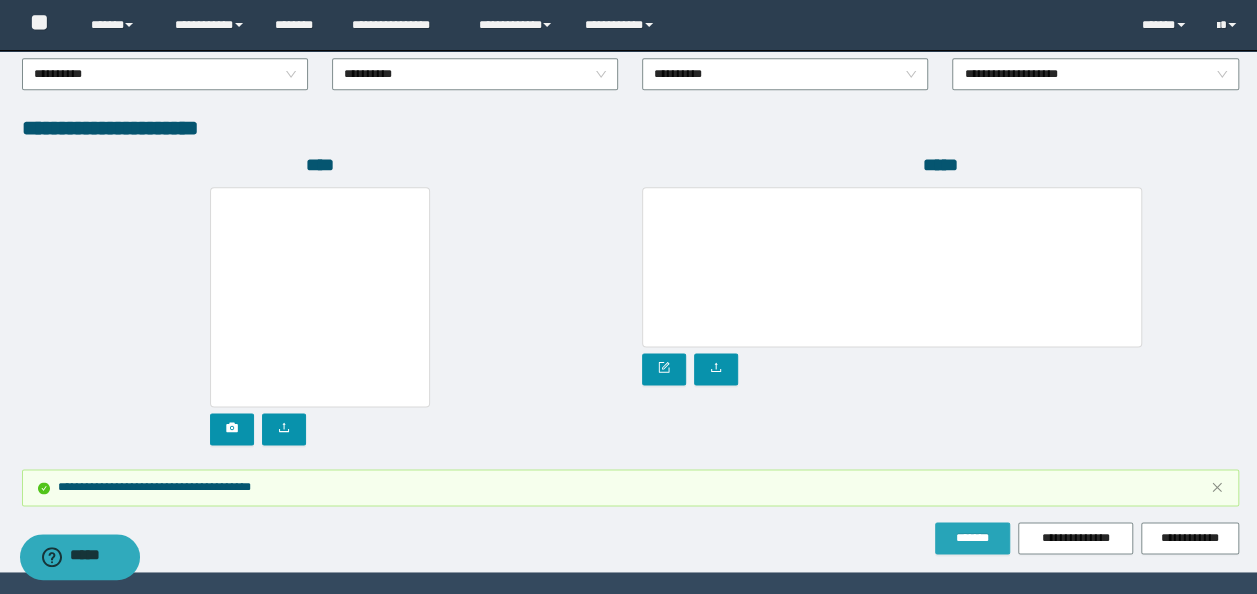click on "*******" at bounding box center (972, 538) 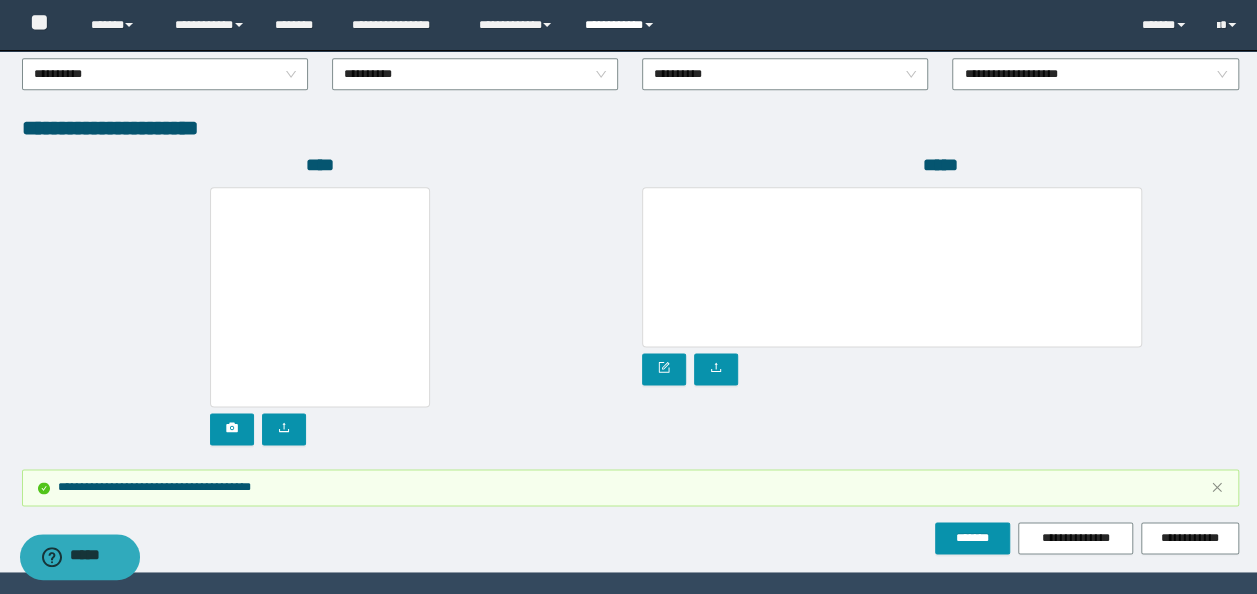 click on "**********" at bounding box center [622, 25] 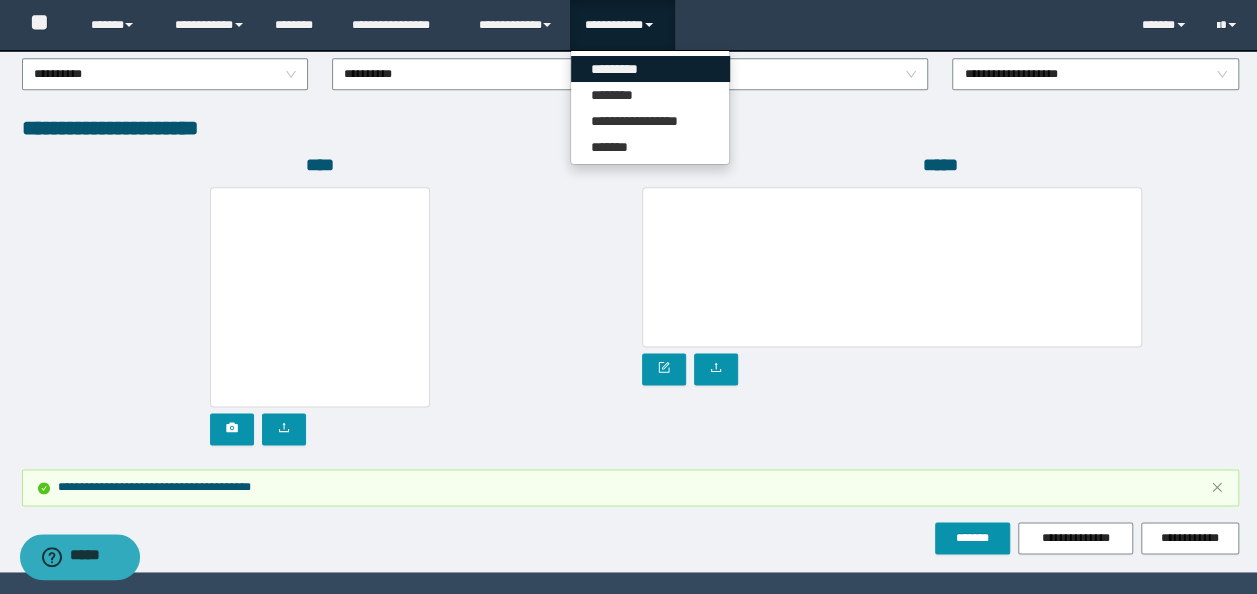 click on "*********" at bounding box center [650, 69] 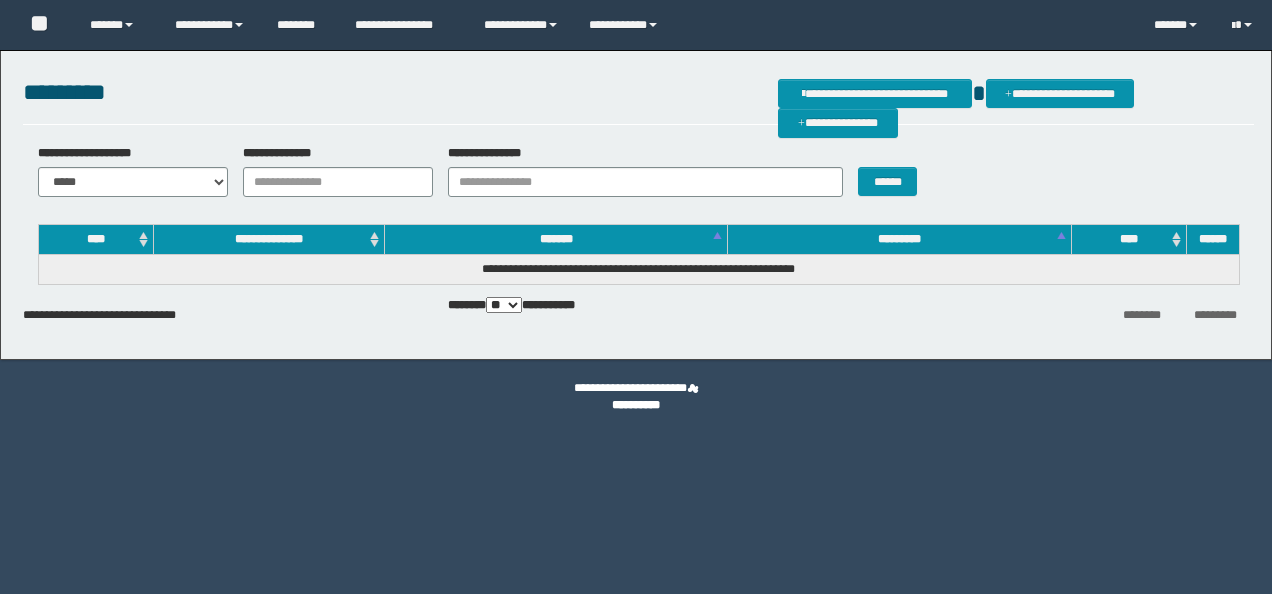 scroll, scrollTop: 0, scrollLeft: 0, axis: both 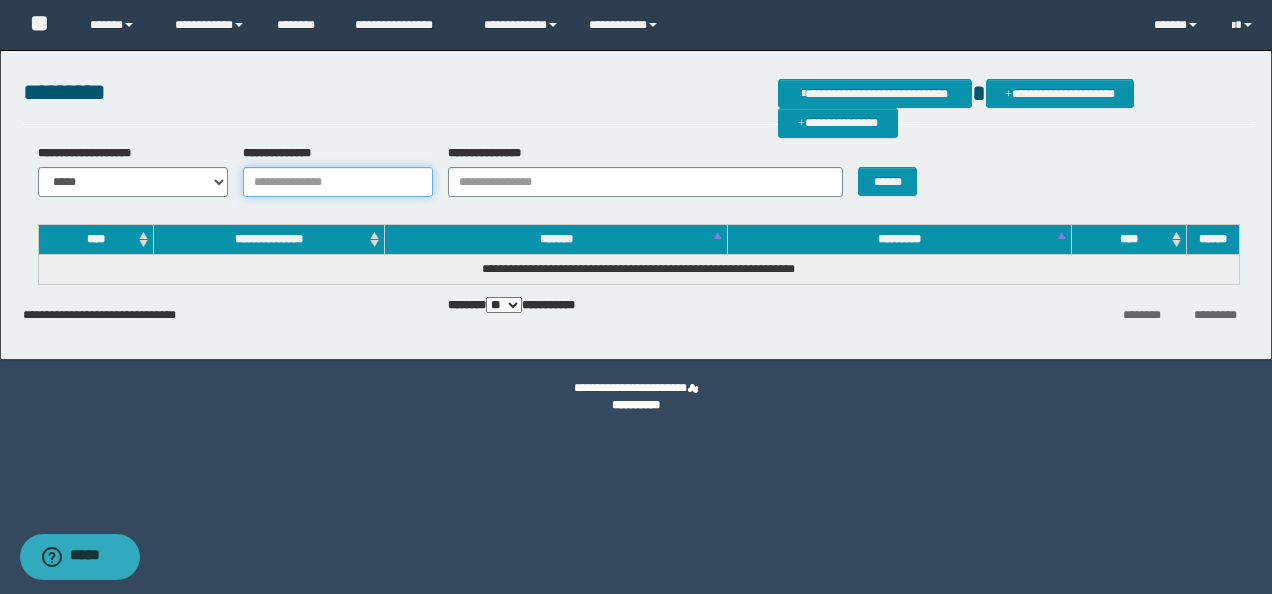 click on "**********" at bounding box center [338, 182] 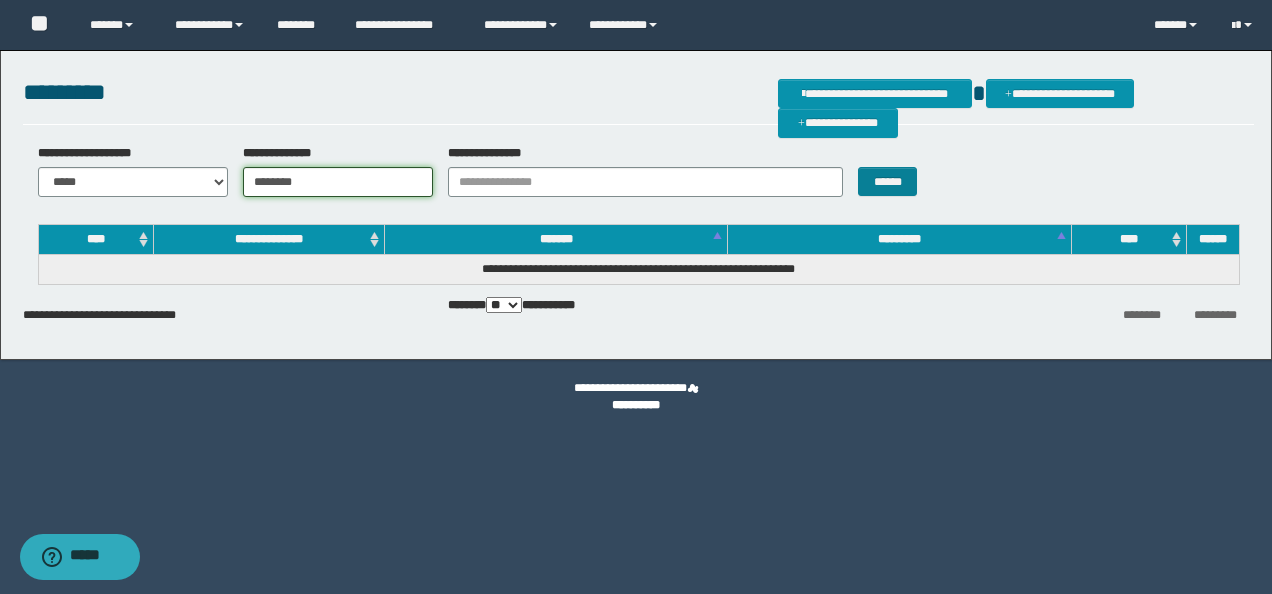 type on "********" 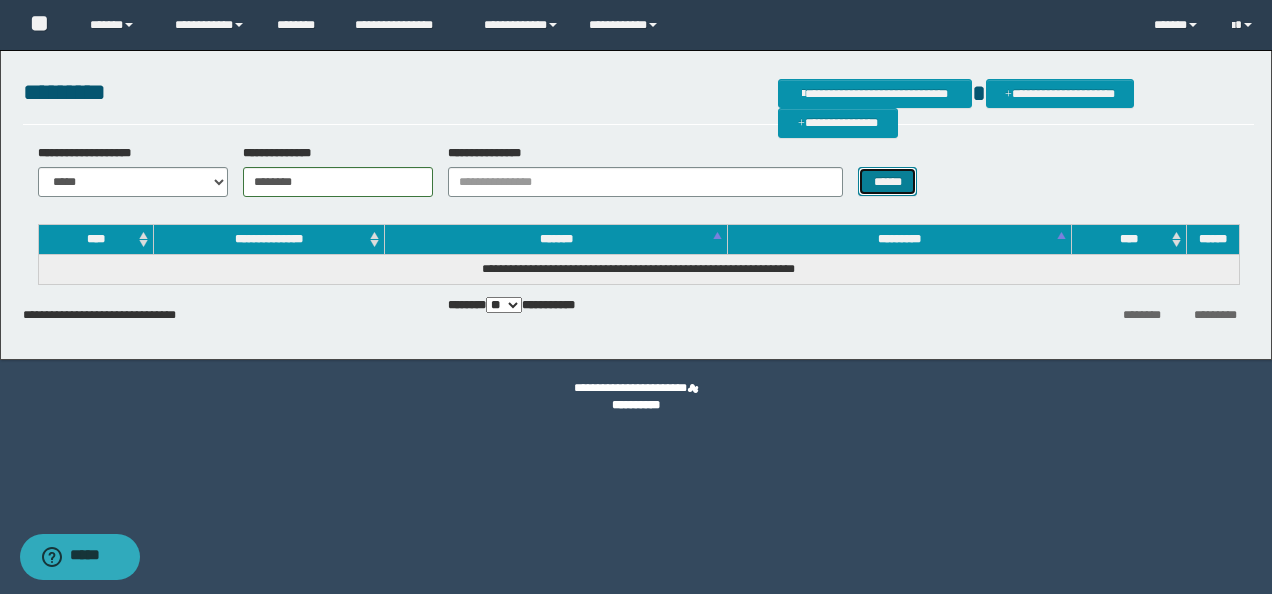 click on "******" at bounding box center [887, 181] 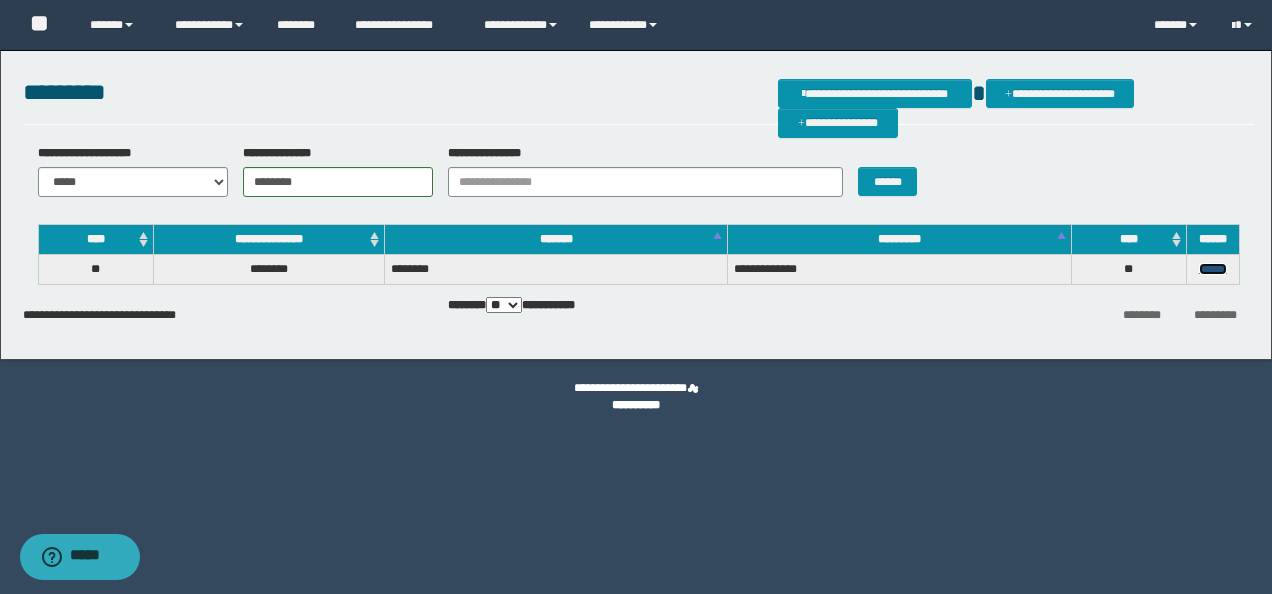 click on "******" at bounding box center [1213, 269] 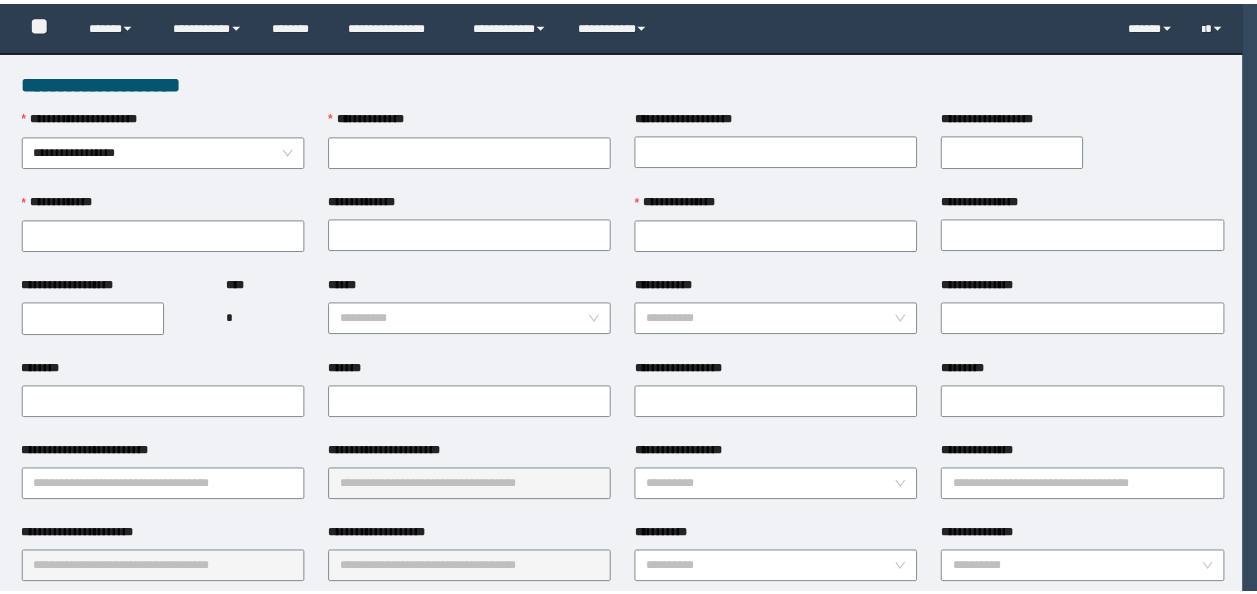 scroll, scrollTop: 0, scrollLeft: 0, axis: both 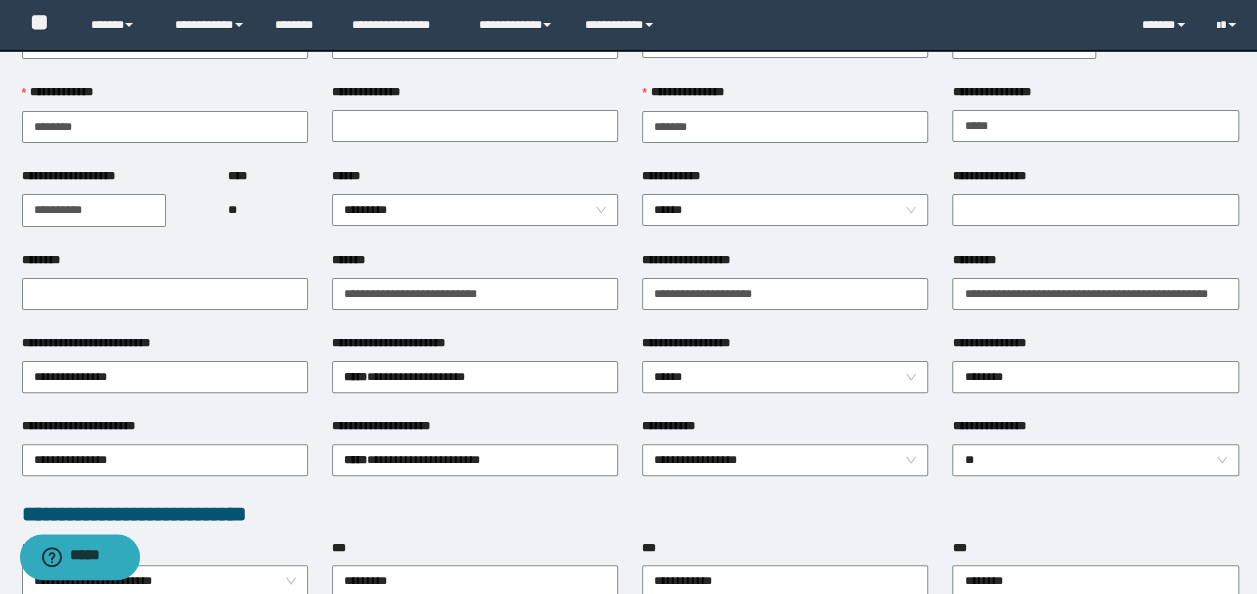 click on "**********" at bounding box center (785, 347) 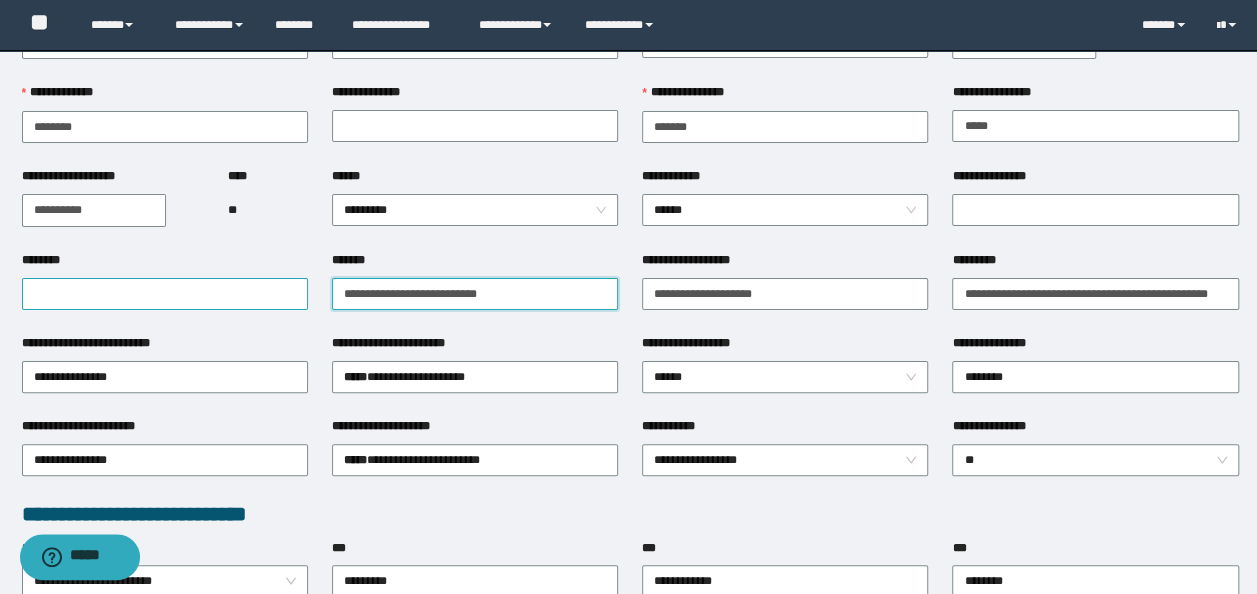 drag, startPoint x: 416, startPoint y: 294, endPoint x: 222, endPoint y: 292, distance: 194.01031 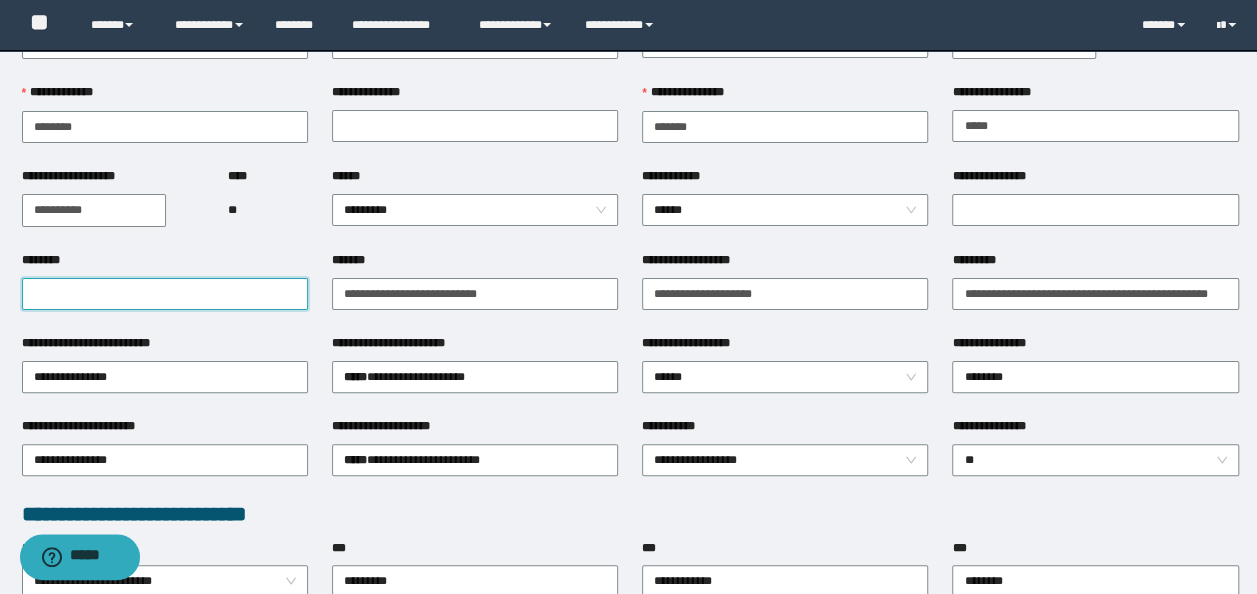 click on "********" at bounding box center [165, 294] 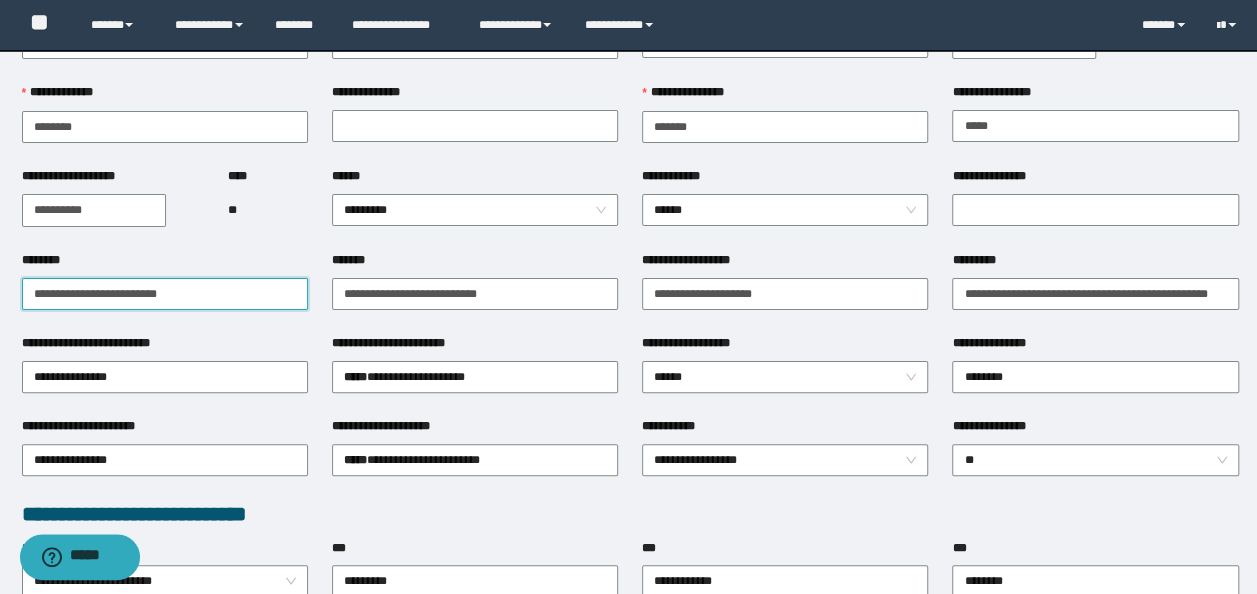 type on "**********" 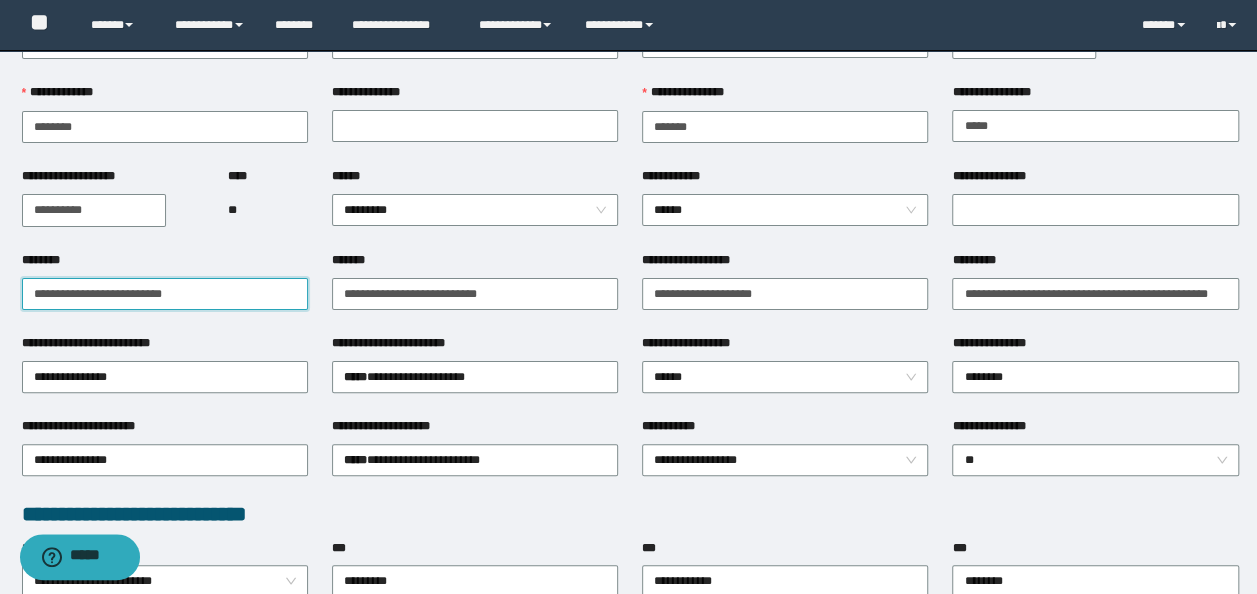 drag, startPoint x: 214, startPoint y: 294, endPoint x: -4, endPoint y: 216, distance: 231.53401 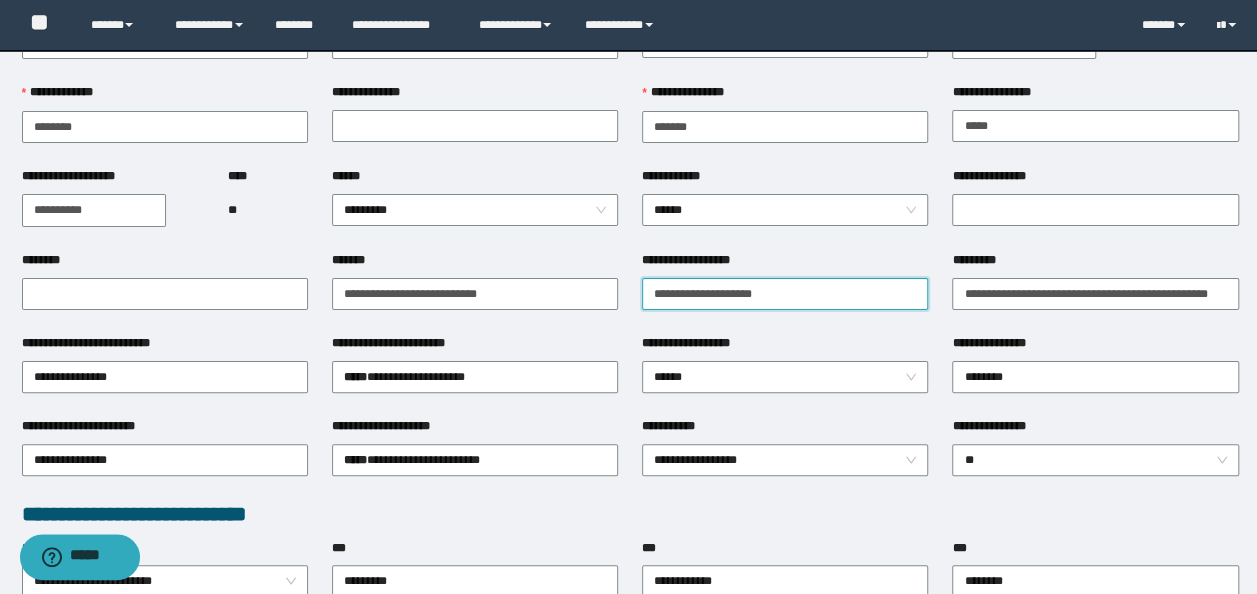 click on "**********" at bounding box center [785, 294] 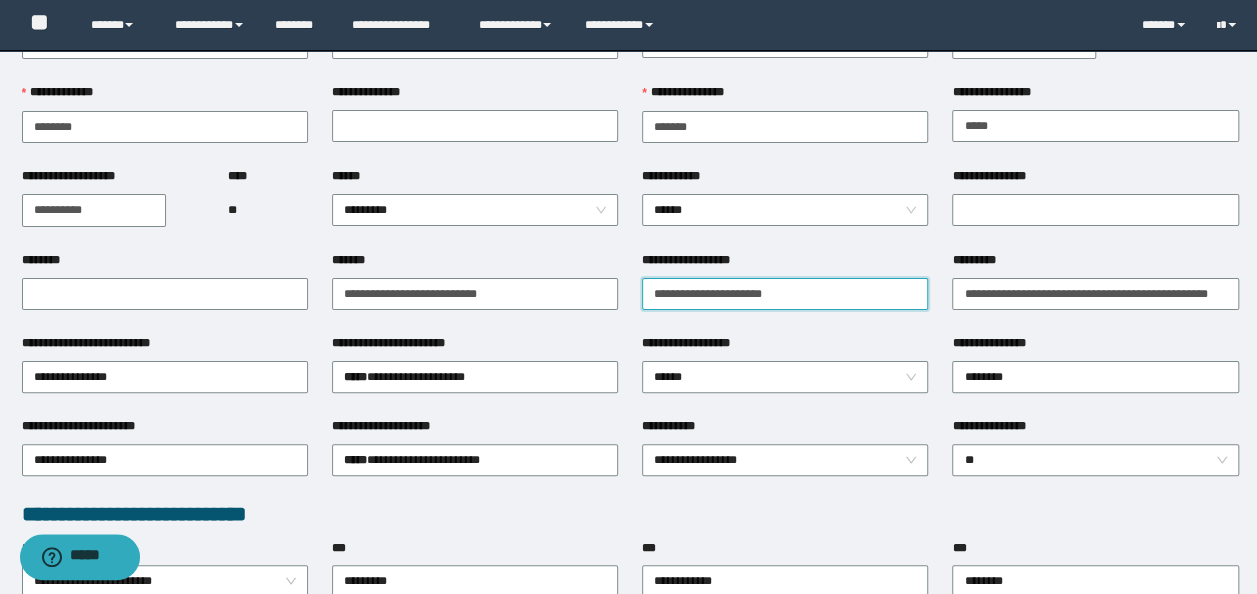 paste on "**********" 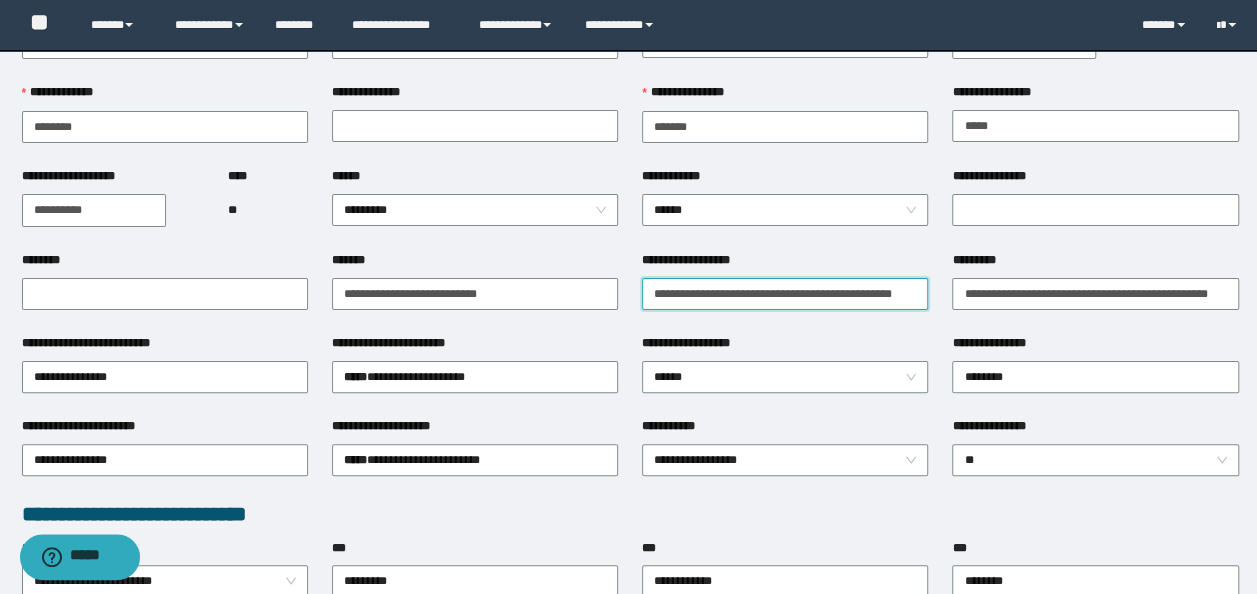 scroll, scrollTop: 0, scrollLeft: 46, axis: horizontal 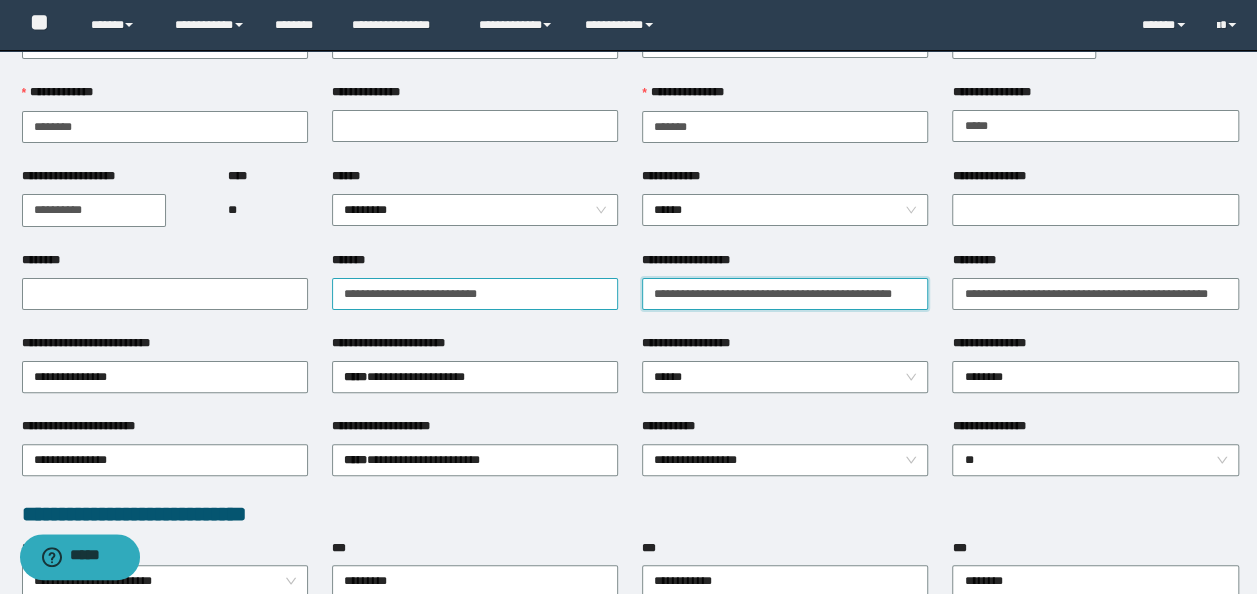 type on "**********" 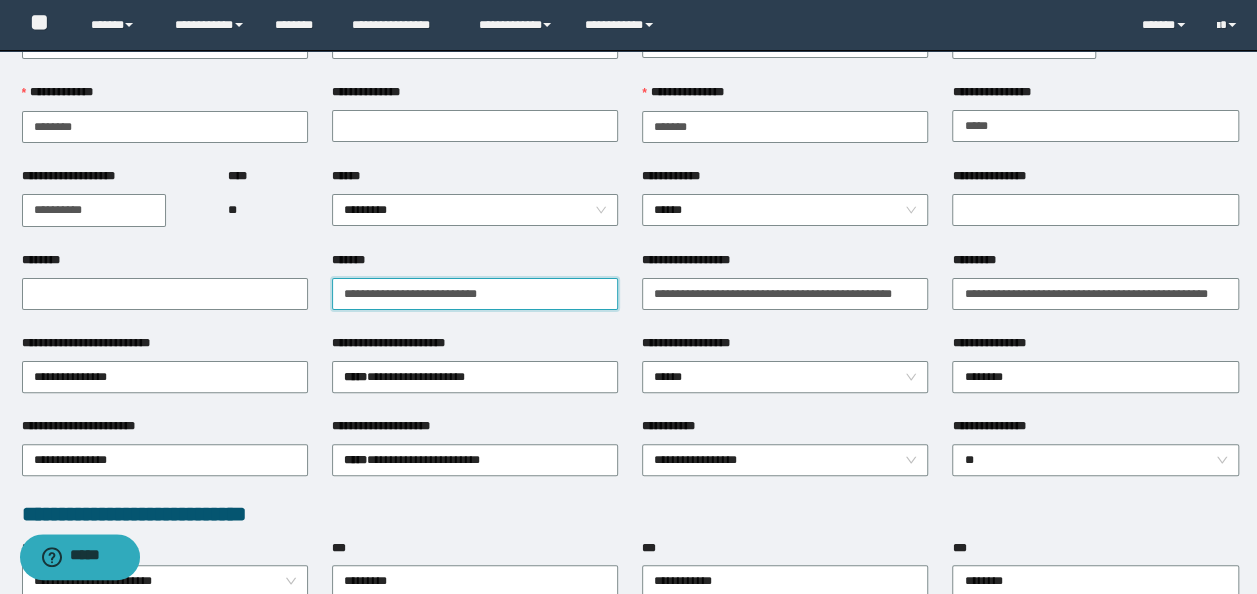 scroll, scrollTop: 0, scrollLeft: 0, axis: both 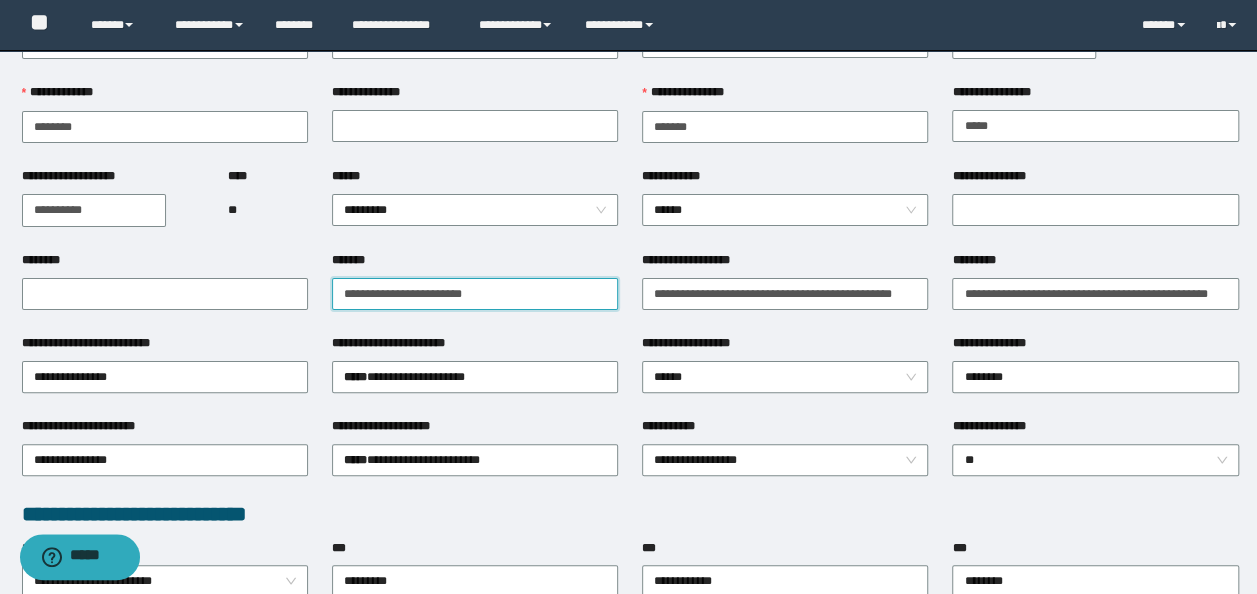 click on "**********" at bounding box center [475, 294] 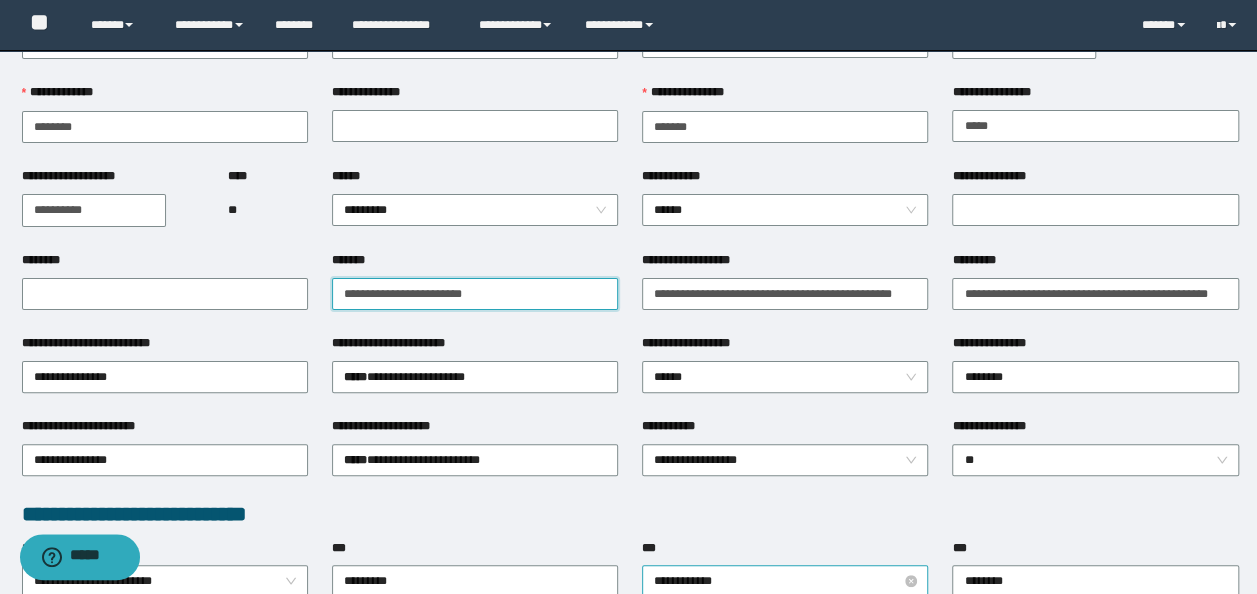 type on "**********" 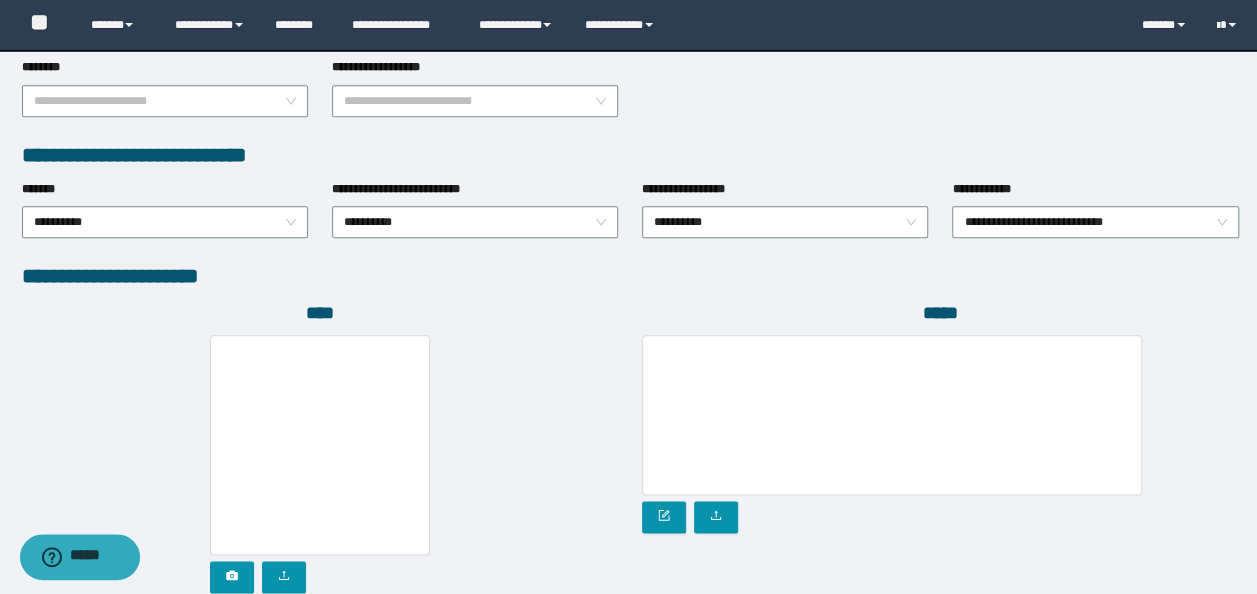 scroll, scrollTop: 1108, scrollLeft: 0, axis: vertical 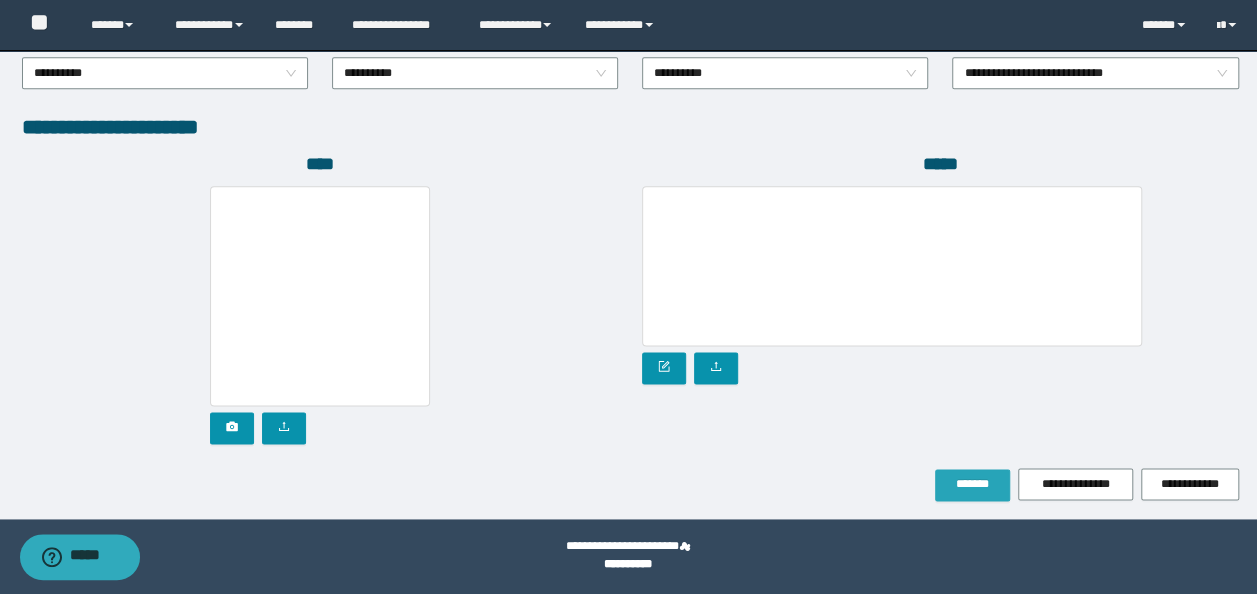 drag, startPoint x: 962, startPoint y: 481, endPoint x: 934, endPoint y: 485, distance: 28.284271 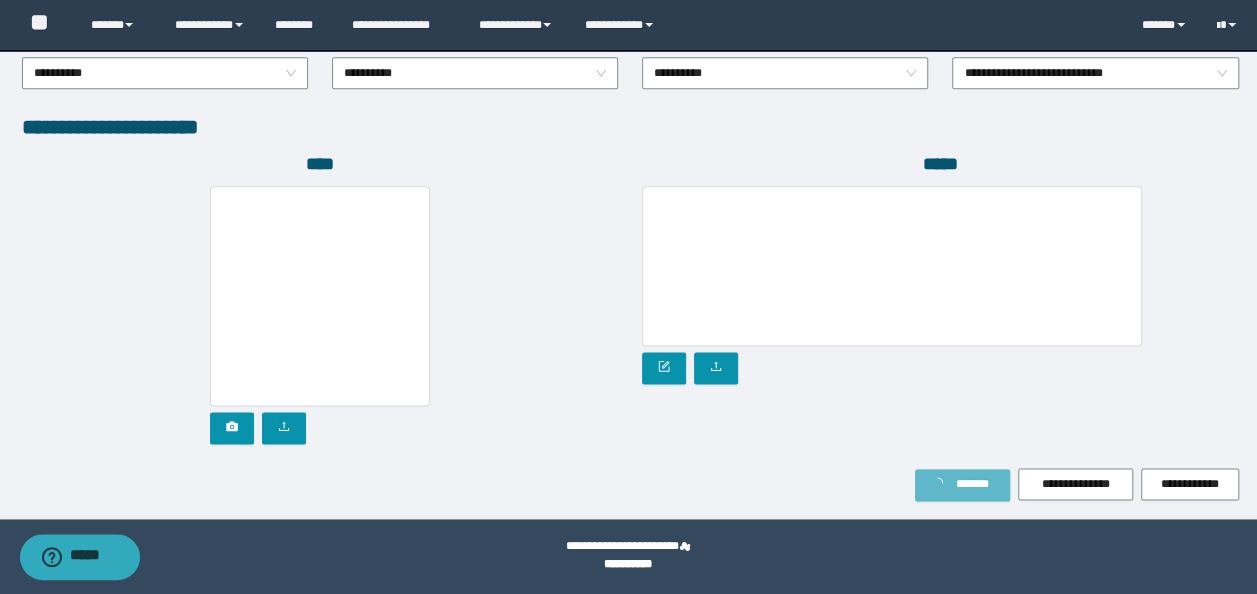 scroll, scrollTop: 1160, scrollLeft: 0, axis: vertical 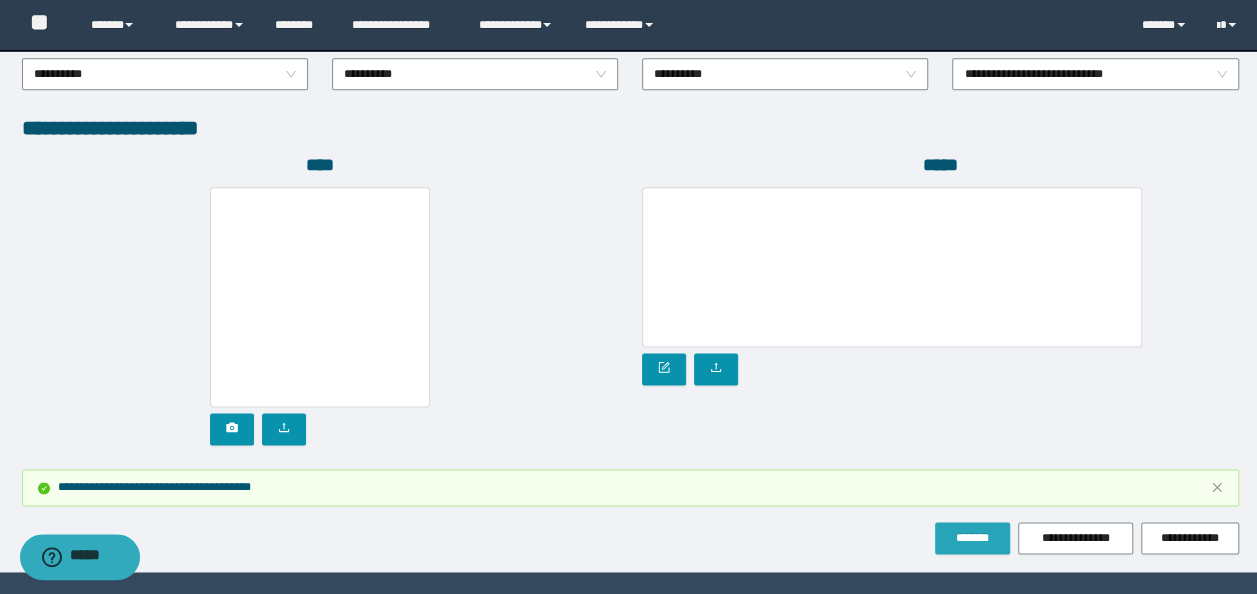 click on "*******" at bounding box center [972, 538] 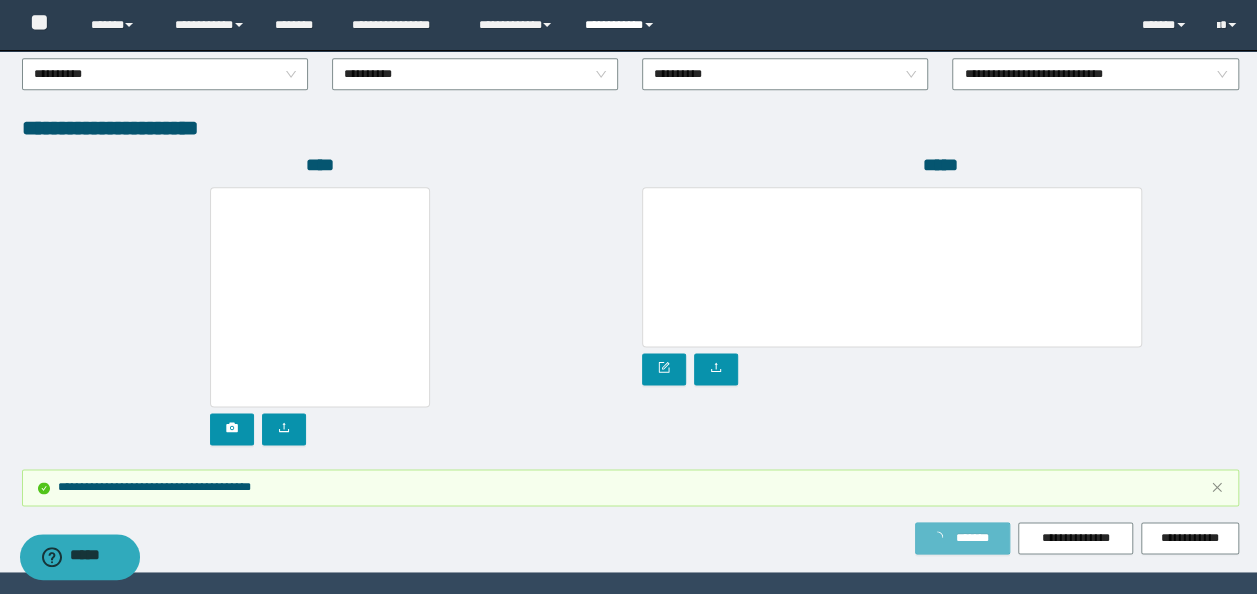 click on "**********" at bounding box center [622, 25] 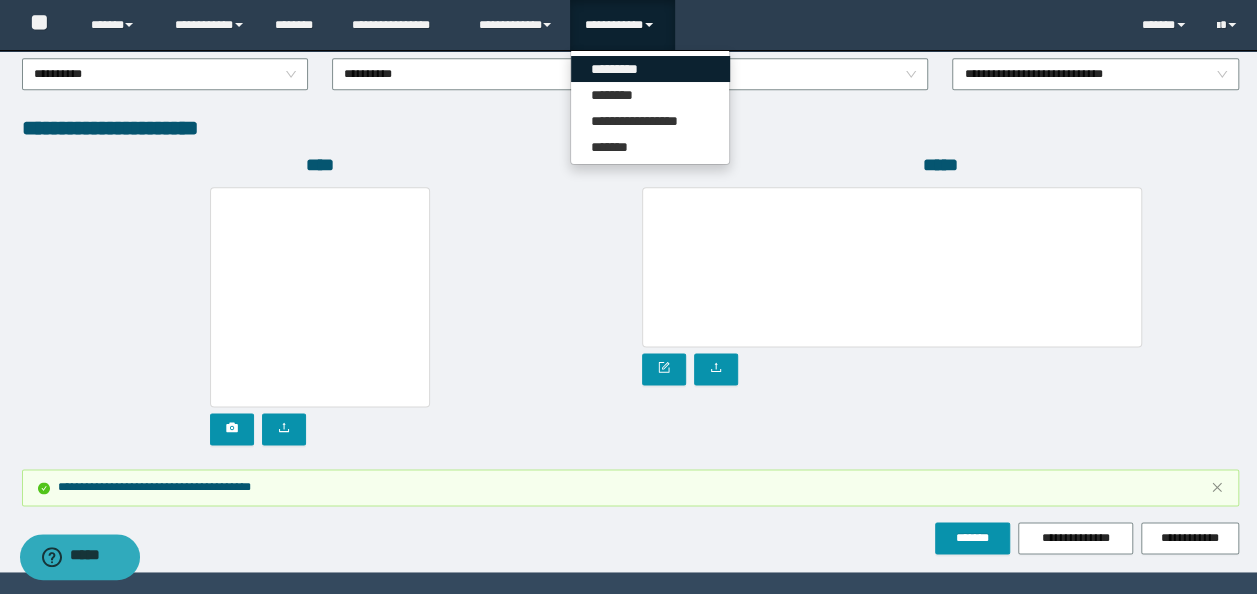 click on "*********" at bounding box center (650, 69) 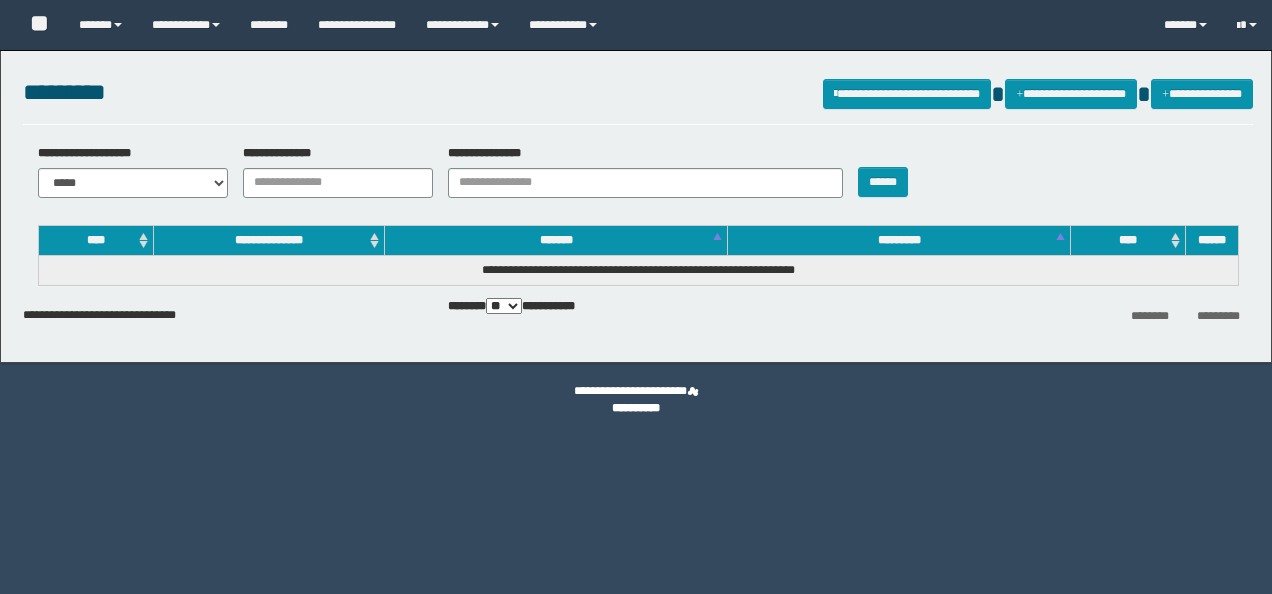 scroll, scrollTop: 0, scrollLeft: 0, axis: both 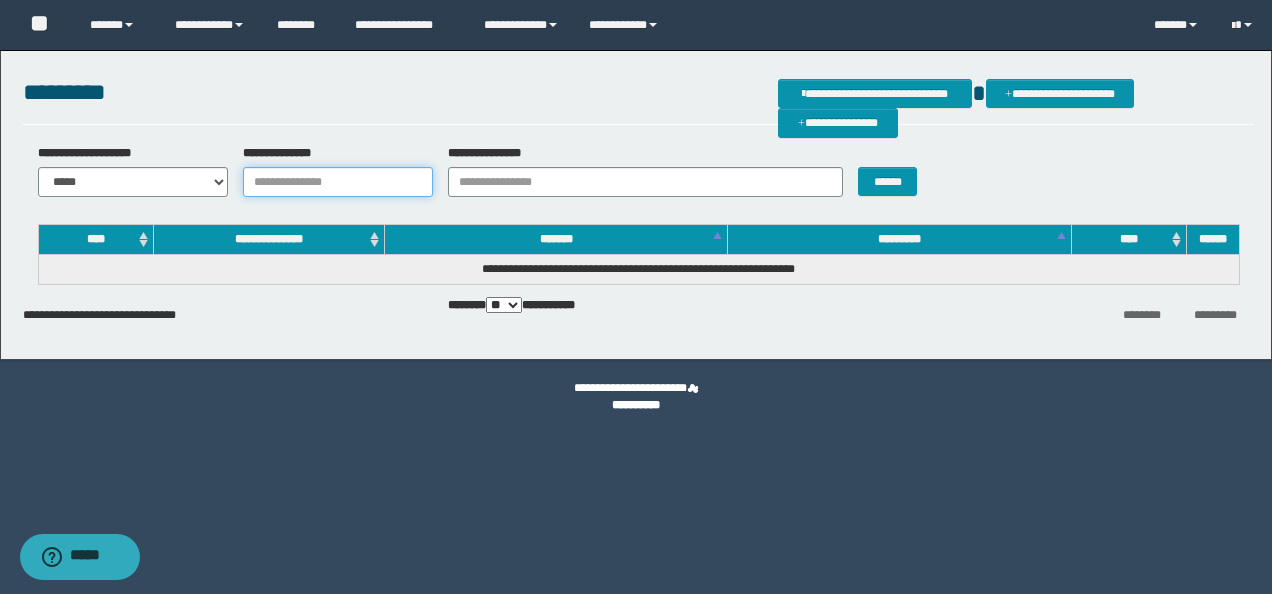 click on "**********" at bounding box center (338, 182) 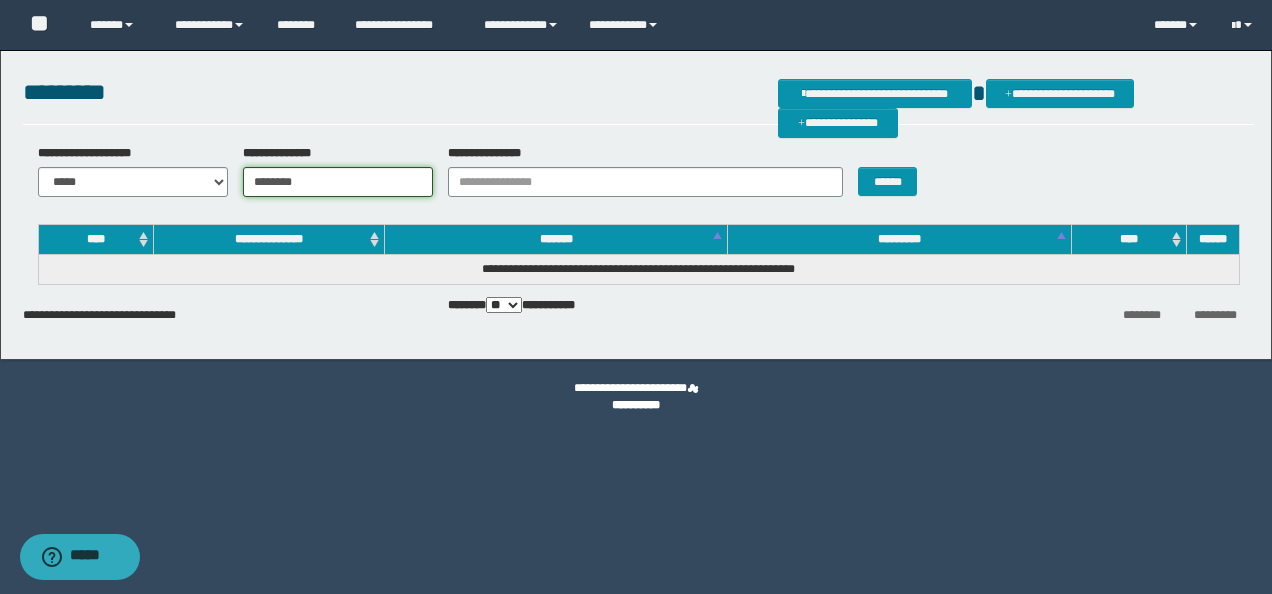 type on "********" 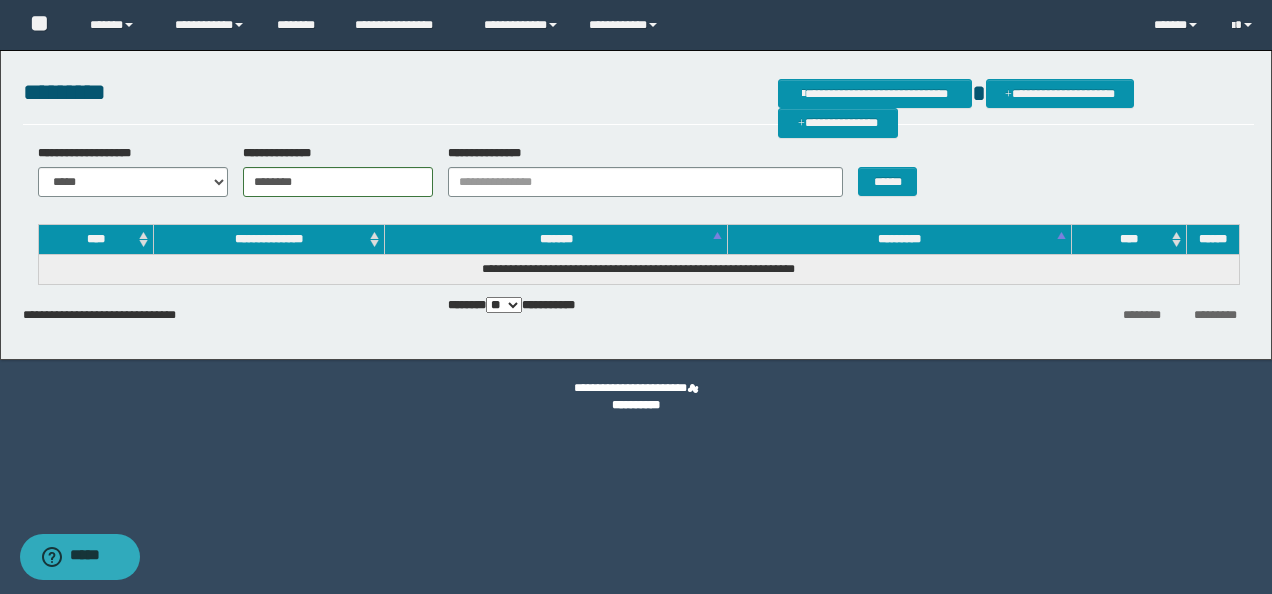click on "******" at bounding box center [894, 170] 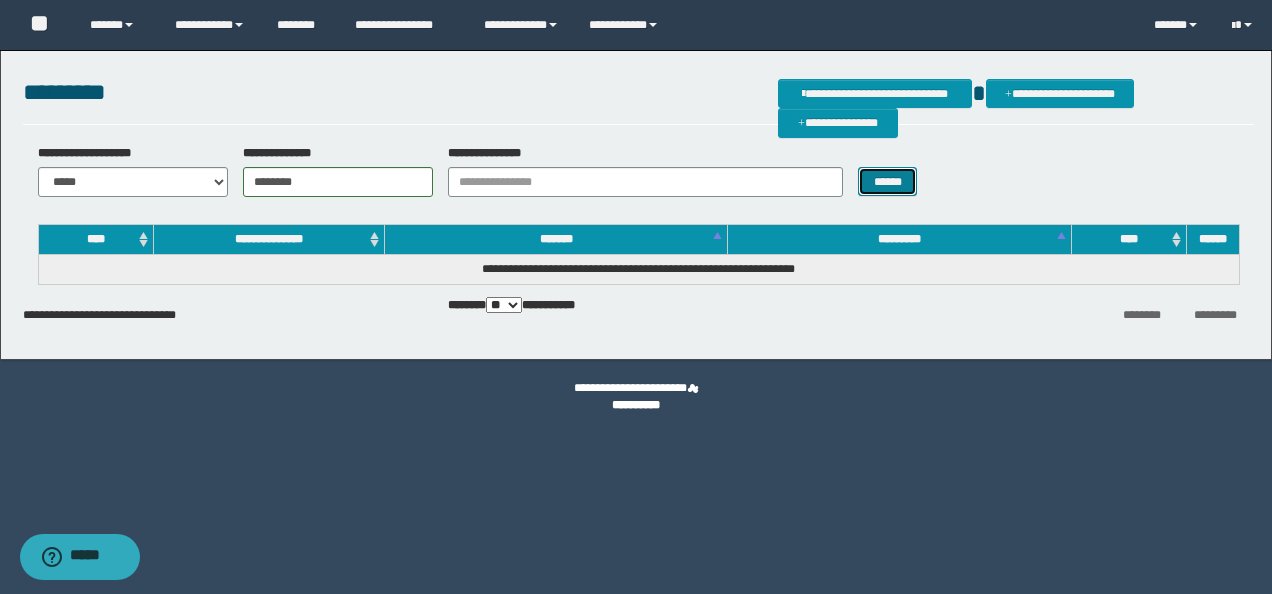 click on "******" at bounding box center (887, 181) 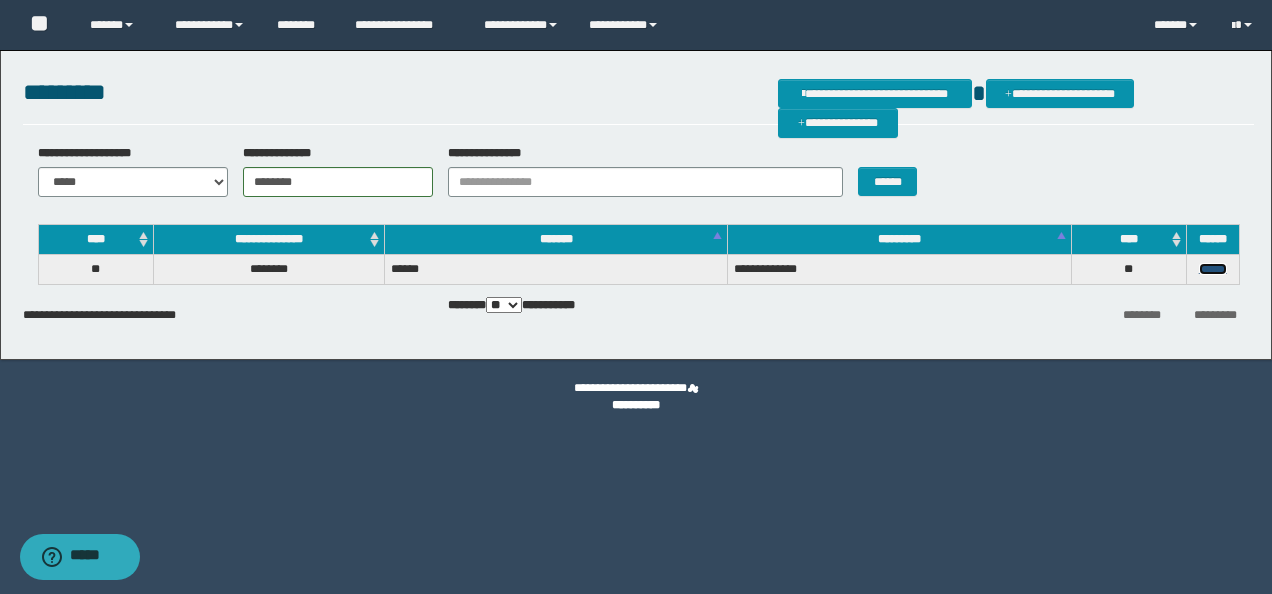 click on "******" at bounding box center [1213, 269] 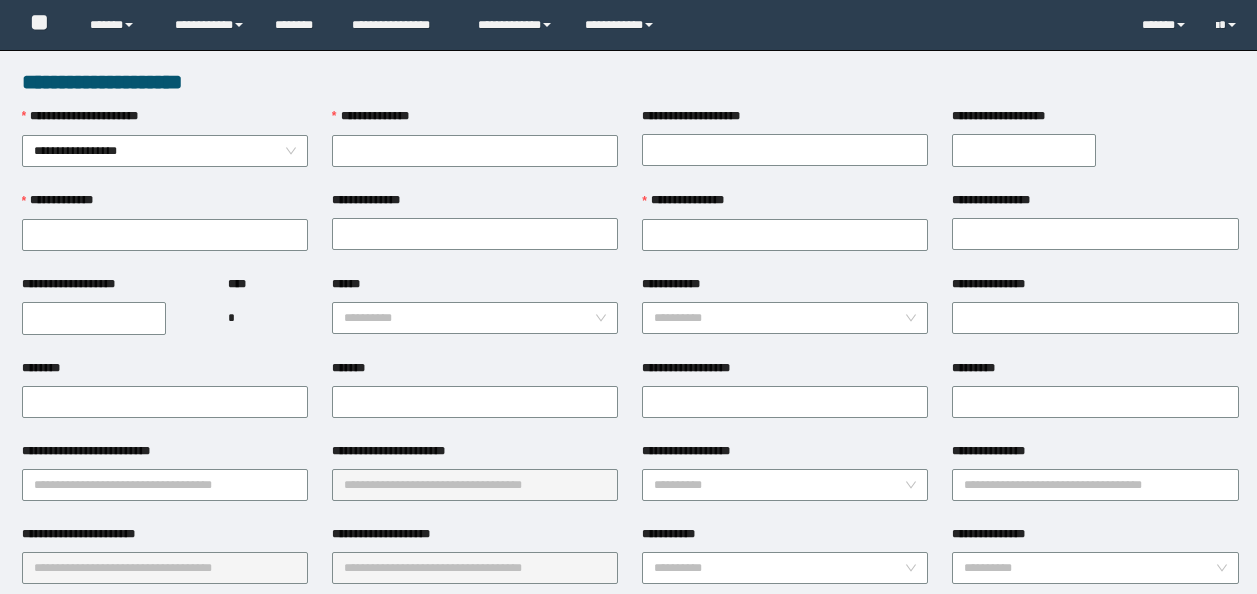 scroll, scrollTop: 0, scrollLeft: 0, axis: both 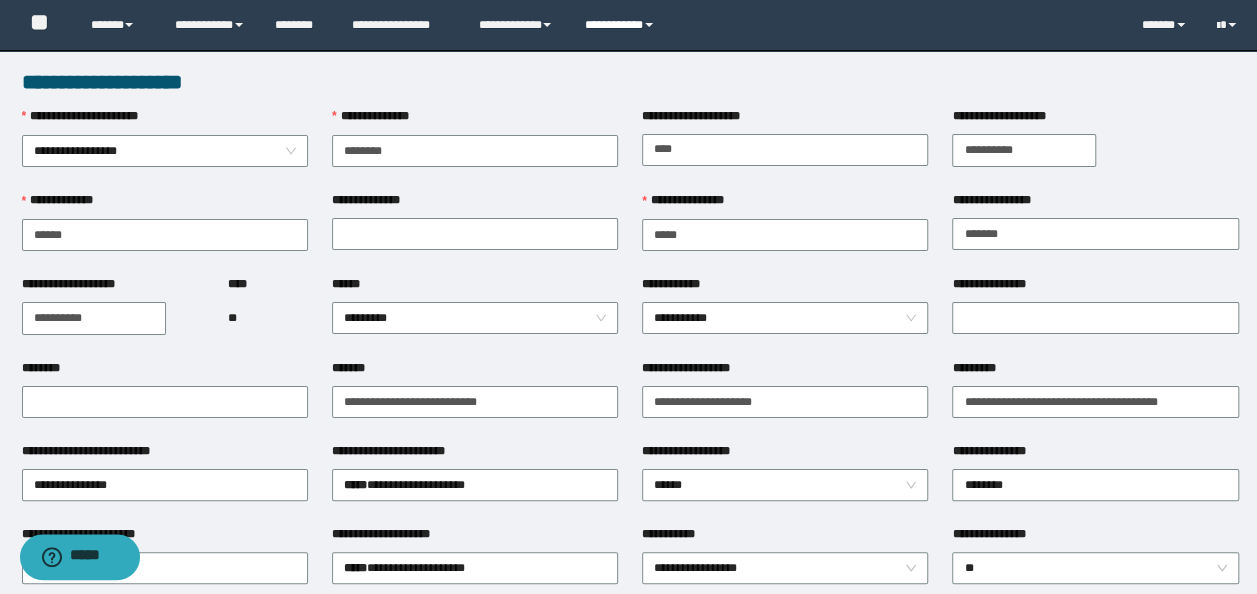 click on "**********" at bounding box center (622, 25) 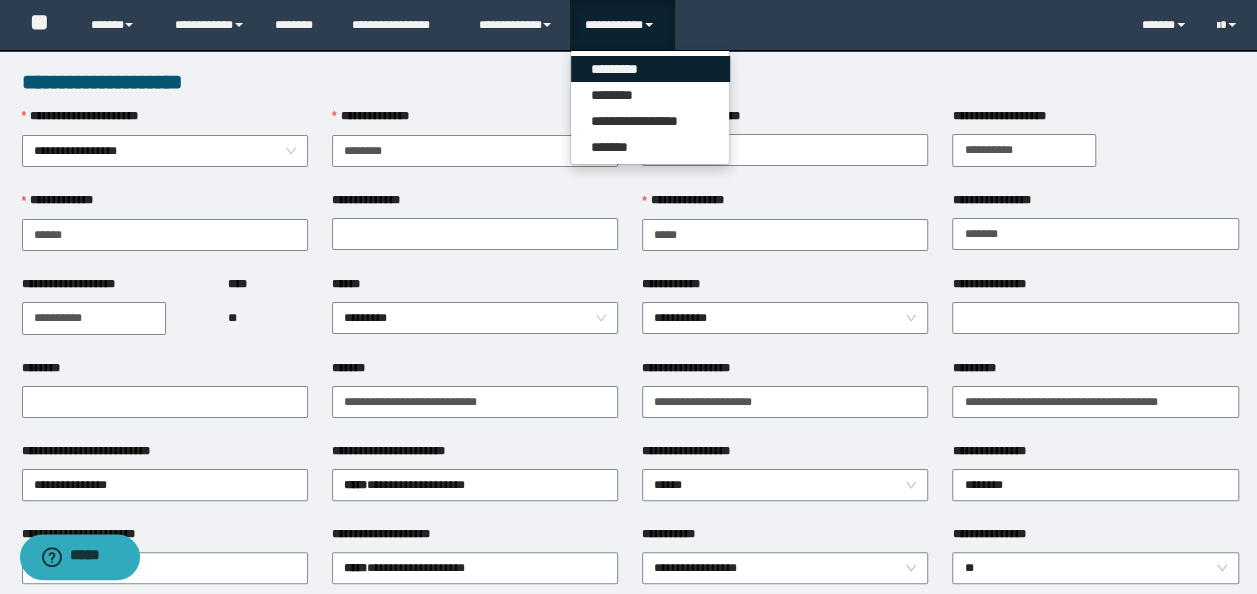 click on "*********" at bounding box center [650, 69] 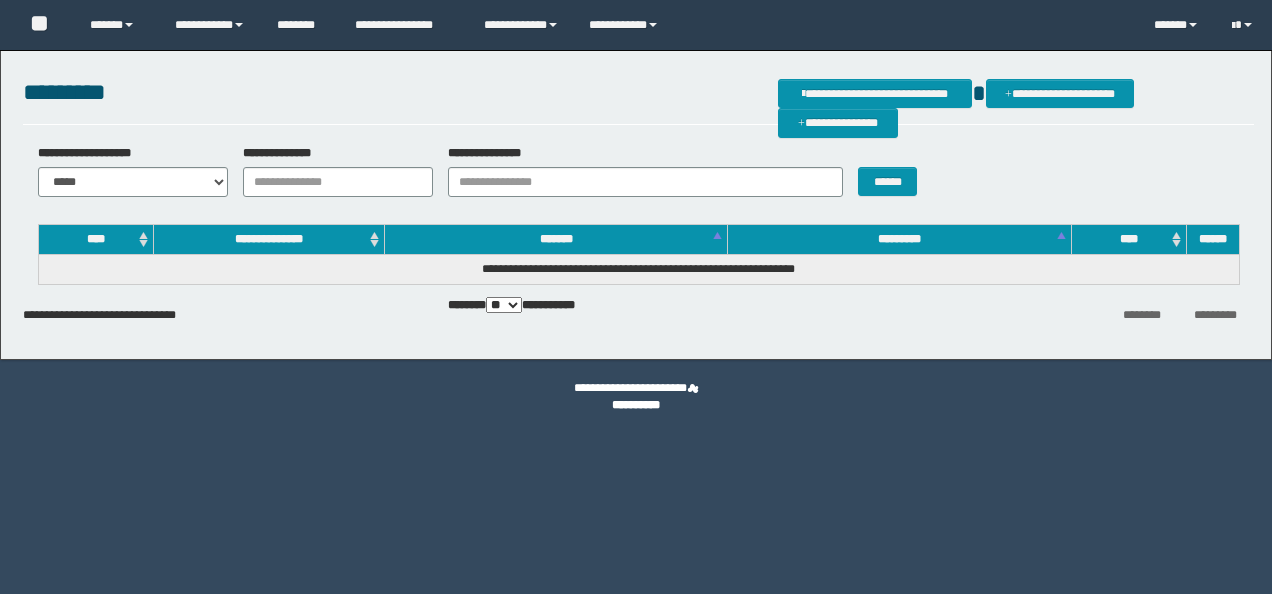 scroll, scrollTop: 0, scrollLeft: 0, axis: both 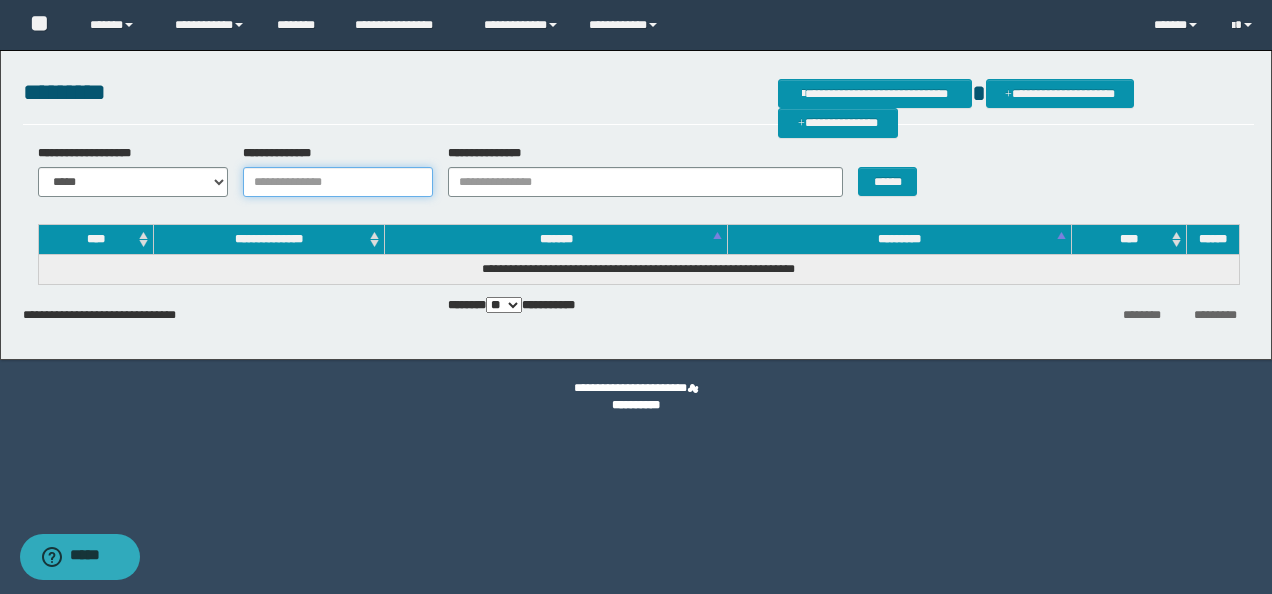 click on "**********" at bounding box center (338, 182) 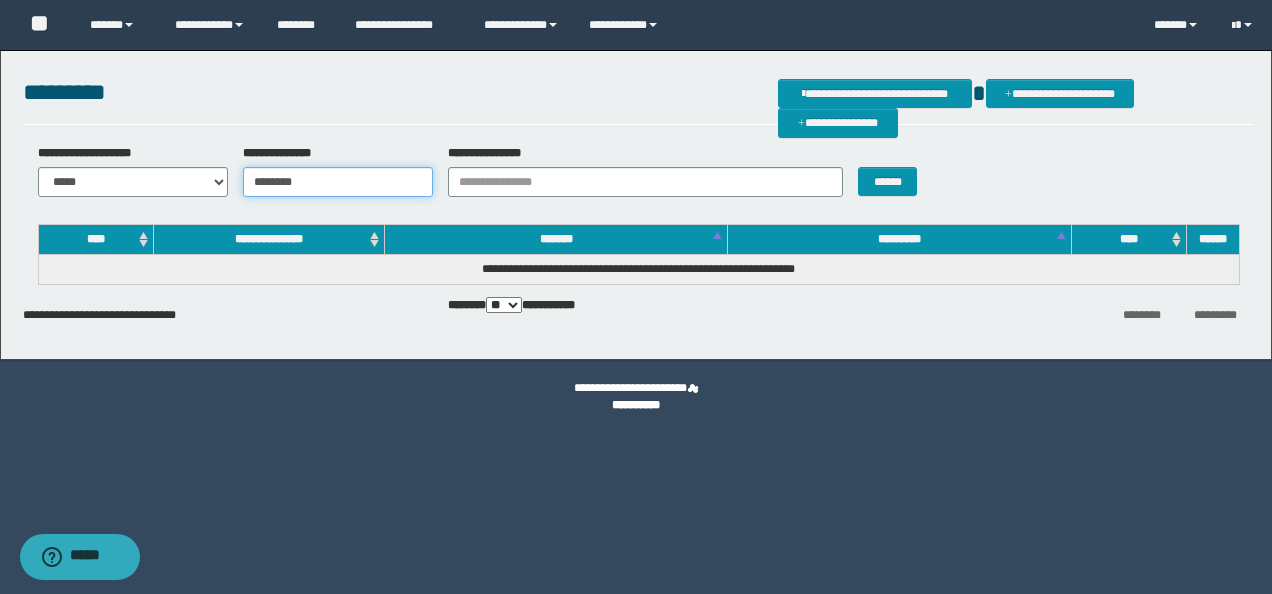 type on "********" 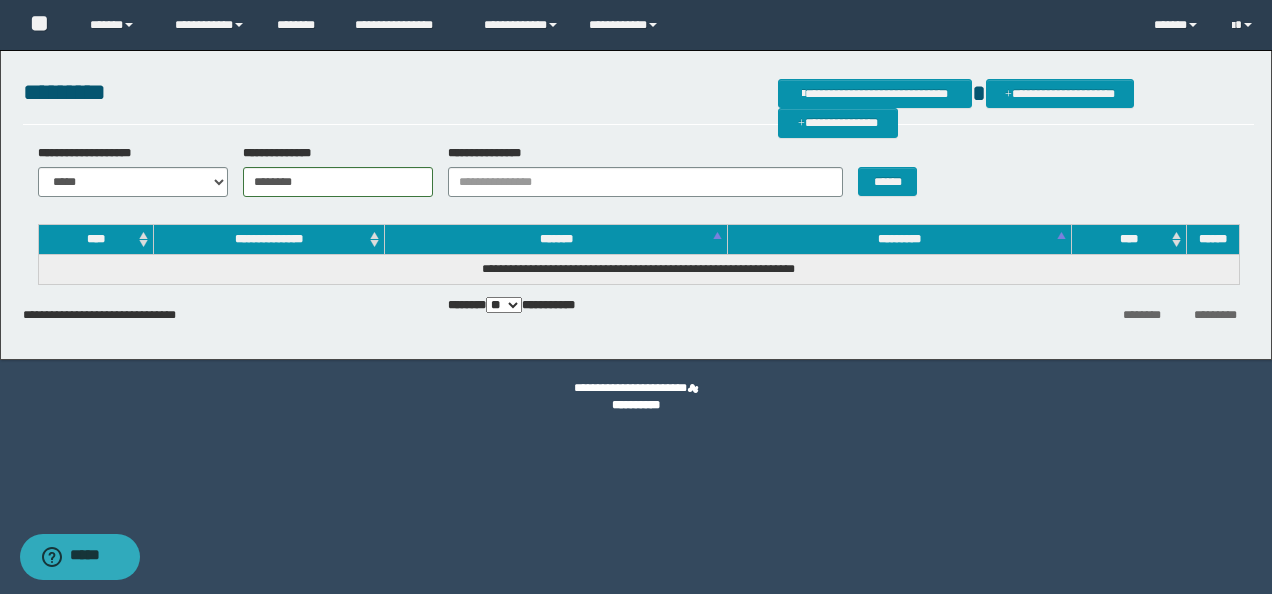 click on "******" at bounding box center (894, 170) 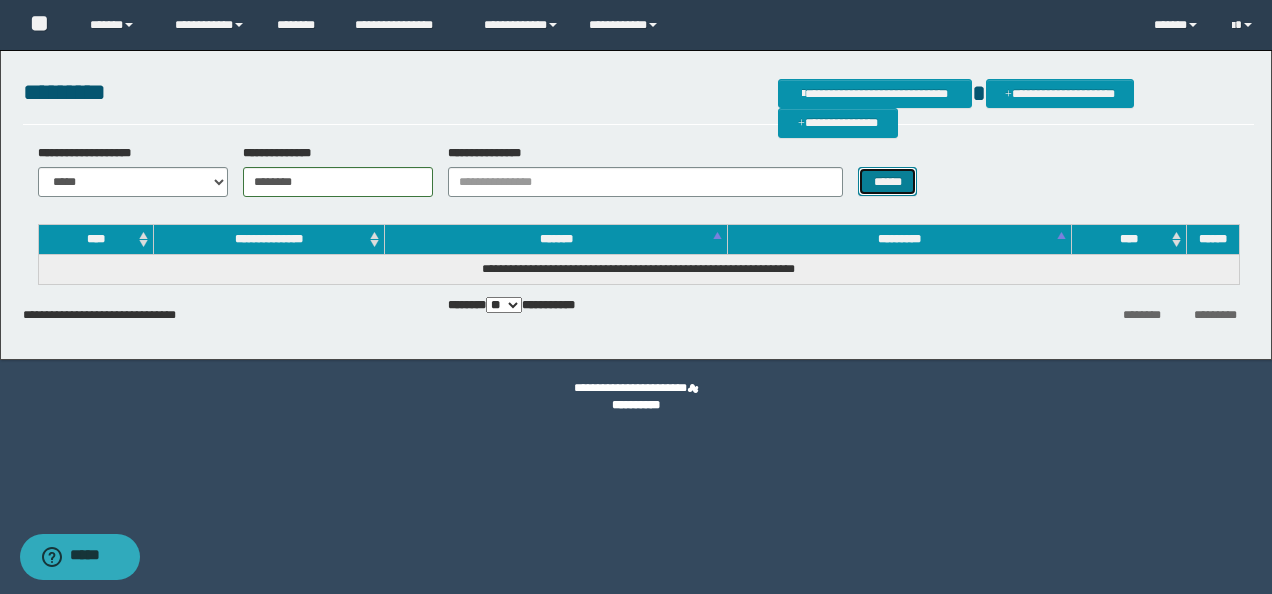 click on "******" at bounding box center [887, 181] 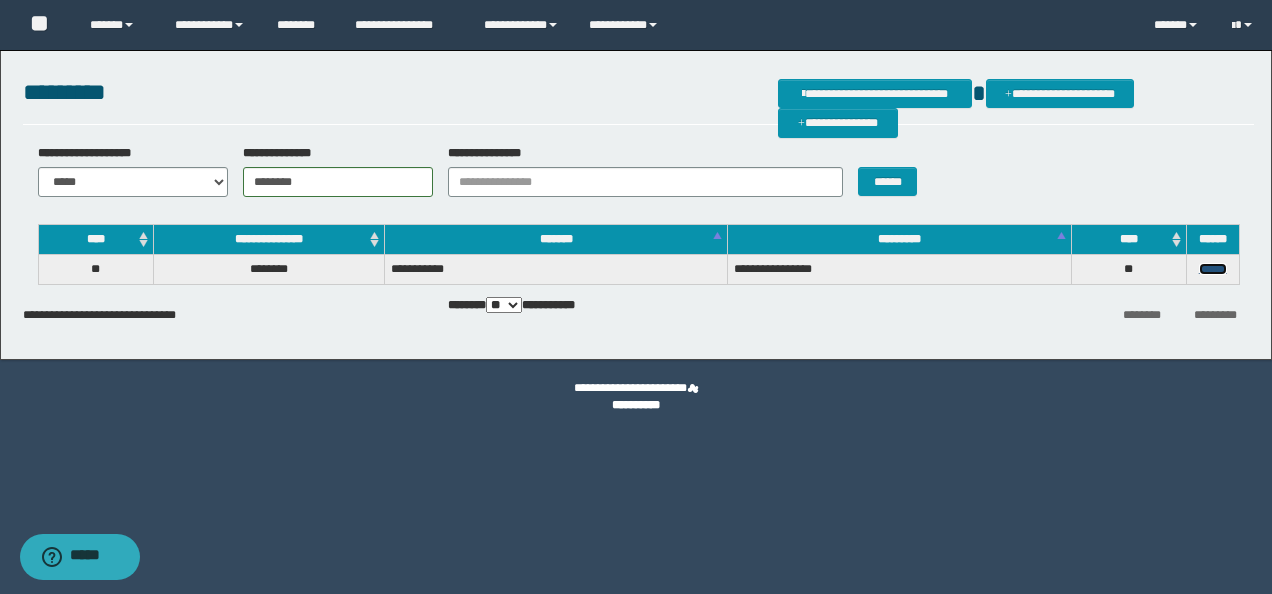 click on "******" at bounding box center (1213, 269) 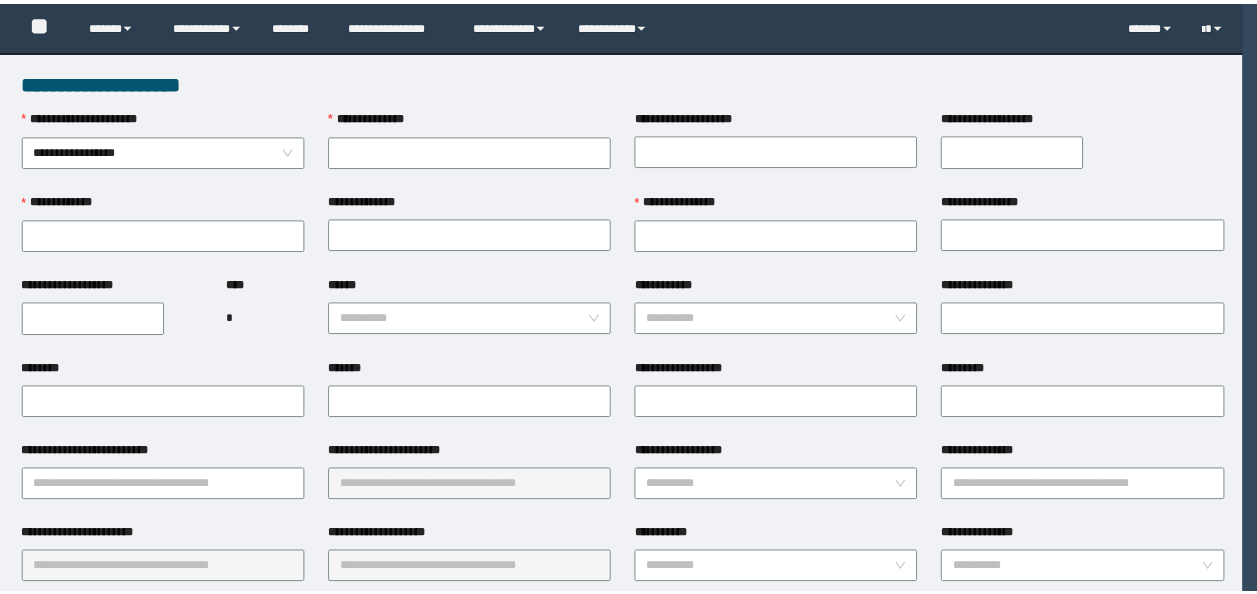 scroll, scrollTop: 0, scrollLeft: 0, axis: both 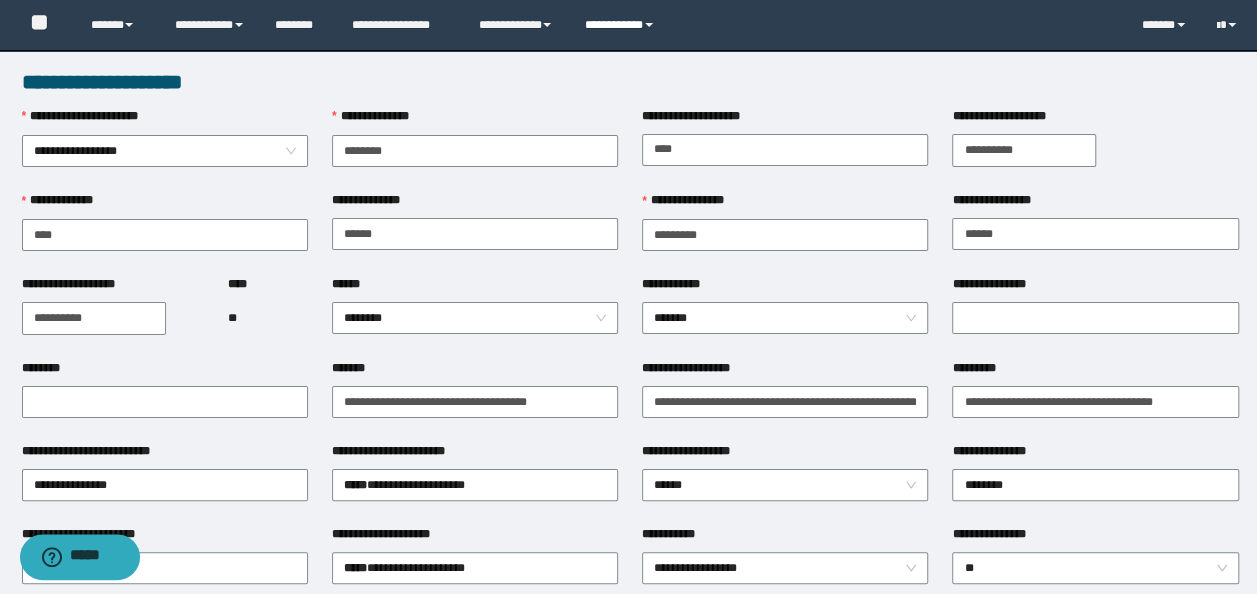 click on "**********" at bounding box center [622, 25] 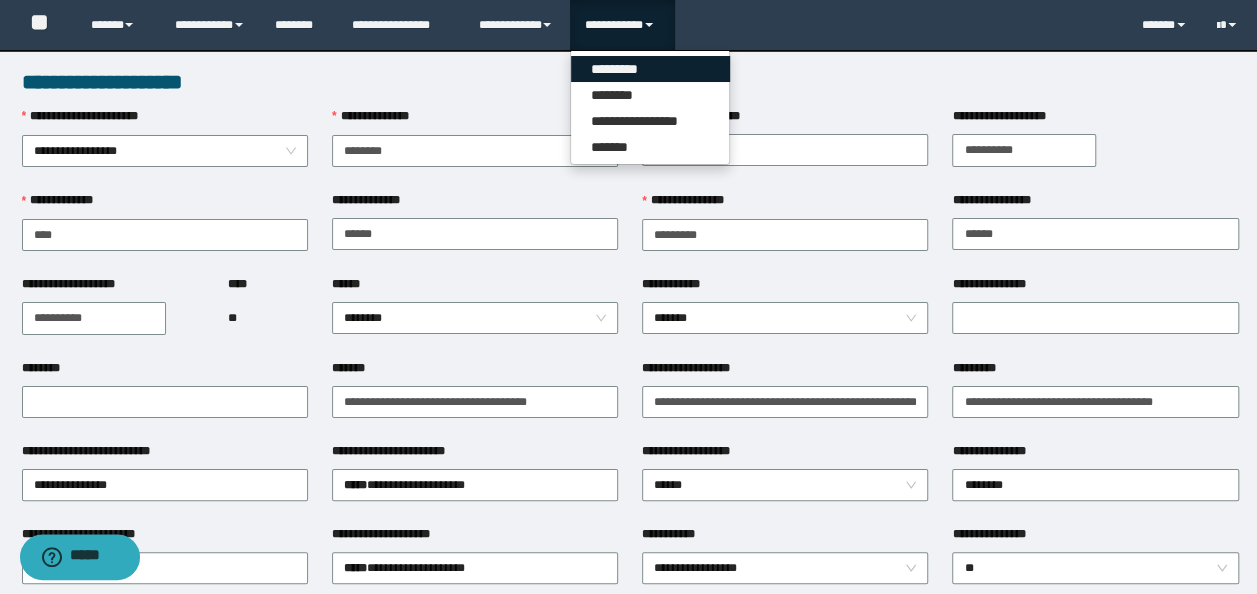click on "*********" at bounding box center [650, 69] 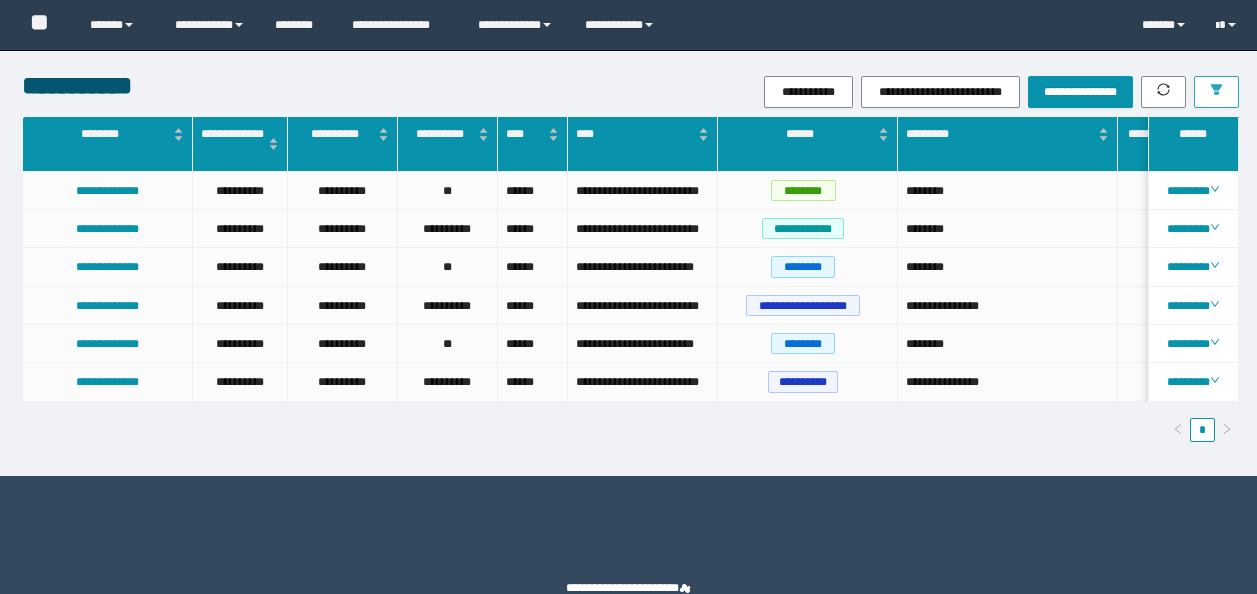 scroll, scrollTop: 0, scrollLeft: 0, axis: both 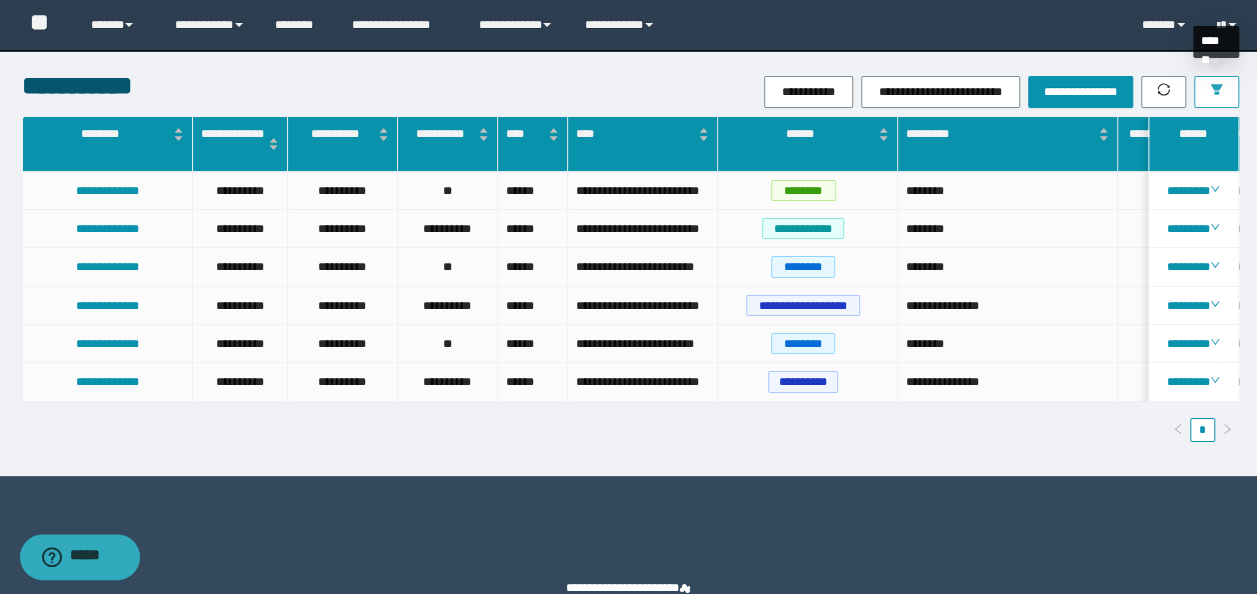 click at bounding box center [1216, 92] 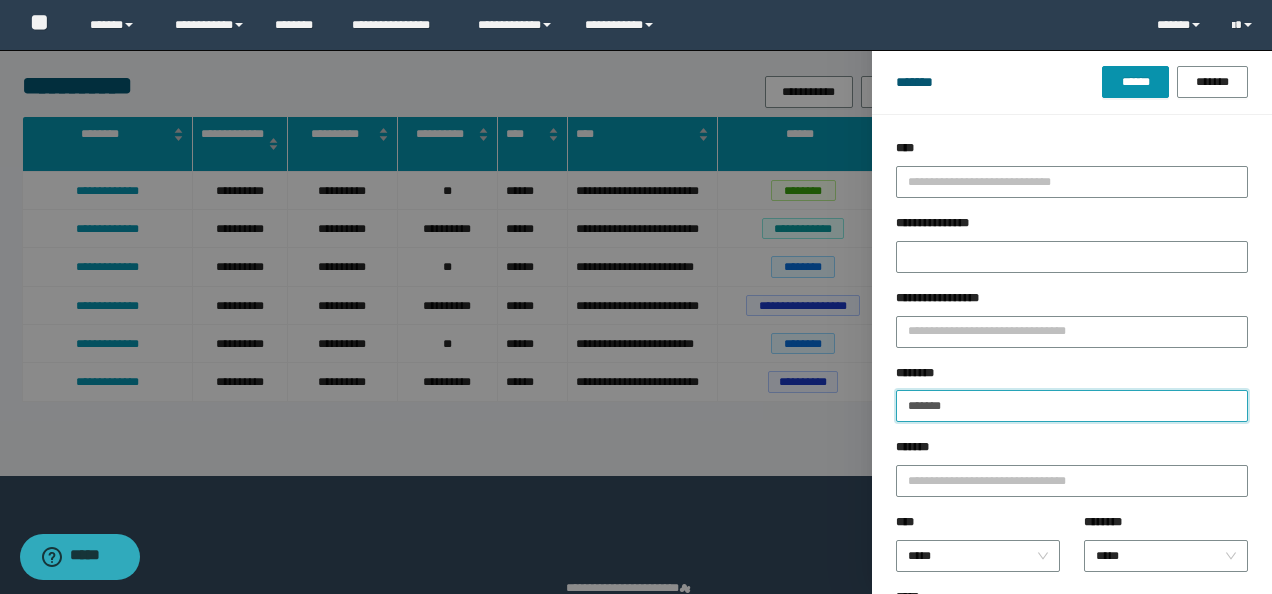 drag, startPoint x: 767, startPoint y: 404, endPoint x: 270, endPoint y: 405, distance: 497.001 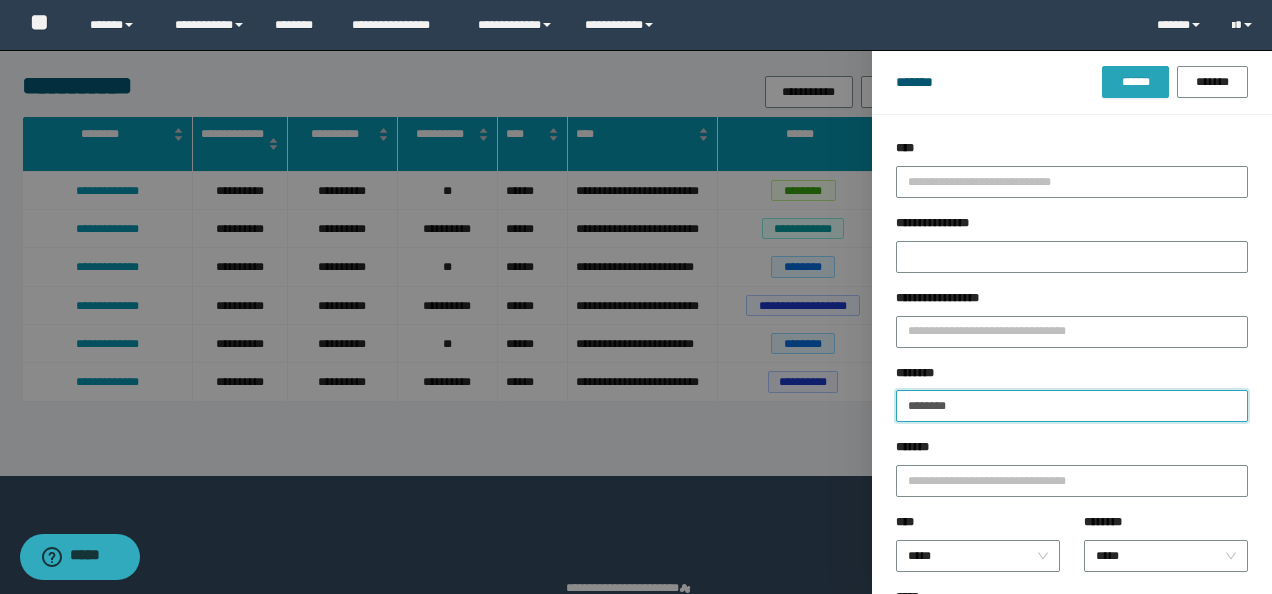 type on "********" 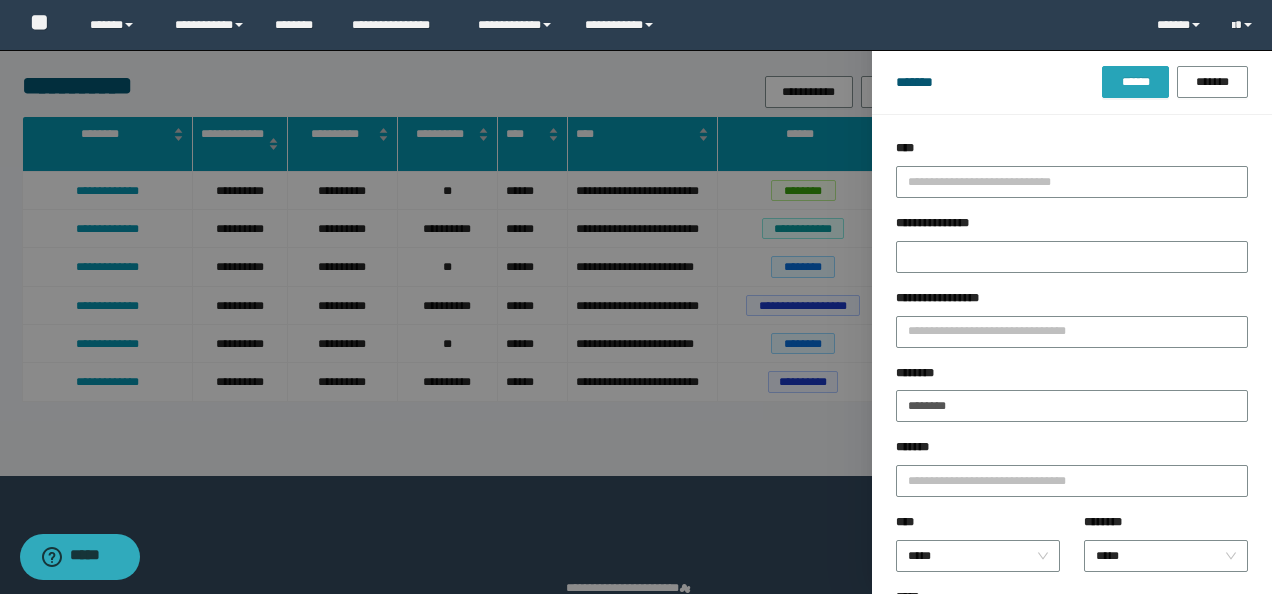 drag, startPoint x: 1168, startPoint y: 90, endPoint x: 1154, endPoint y: 90, distance: 14 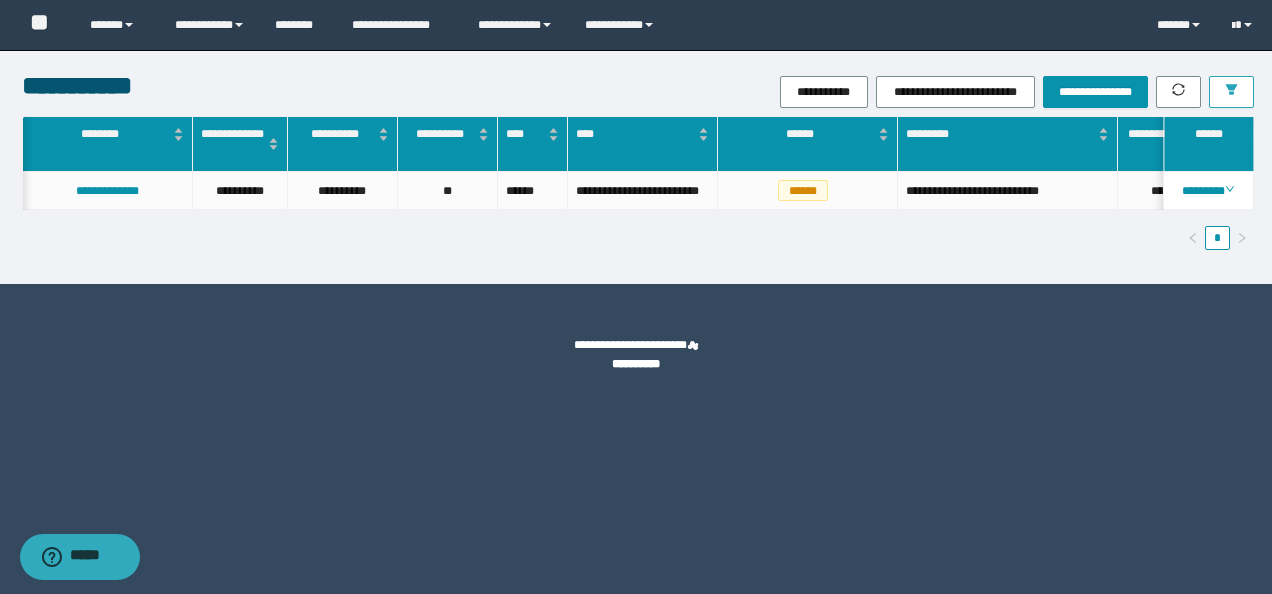 scroll, scrollTop: 0, scrollLeft: 1, axis: horizontal 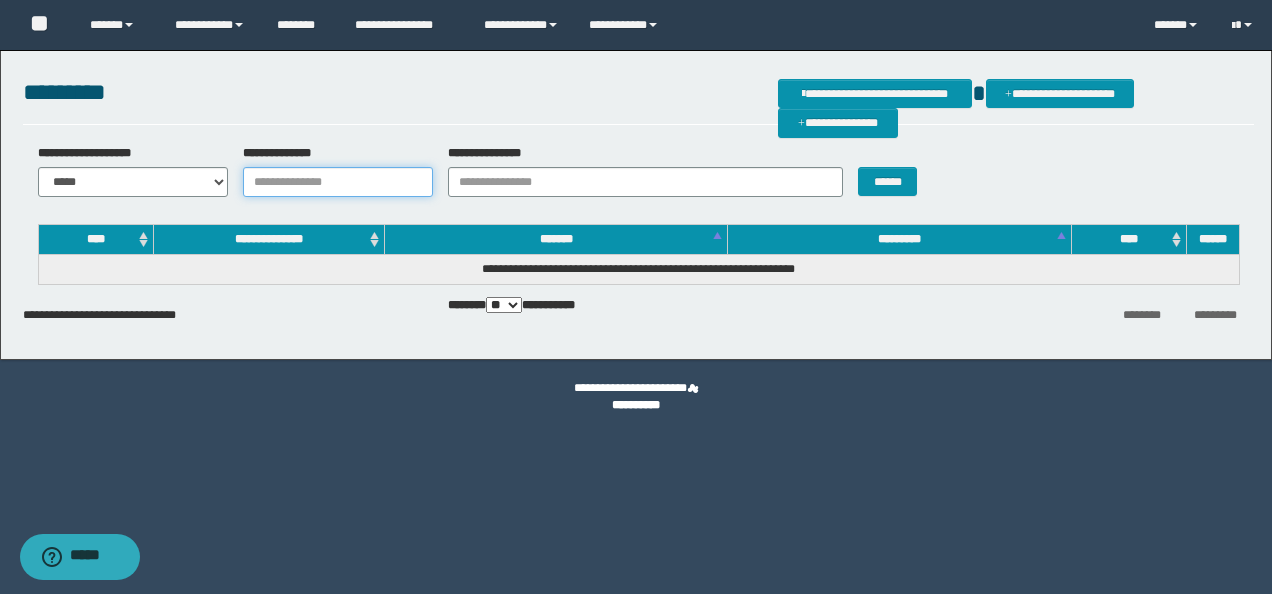 click on "**********" at bounding box center (338, 182) 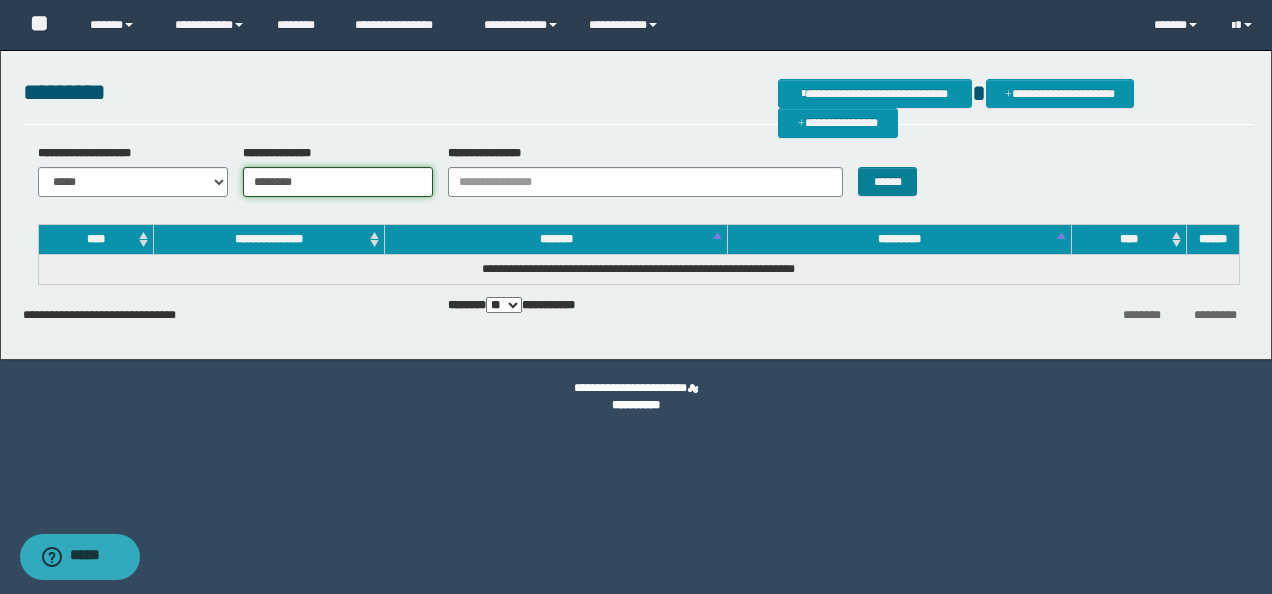 type on "********" 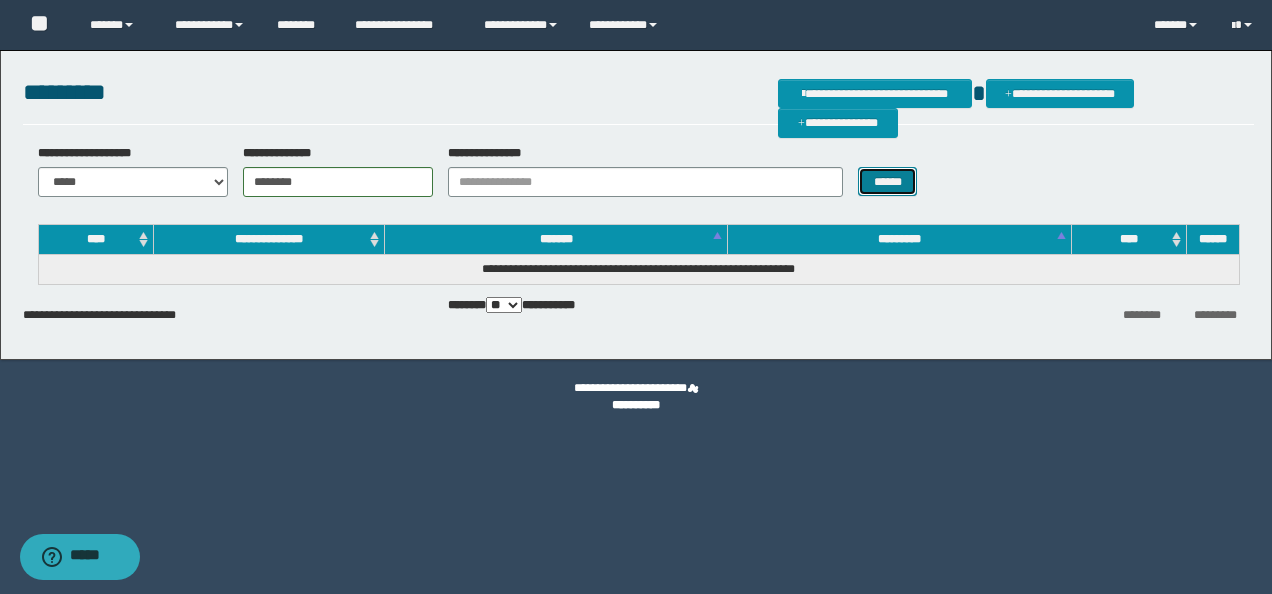click on "******" at bounding box center [887, 181] 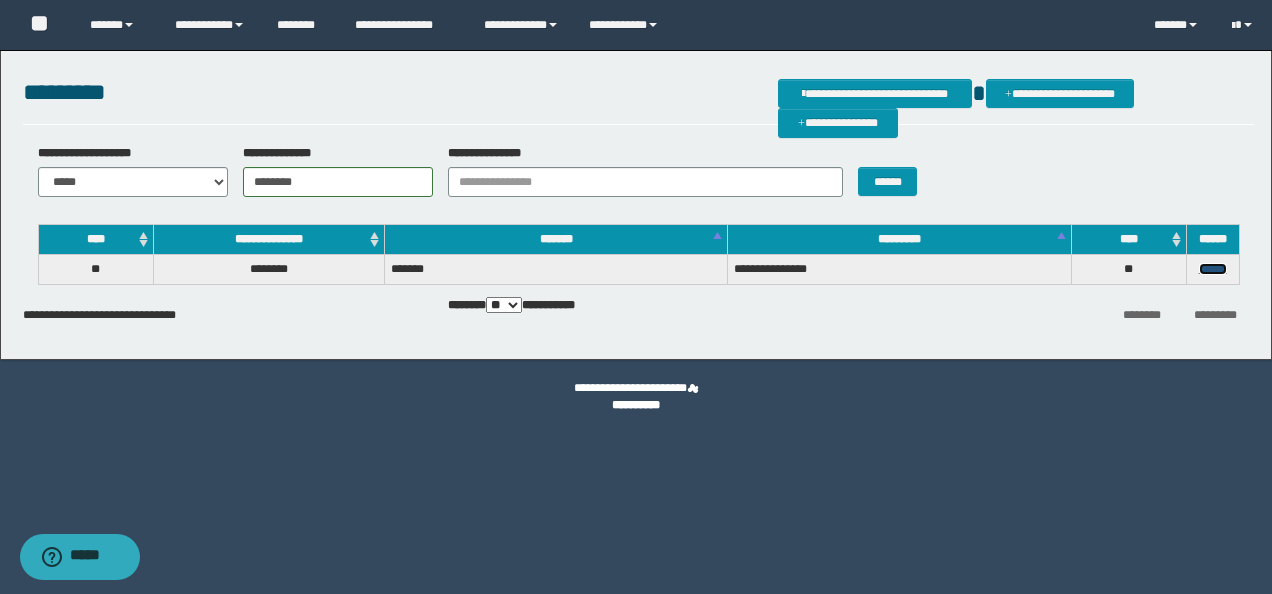 click on "******" at bounding box center (1213, 269) 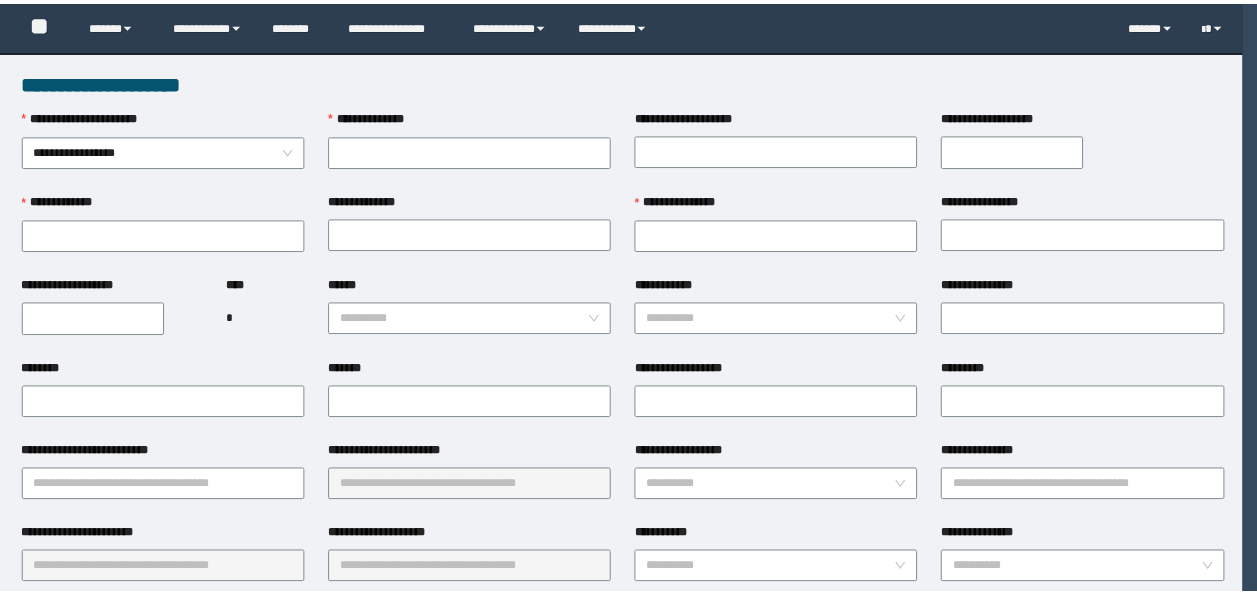 scroll, scrollTop: 0, scrollLeft: 0, axis: both 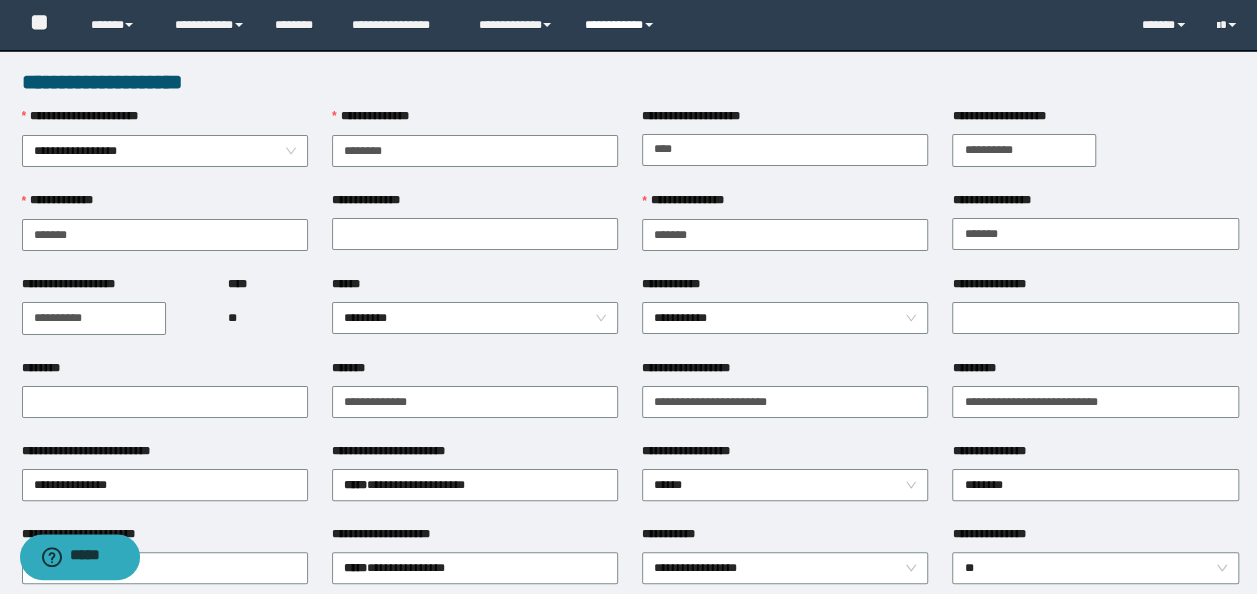 click on "**********" at bounding box center [622, 25] 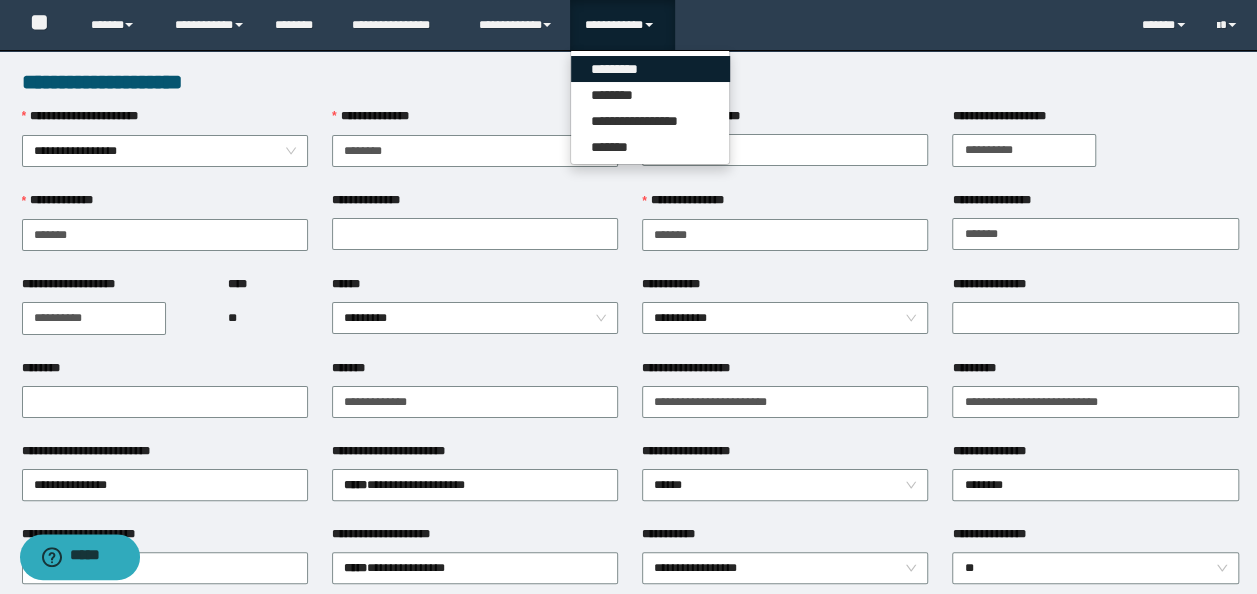 click on "*********" at bounding box center (650, 69) 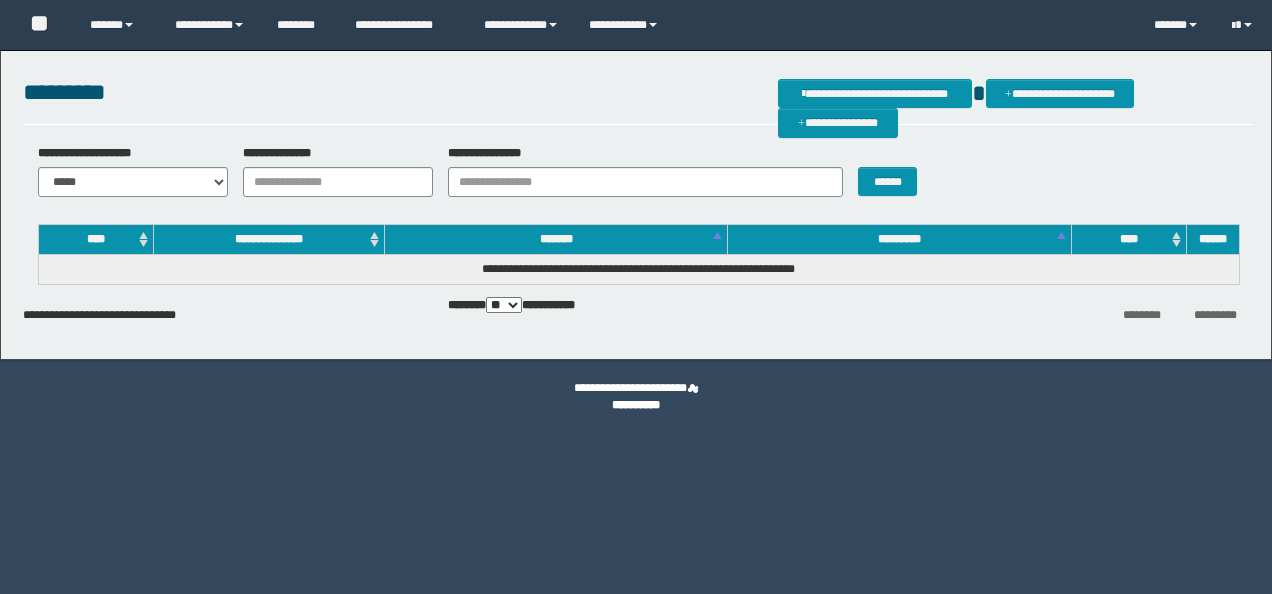 scroll, scrollTop: 0, scrollLeft: 0, axis: both 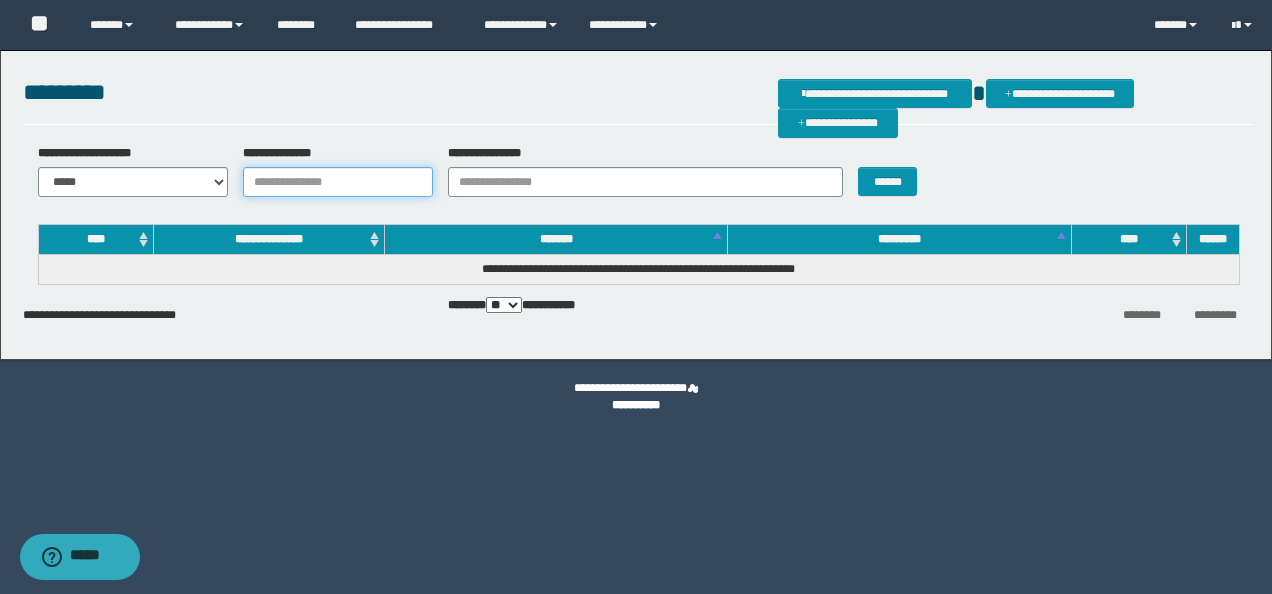 click on "**********" at bounding box center (338, 182) 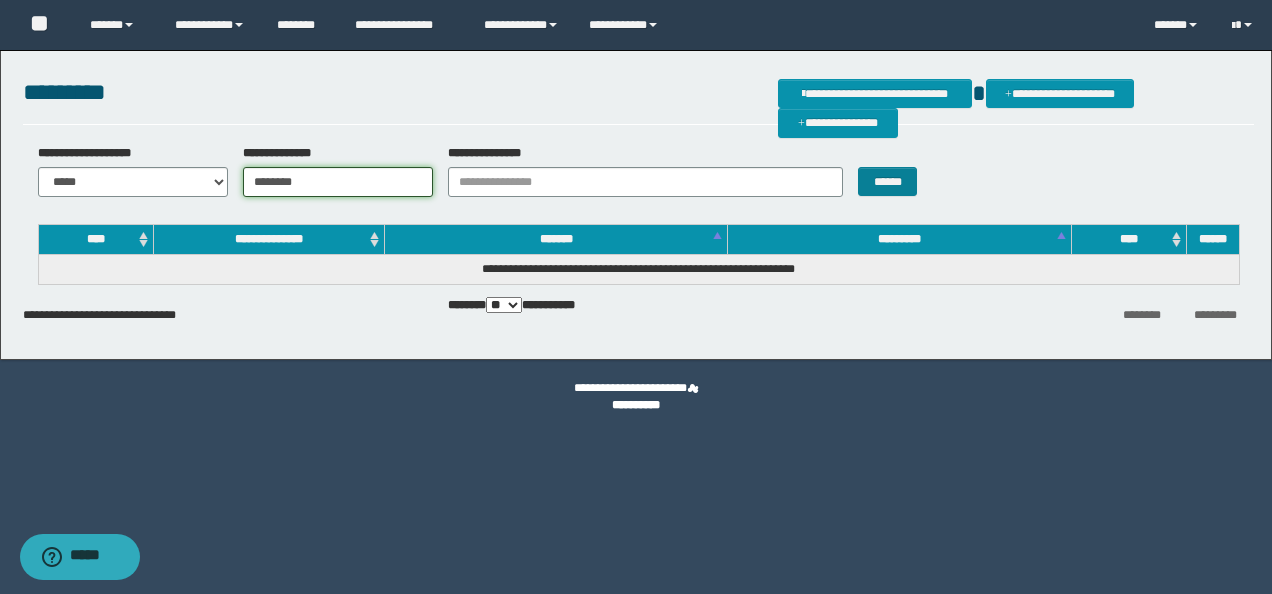 type on "********" 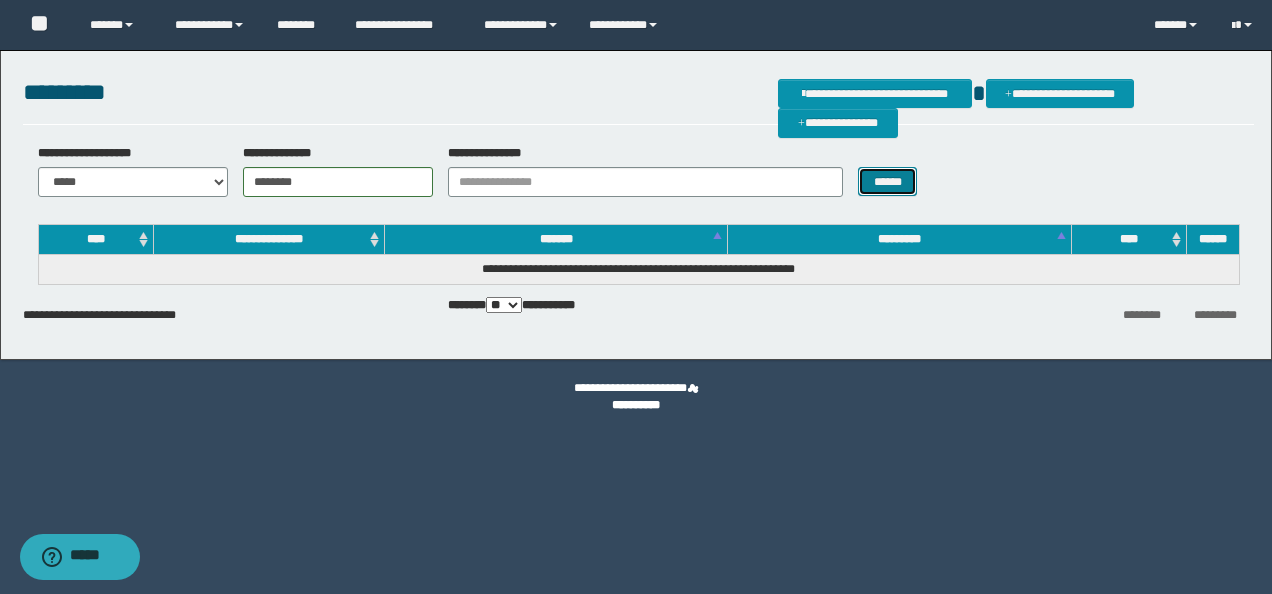 click on "******" at bounding box center [887, 181] 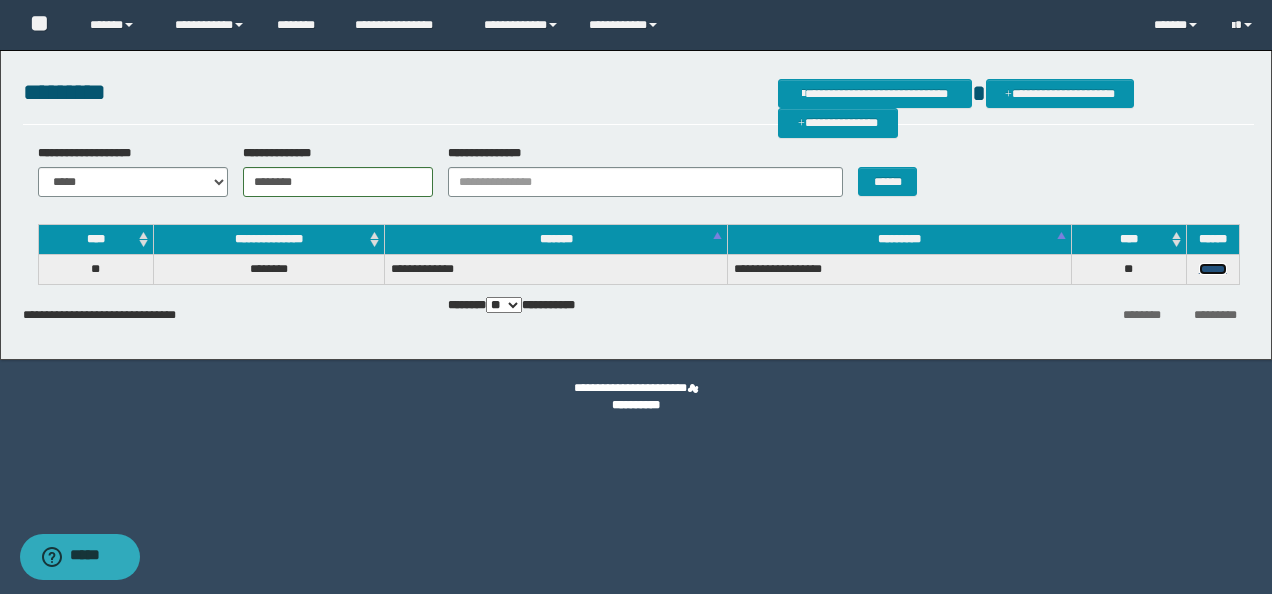 click on "******" at bounding box center (1213, 269) 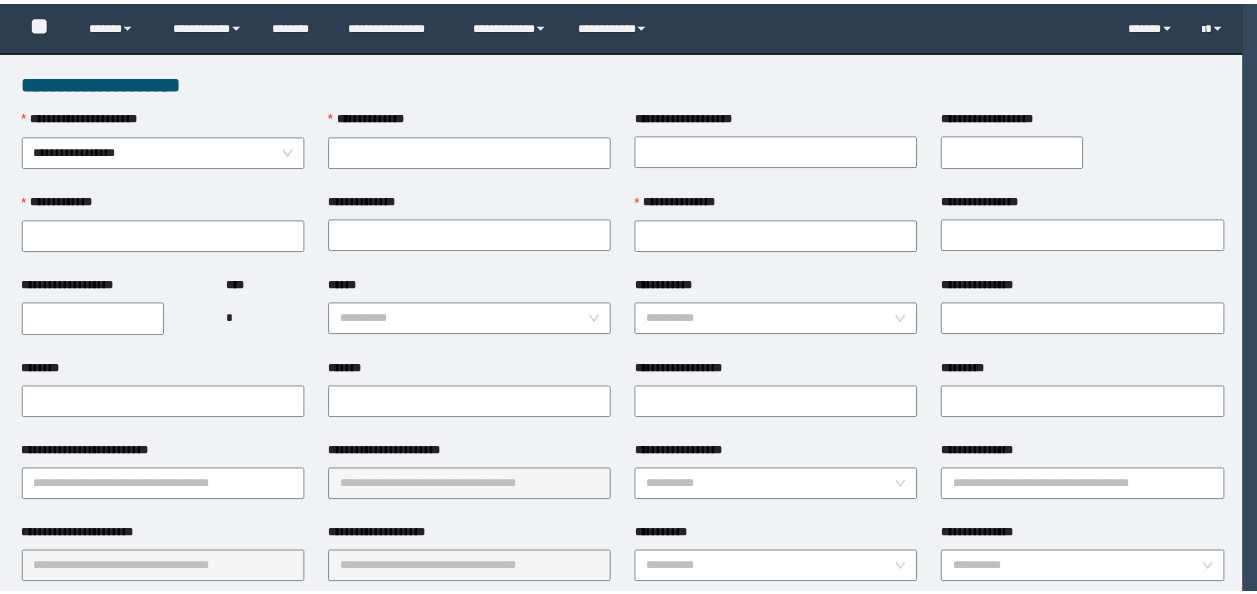 scroll, scrollTop: 0, scrollLeft: 0, axis: both 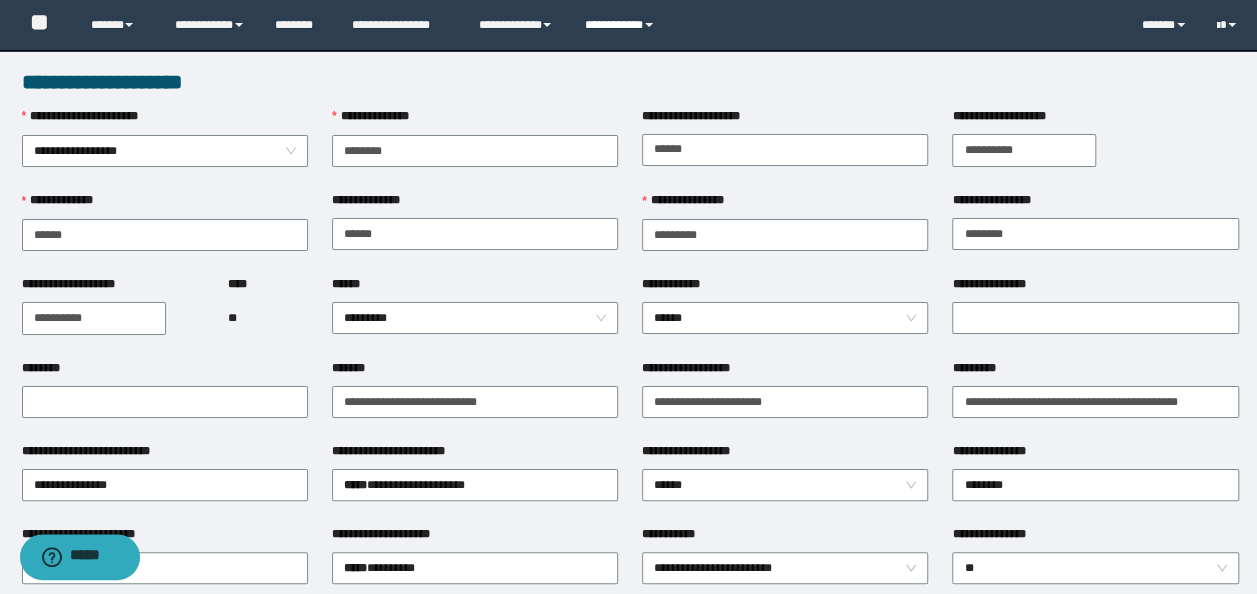 click on "**********" at bounding box center (622, 25) 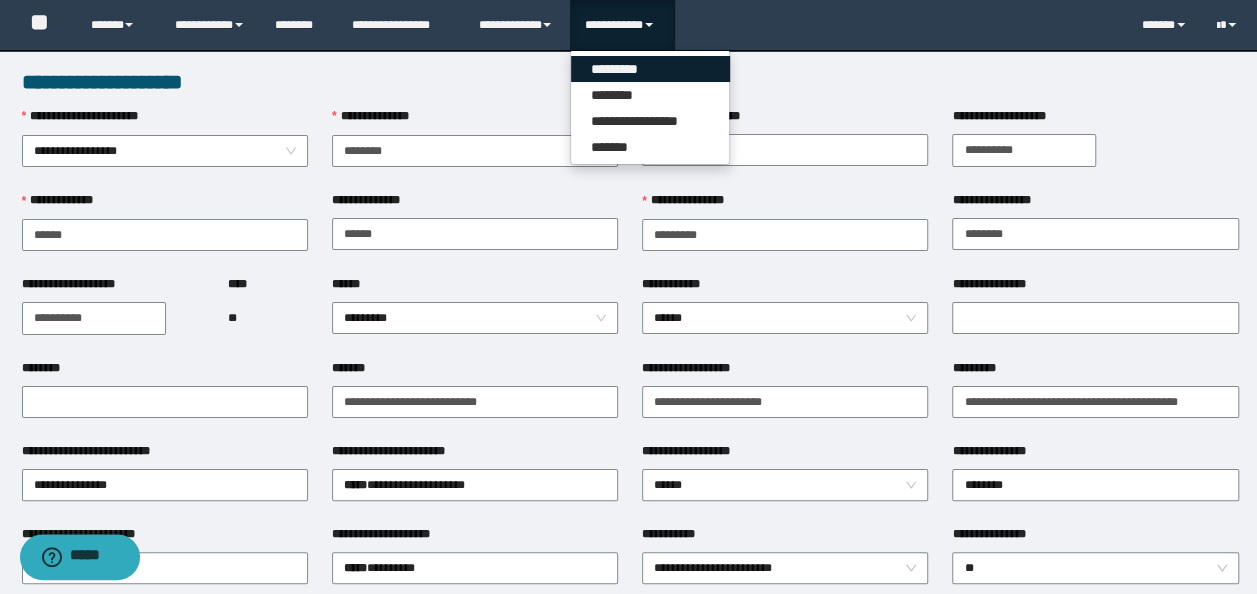 click on "*********" at bounding box center [650, 69] 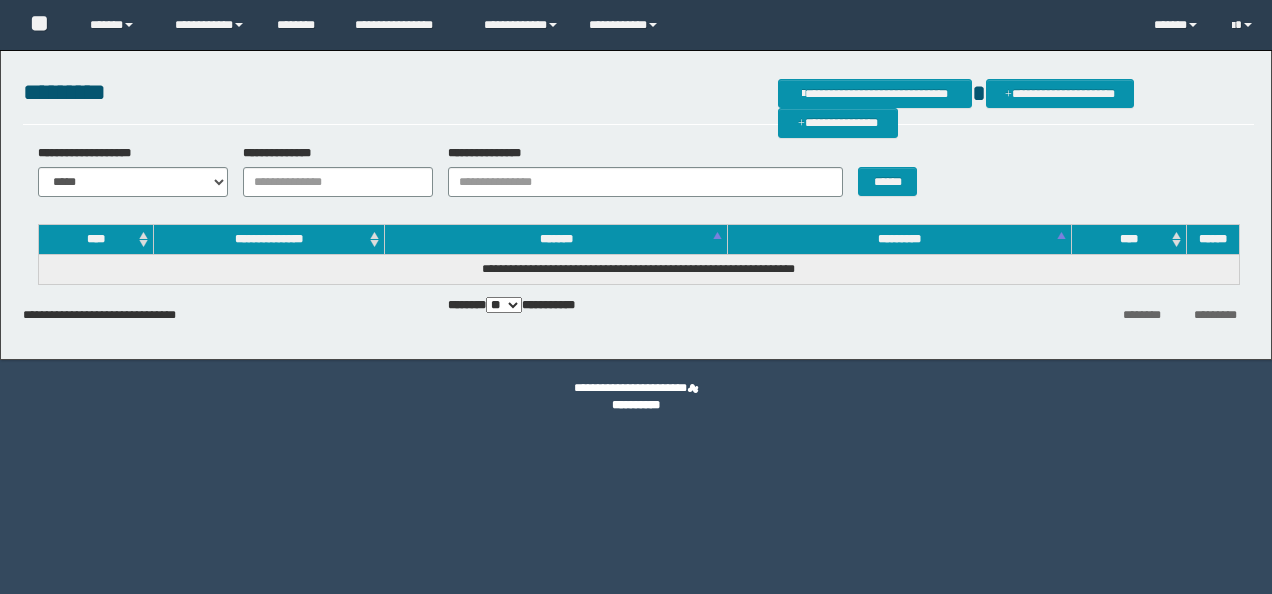 scroll, scrollTop: 0, scrollLeft: 0, axis: both 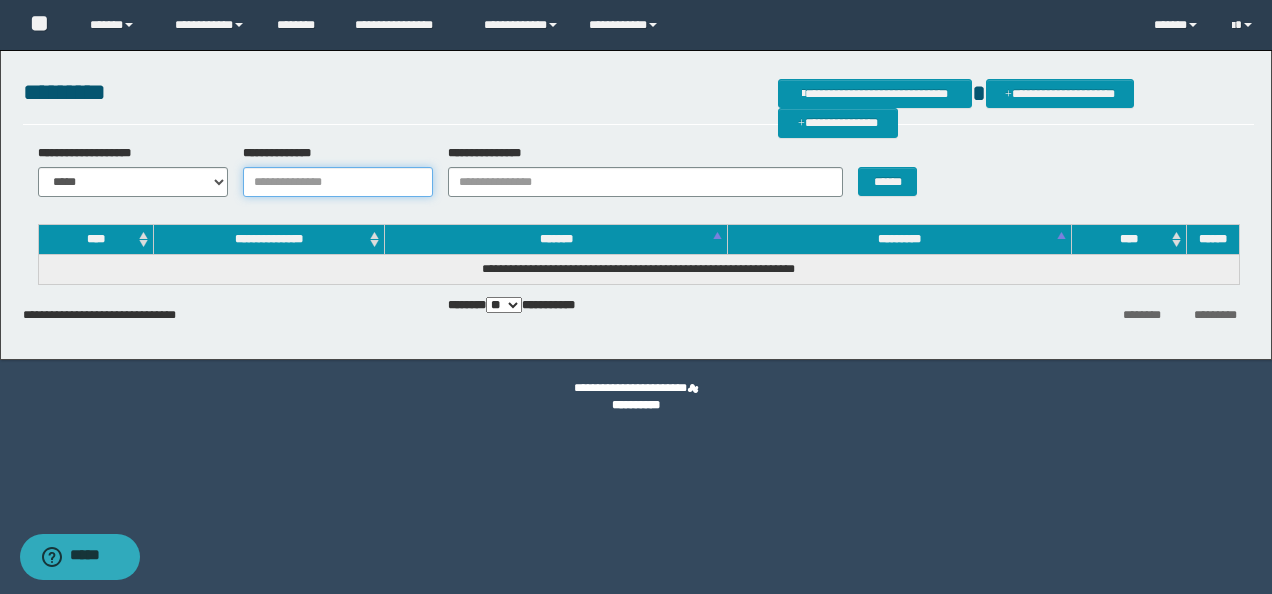 click on "**********" at bounding box center [338, 182] 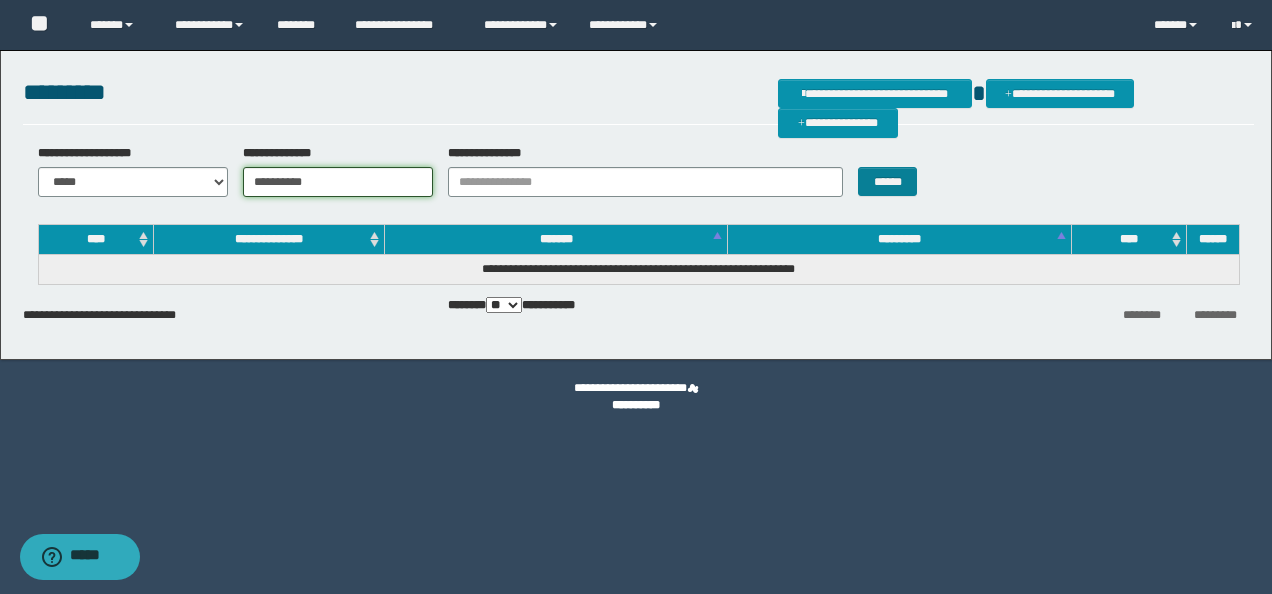 type on "**********" 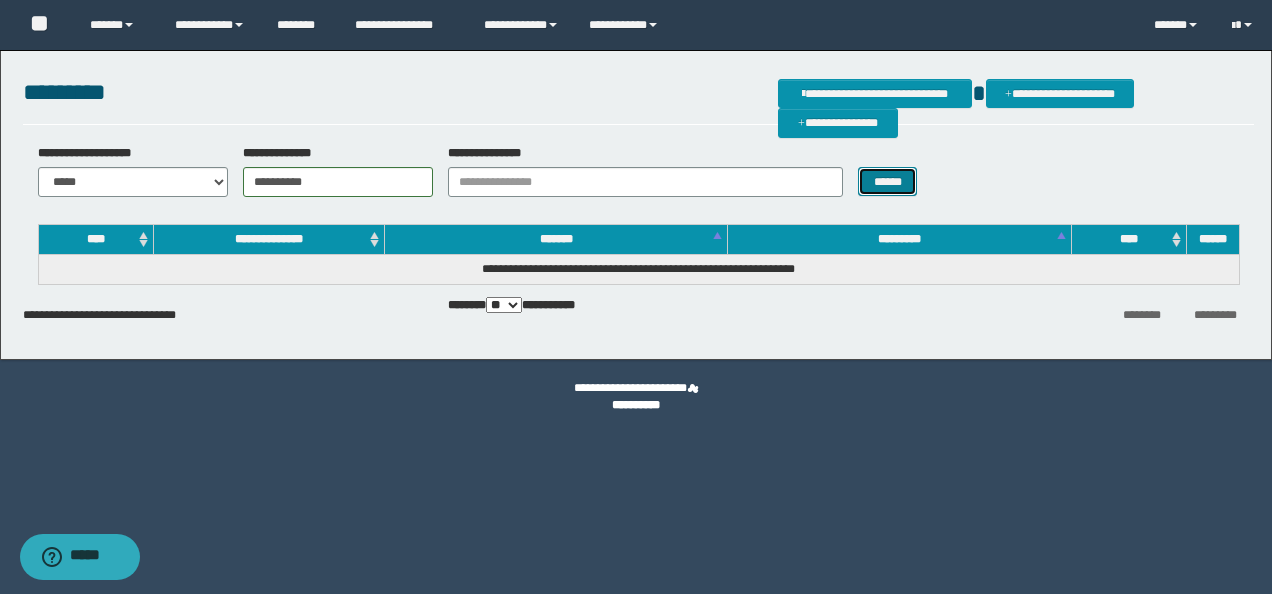 click on "******" at bounding box center (887, 181) 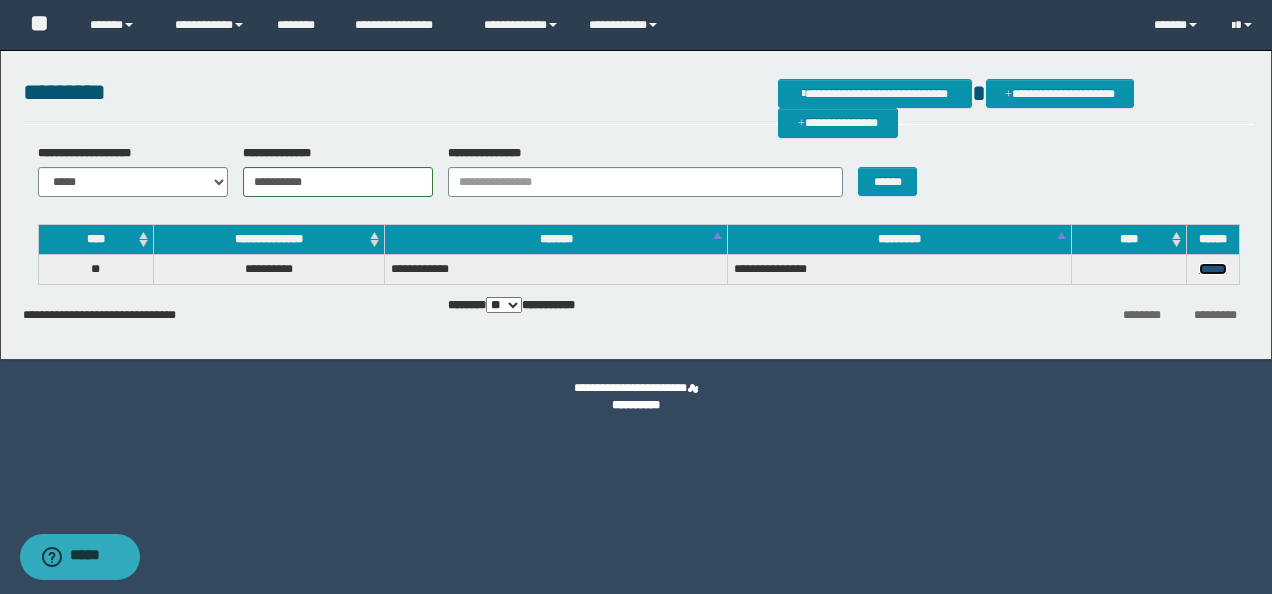 click on "******" at bounding box center [1213, 269] 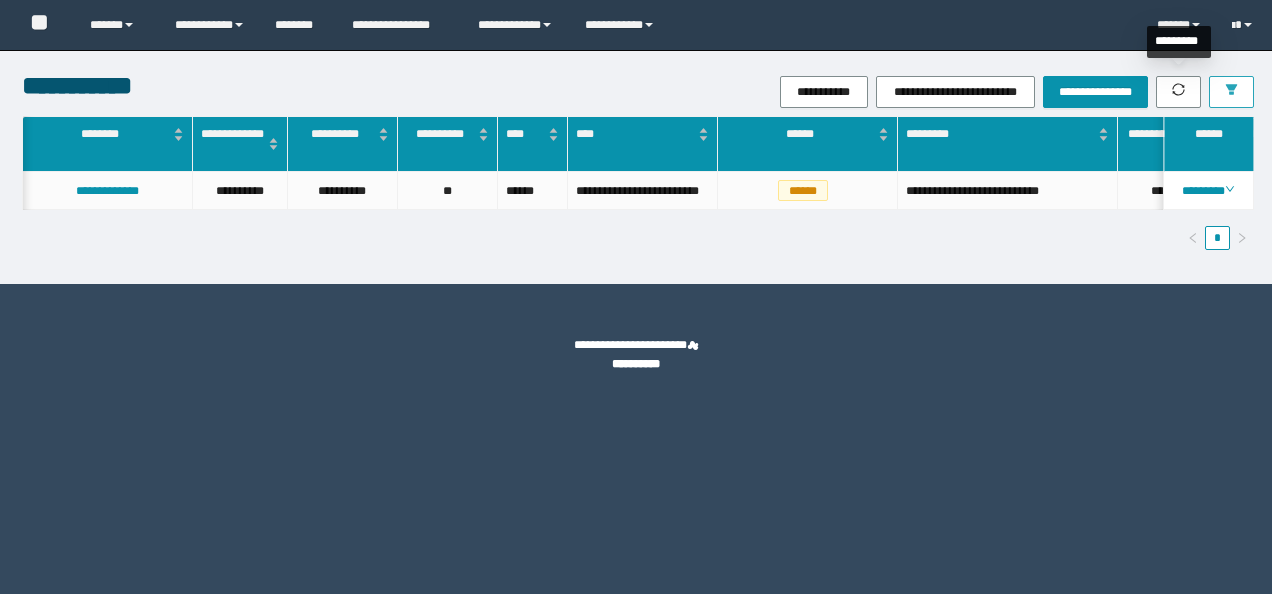 scroll, scrollTop: 0, scrollLeft: 0, axis: both 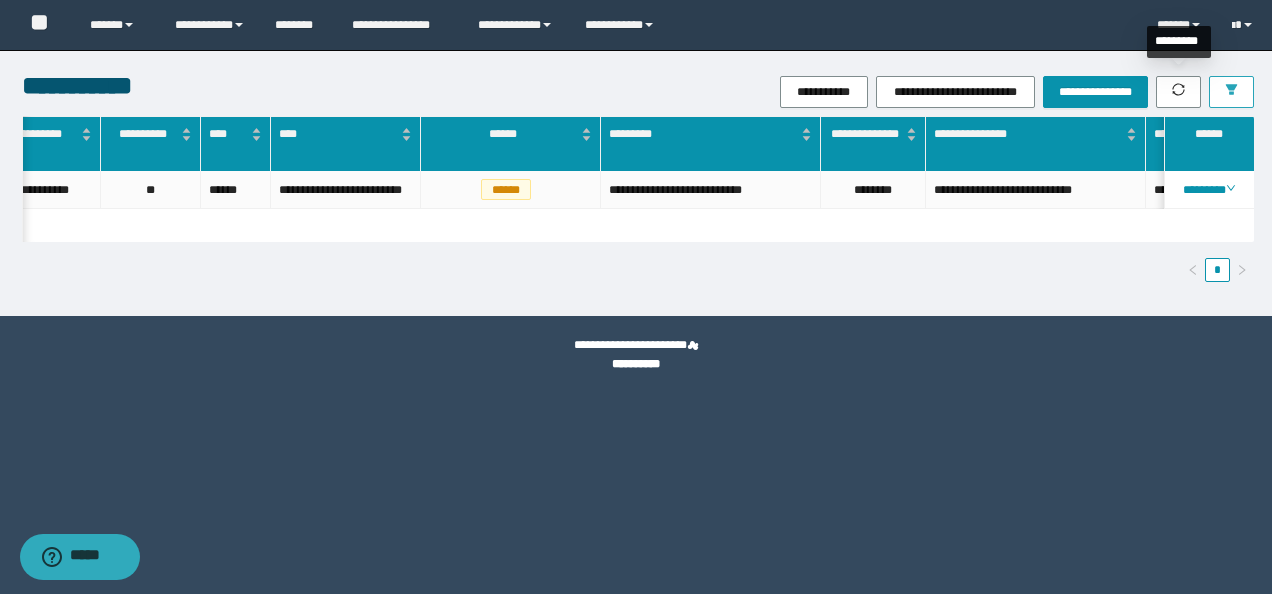 click 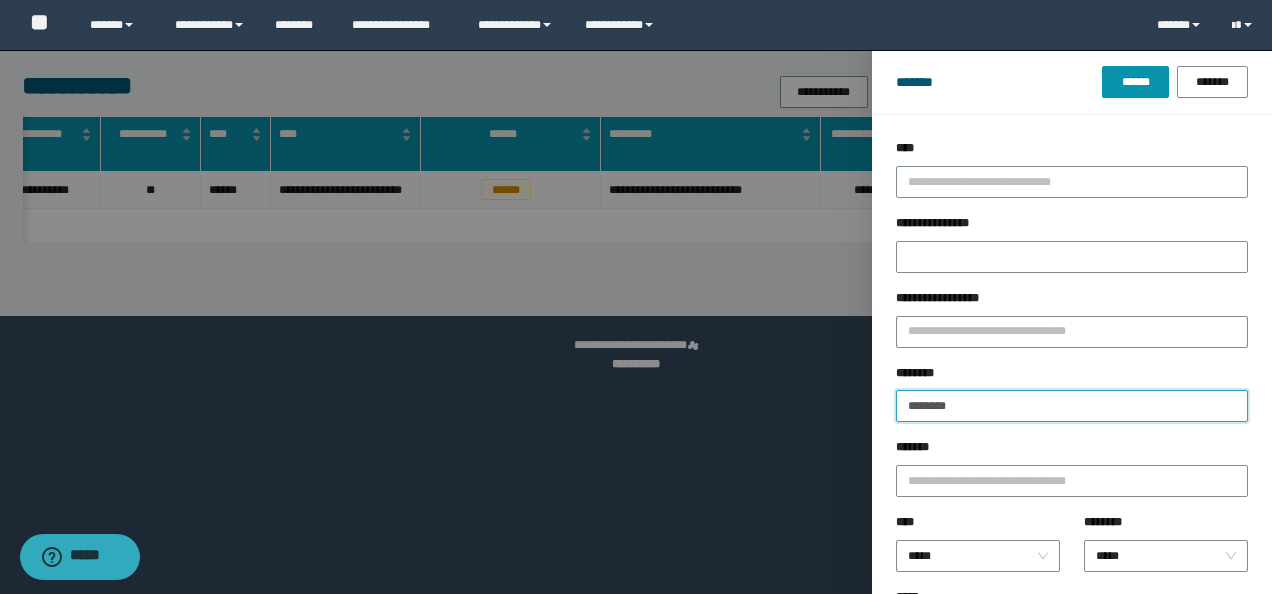 drag, startPoint x: 980, startPoint y: 402, endPoint x: 582, endPoint y: 403, distance: 398.00125 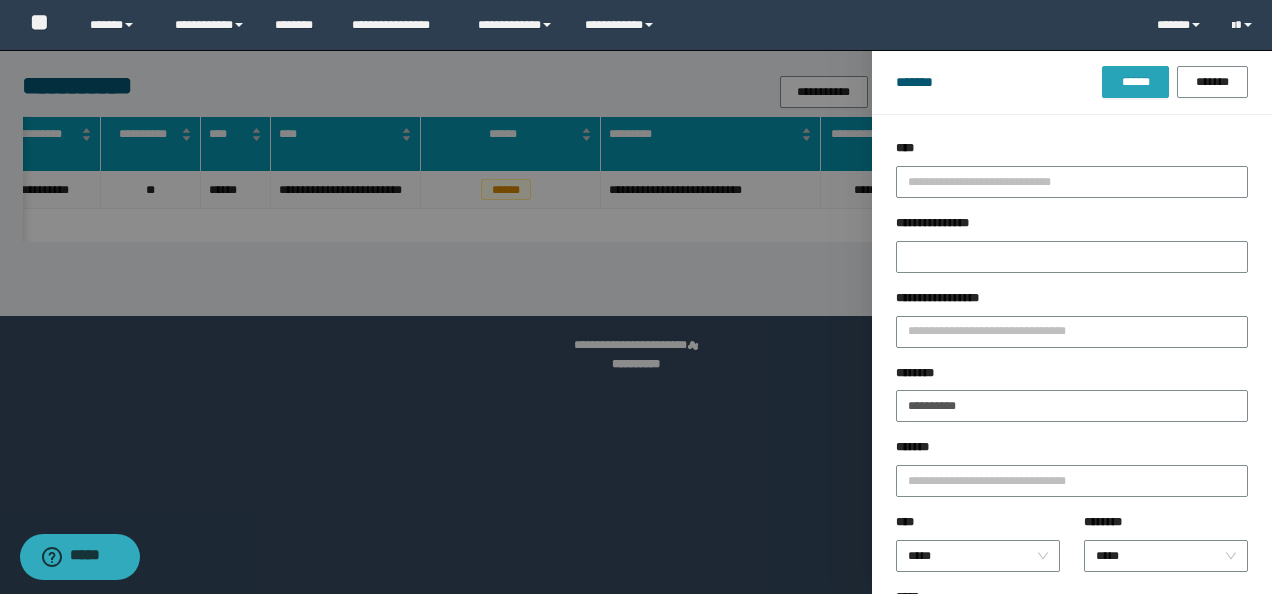 click on "******" at bounding box center (1135, 82) 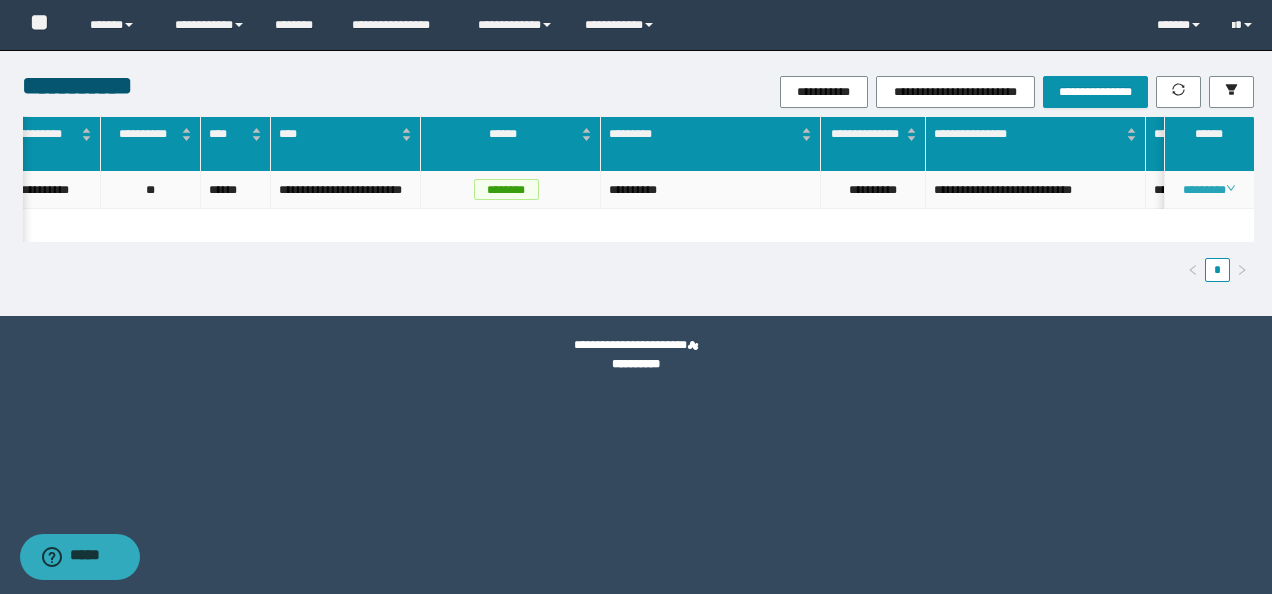 click on "********" at bounding box center (1208, 190) 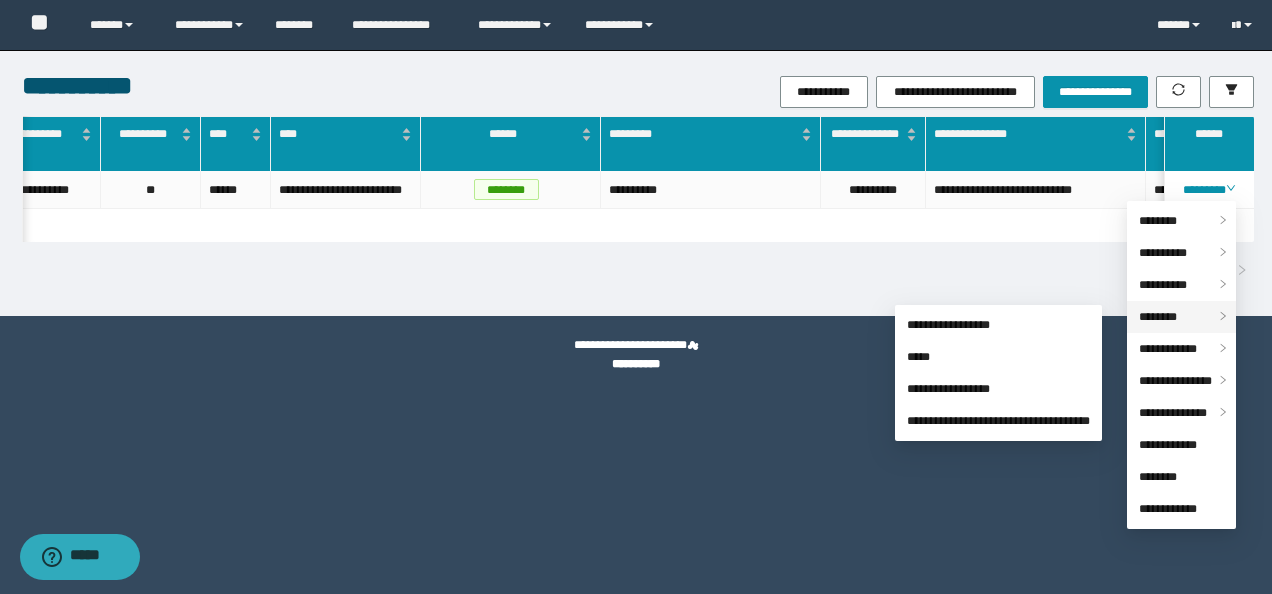 click on "********" at bounding box center (1181, 317) 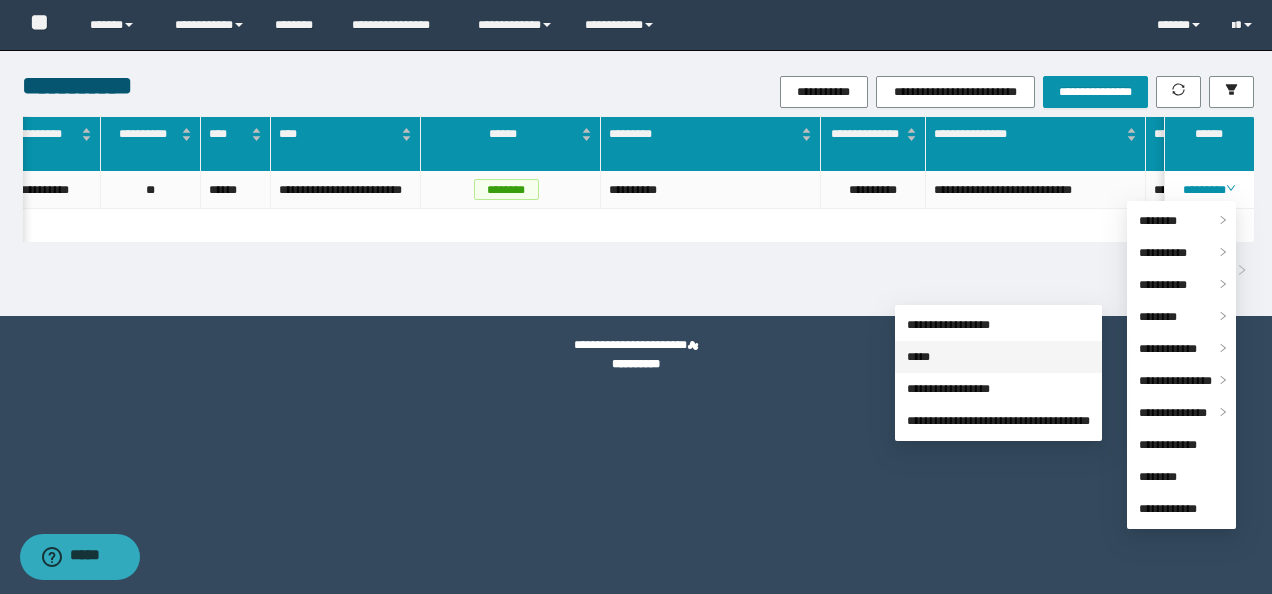 click on "*****" at bounding box center [918, 357] 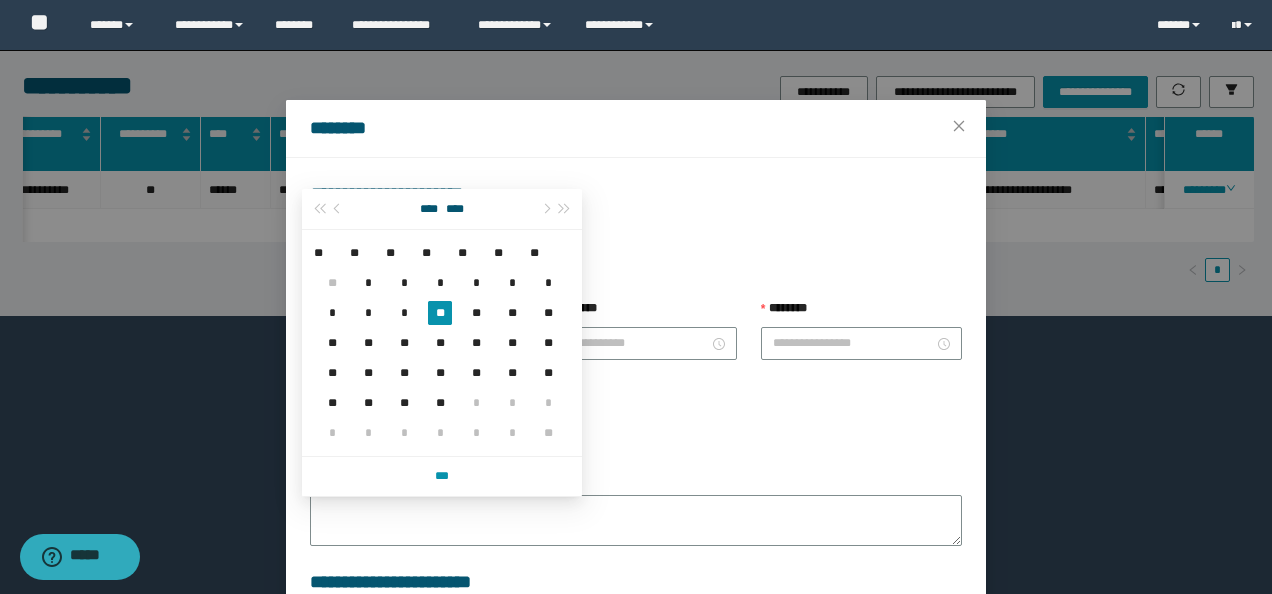 click on "**********" at bounding box center (402, 343) 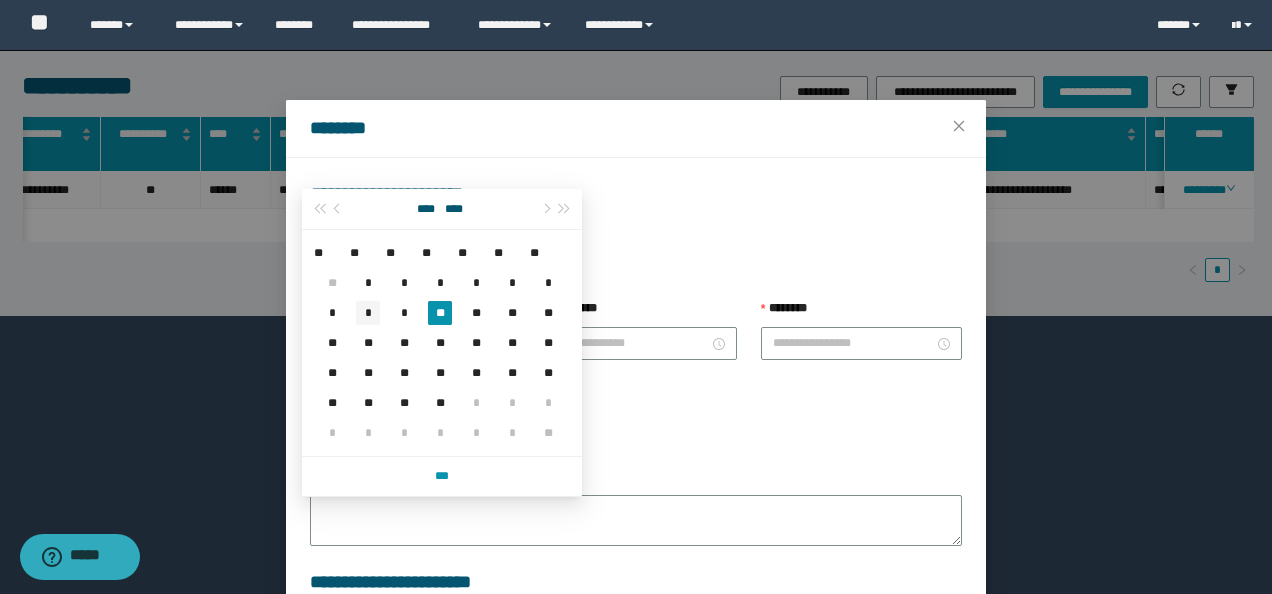 click on "*" at bounding box center (368, 313) 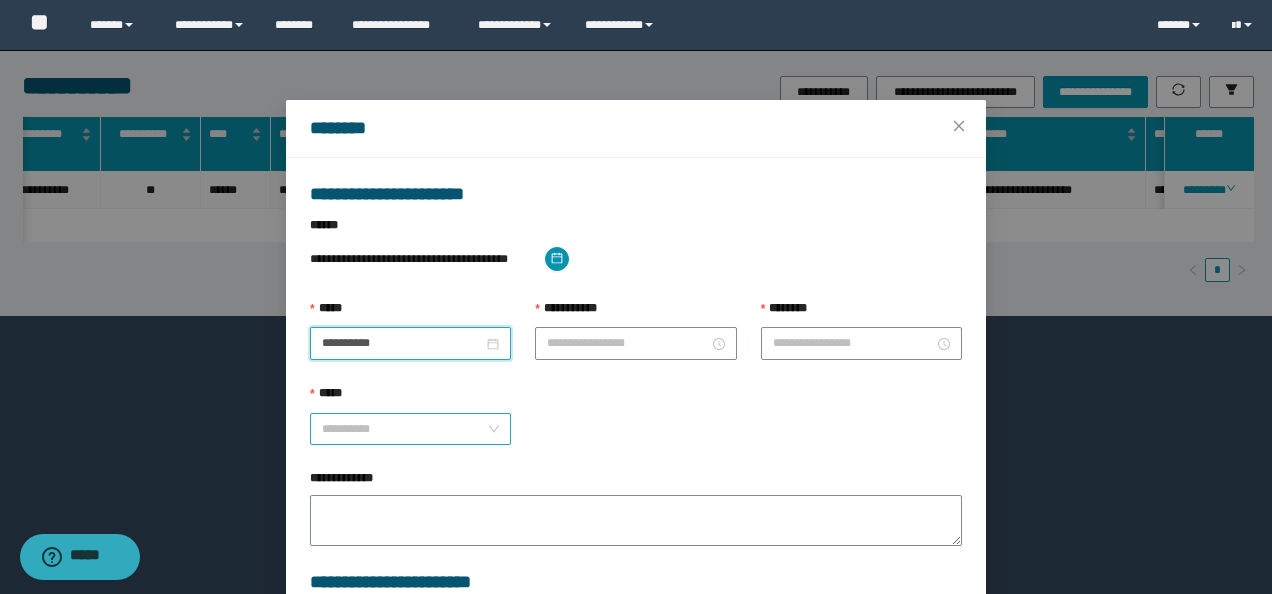 click on "**********" at bounding box center [411, 429] 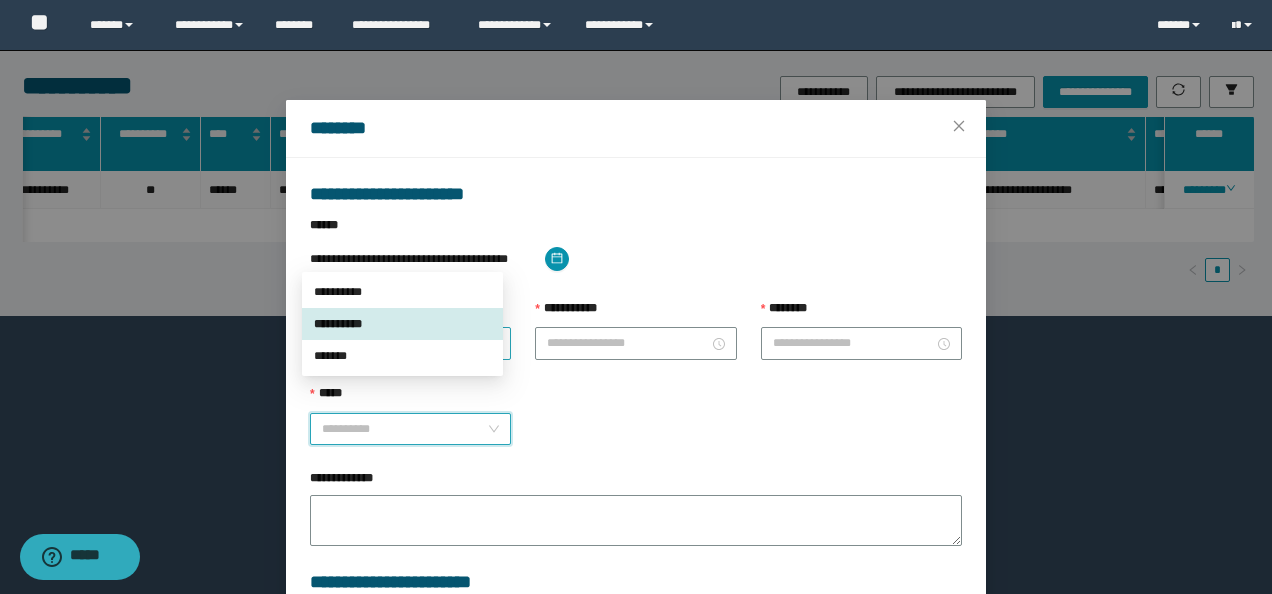 click on "**********" at bounding box center (410, 343) 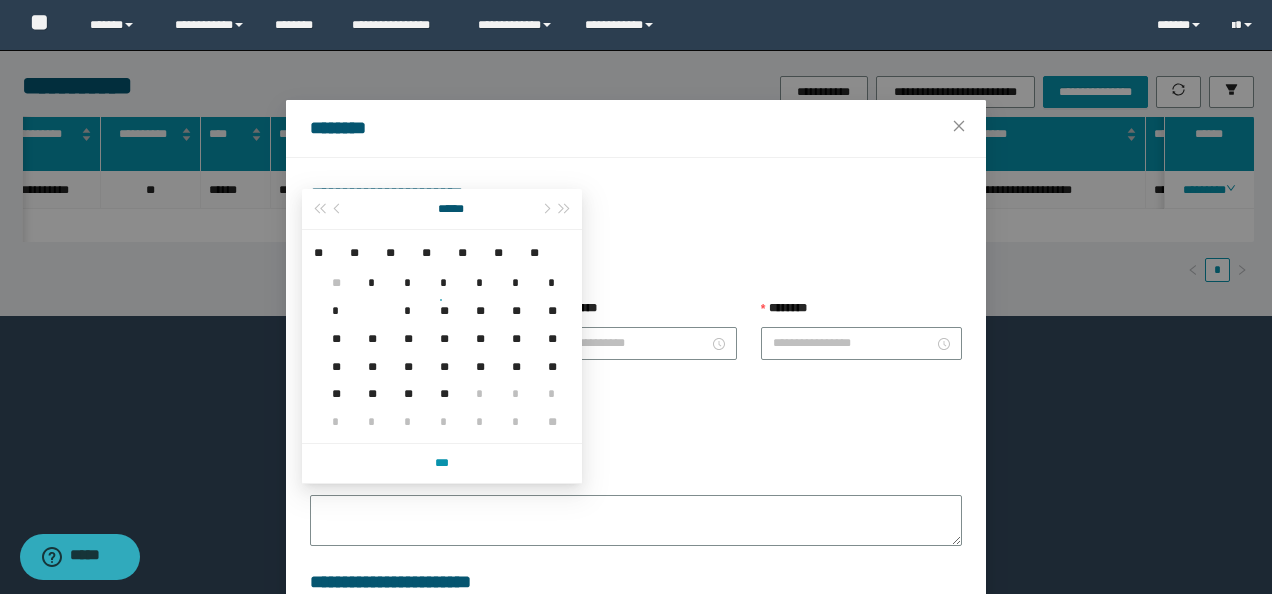 click on "**********" at bounding box center (402, 343) 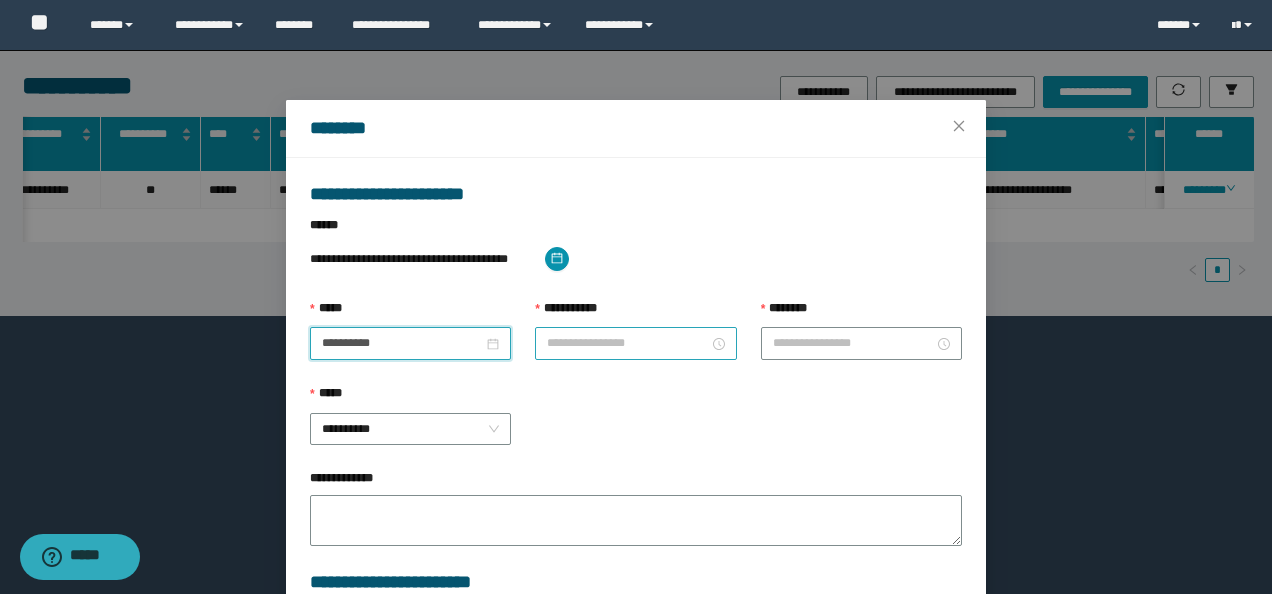 click on "**********" at bounding box center [627, 343] 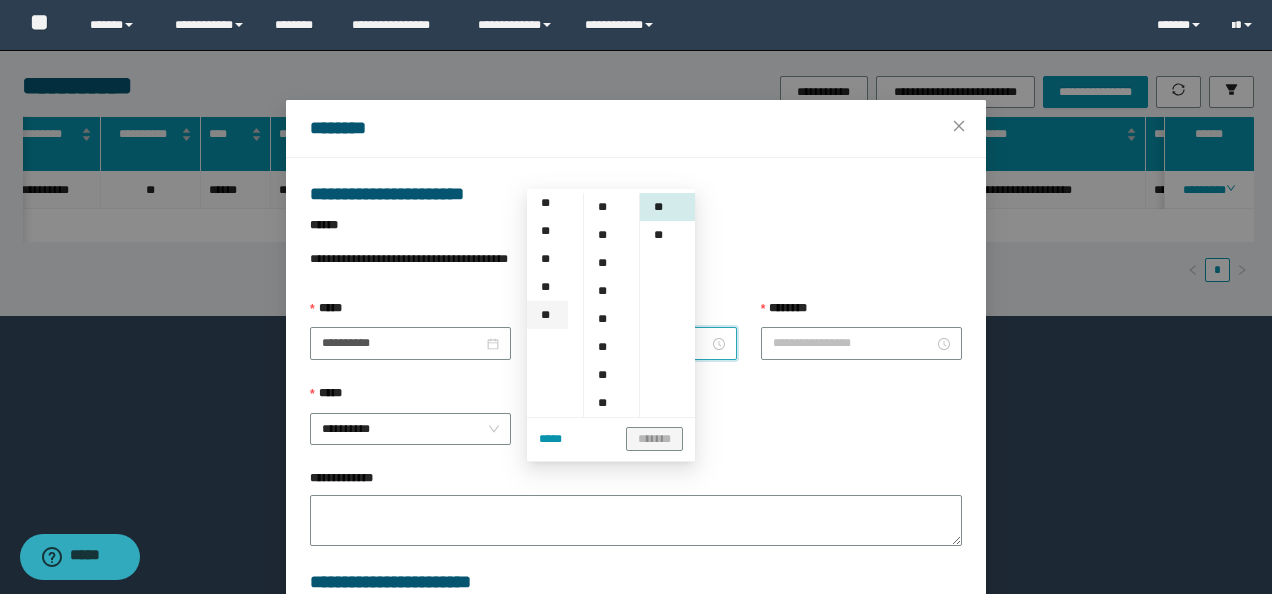click on "**" at bounding box center (547, 315) 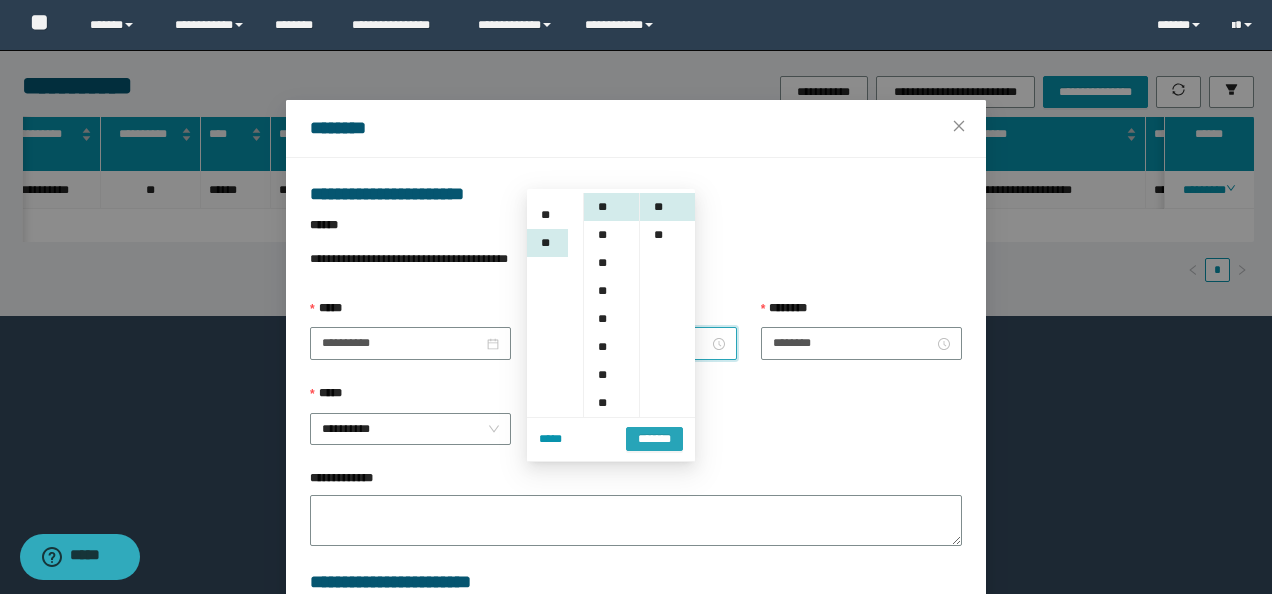 scroll, scrollTop: 308, scrollLeft: 0, axis: vertical 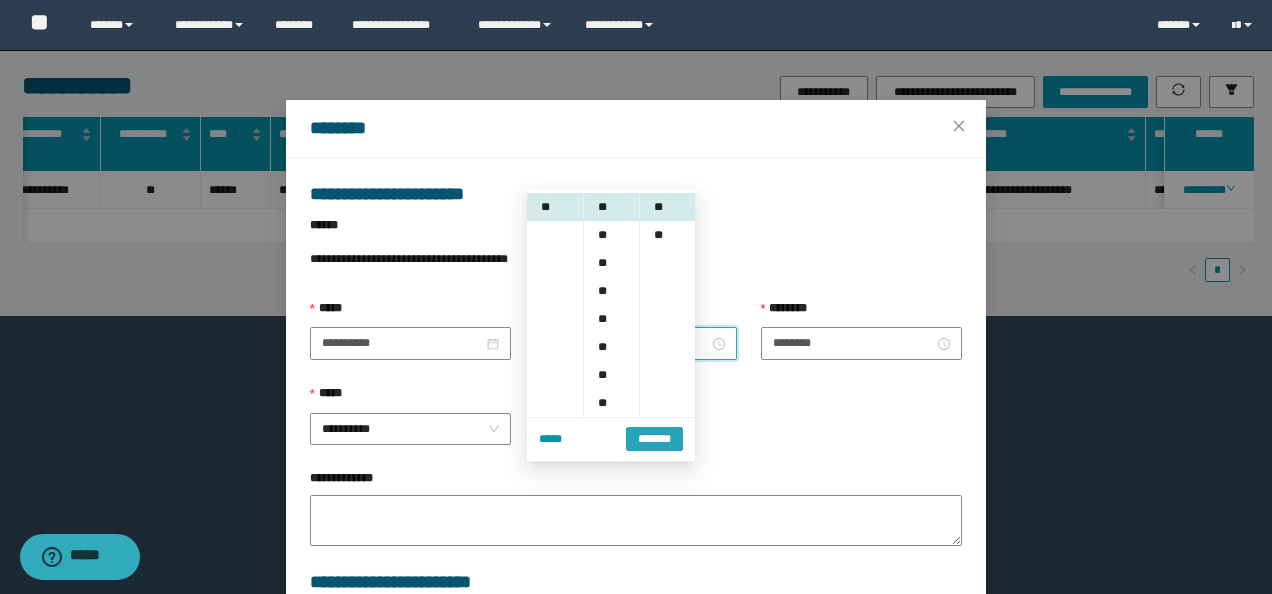 click on "*******" at bounding box center [654, 439] 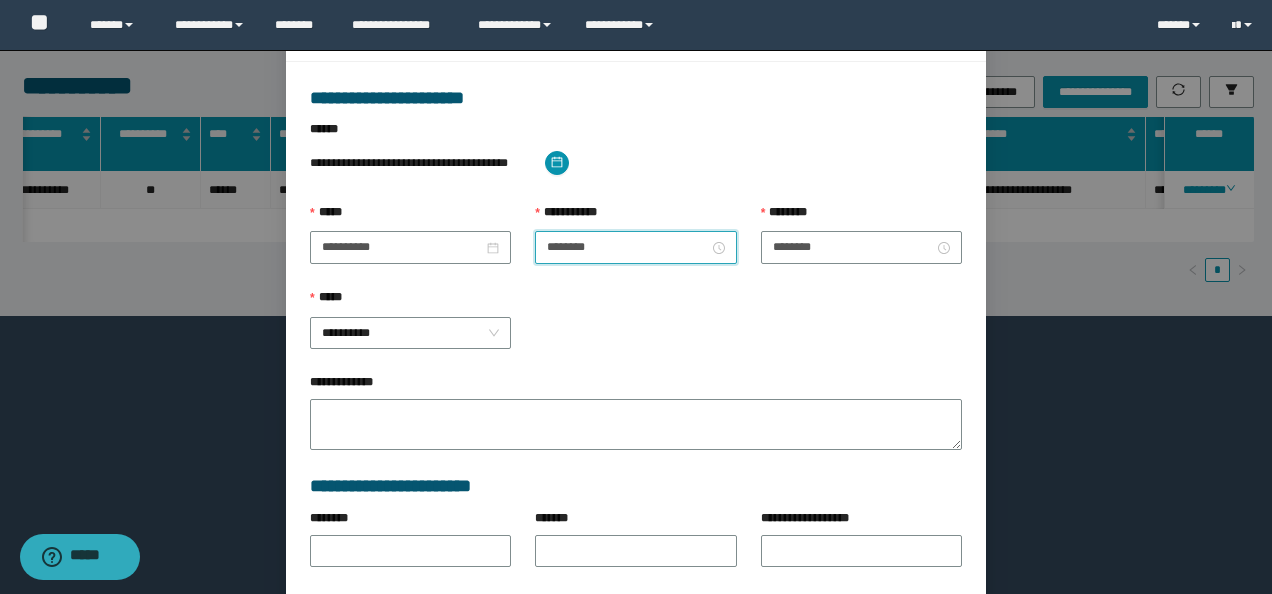 scroll, scrollTop: 0, scrollLeft: 0, axis: both 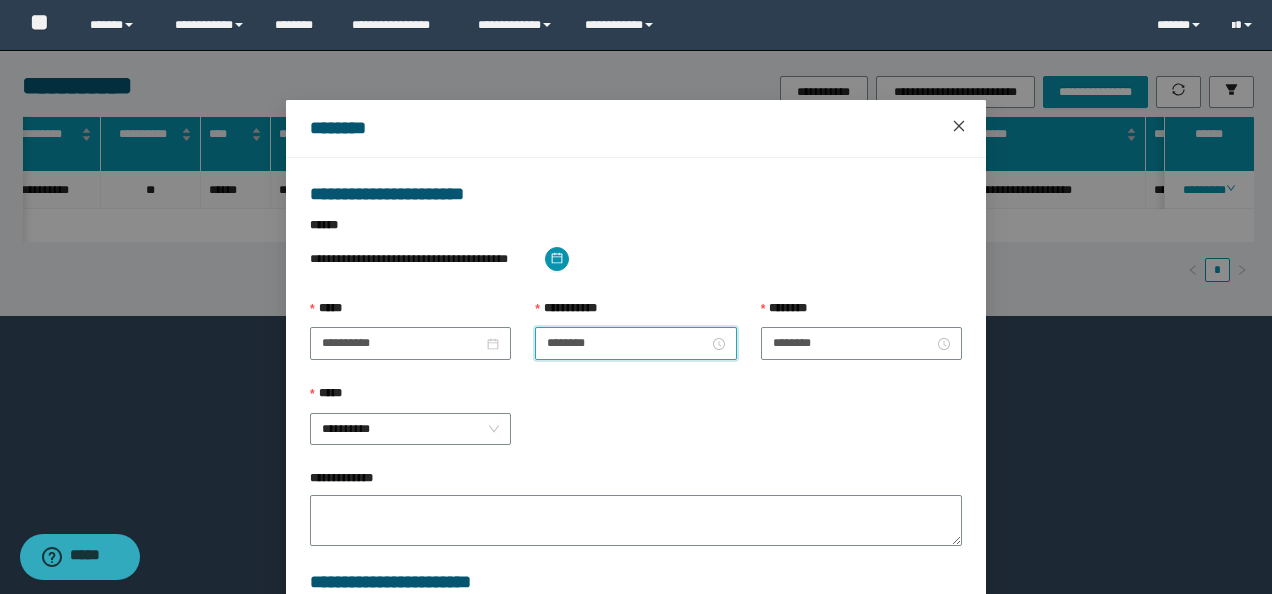 click at bounding box center (959, 127) 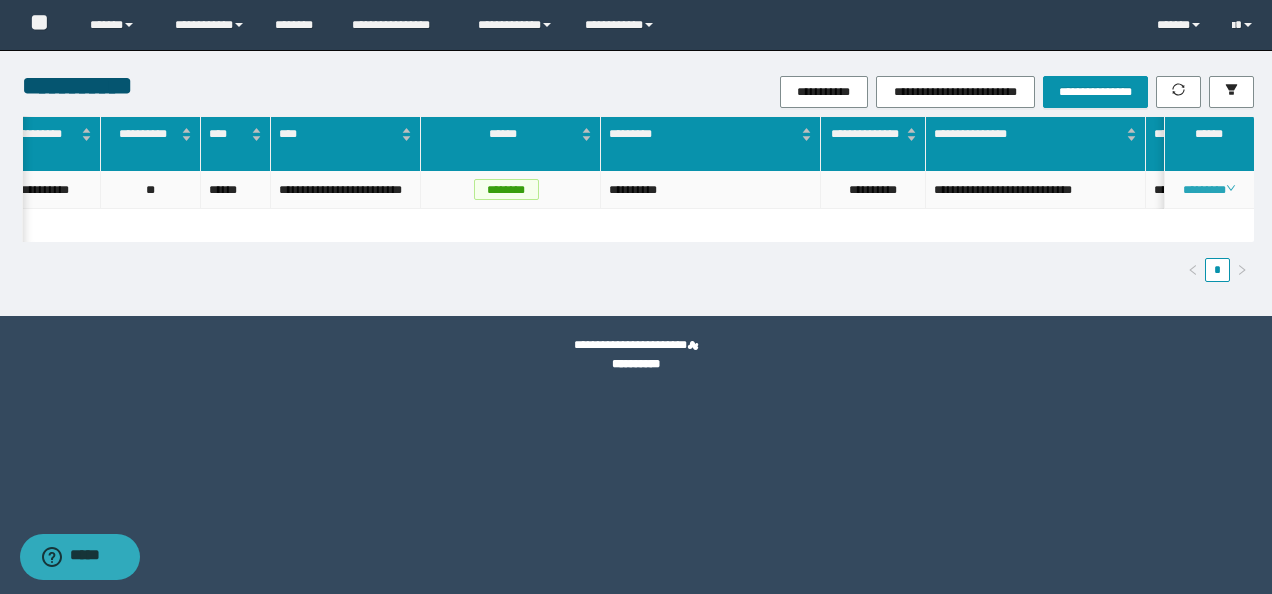 drag, startPoint x: 1210, startPoint y: 202, endPoint x: 1201, endPoint y: 192, distance: 13.453624 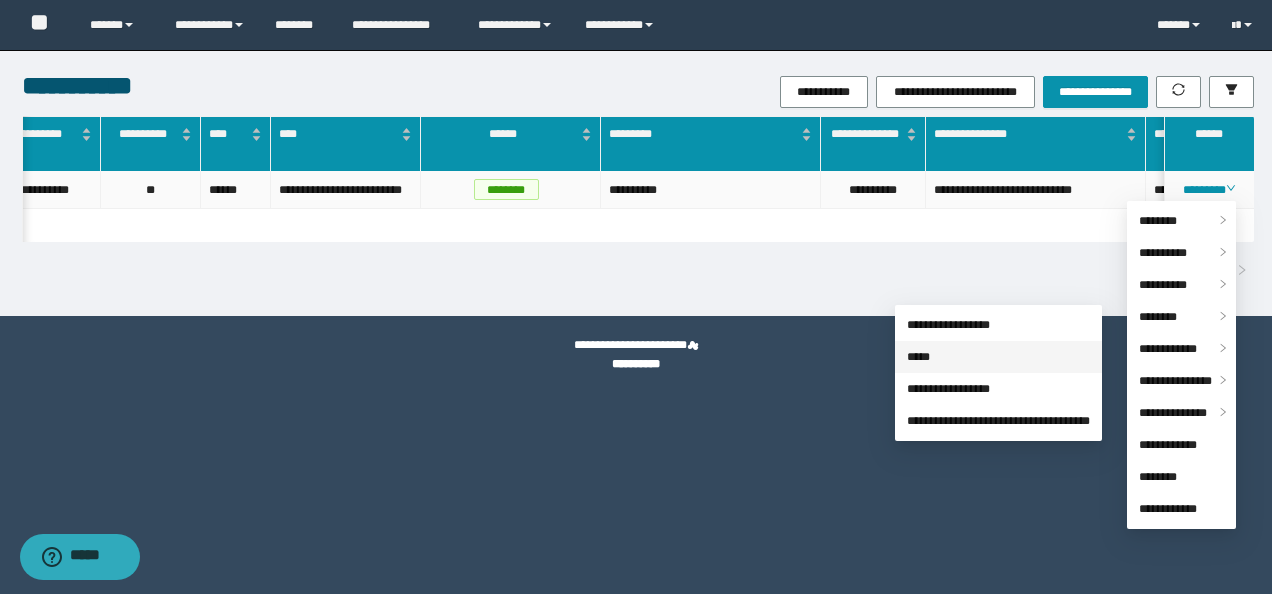 click on "*****" at bounding box center (918, 357) 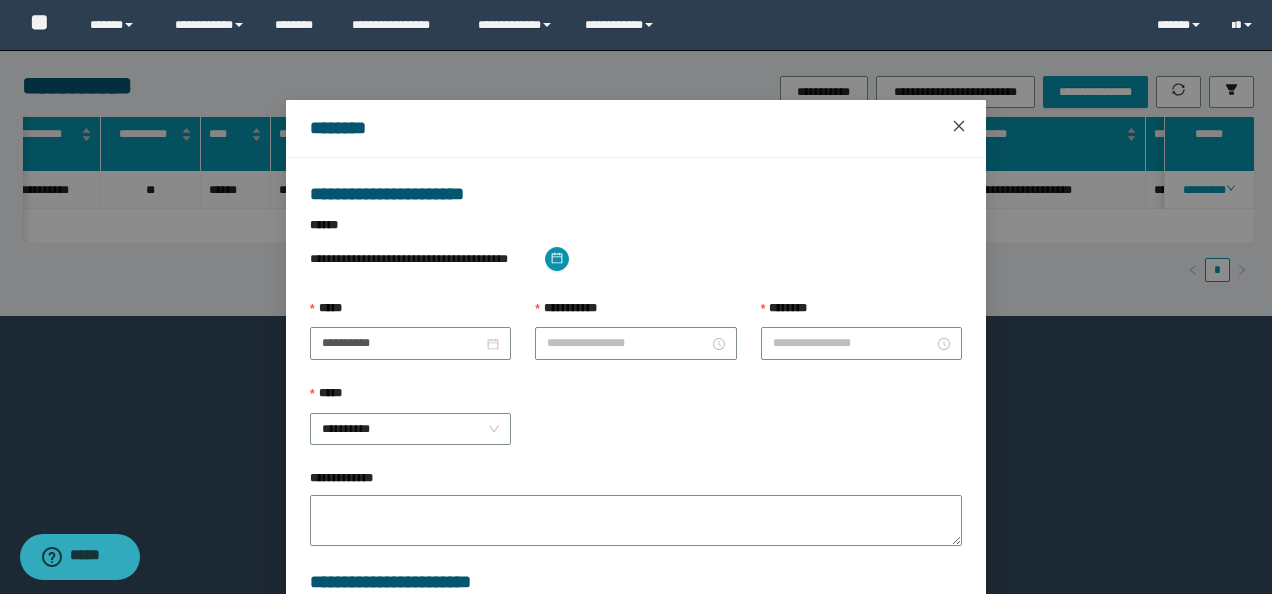 click 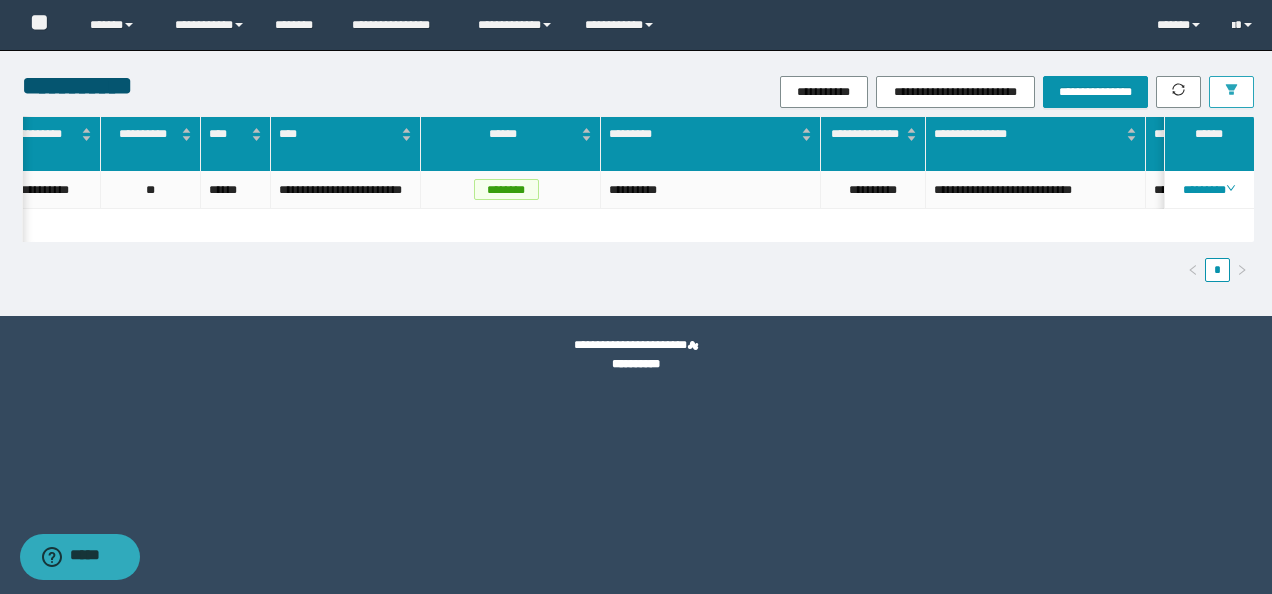 click 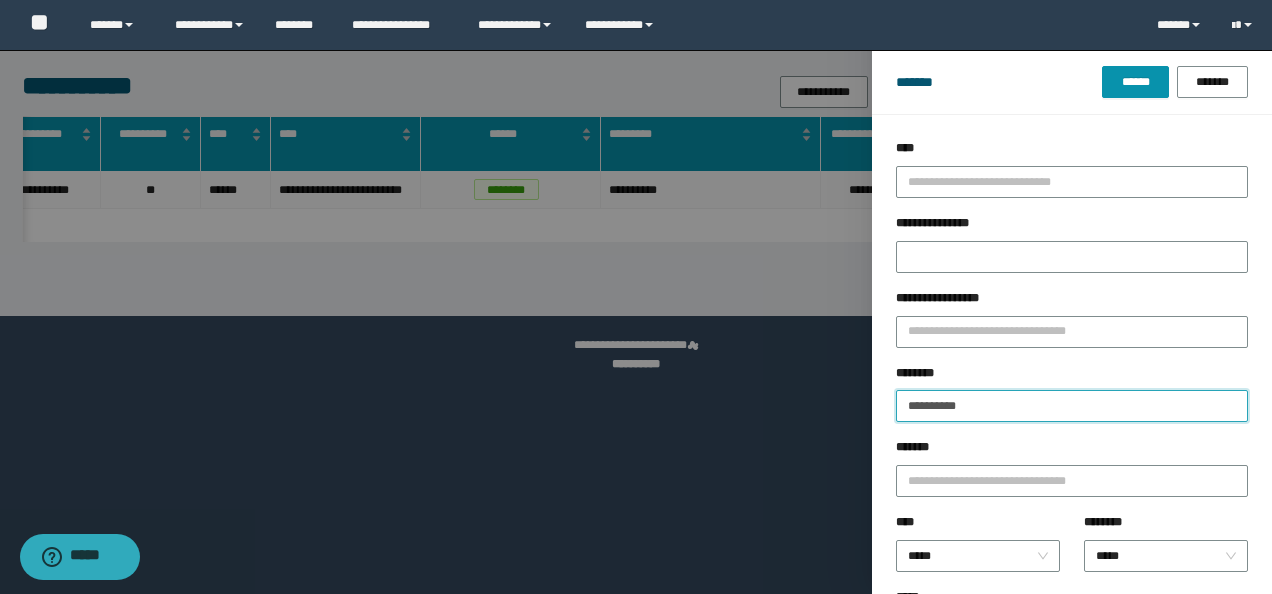 drag, startPoint x: 1014, startPoint y: 401, endPoint x: 394, endPoint y: 386, distance: 620.1814 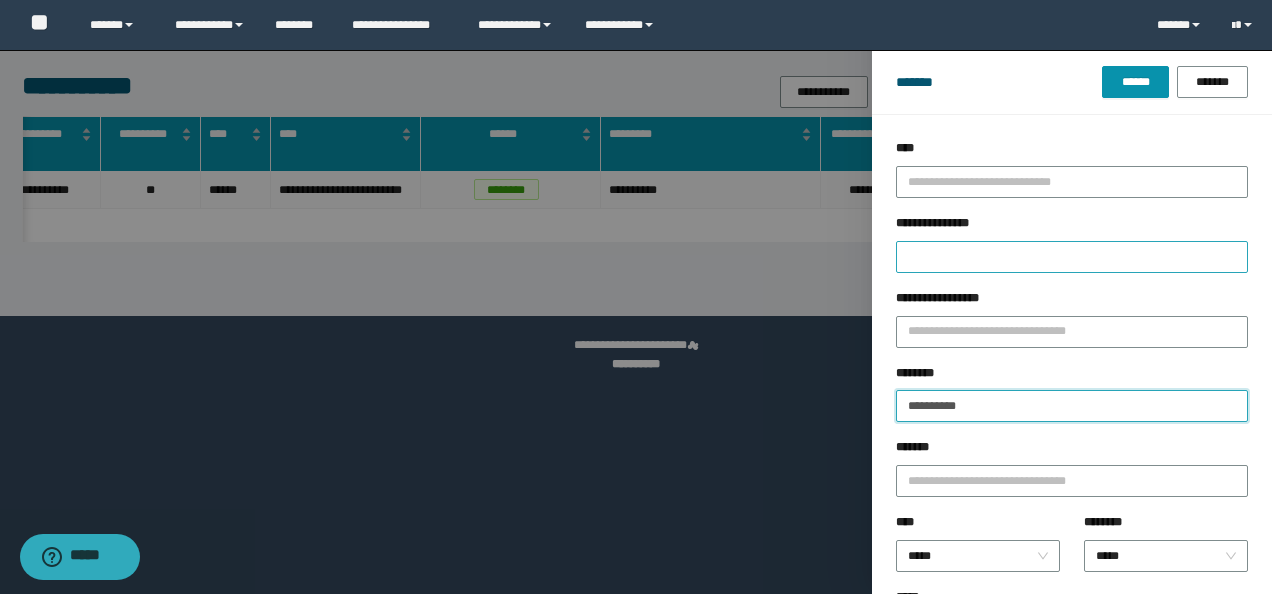 paste 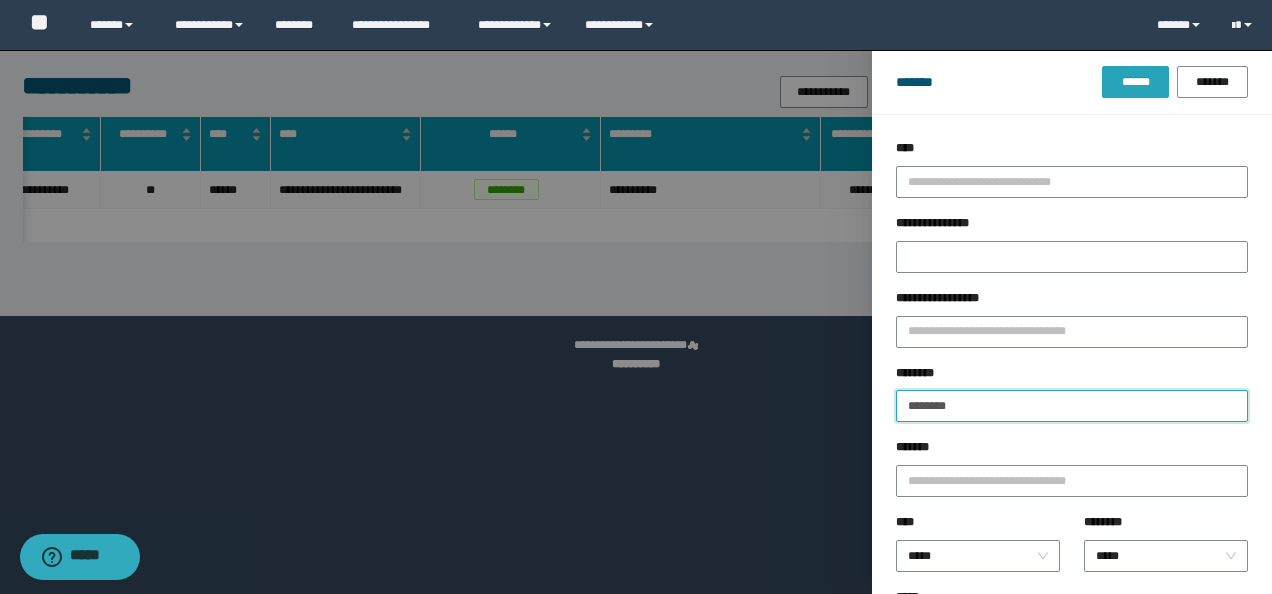 type on "********" 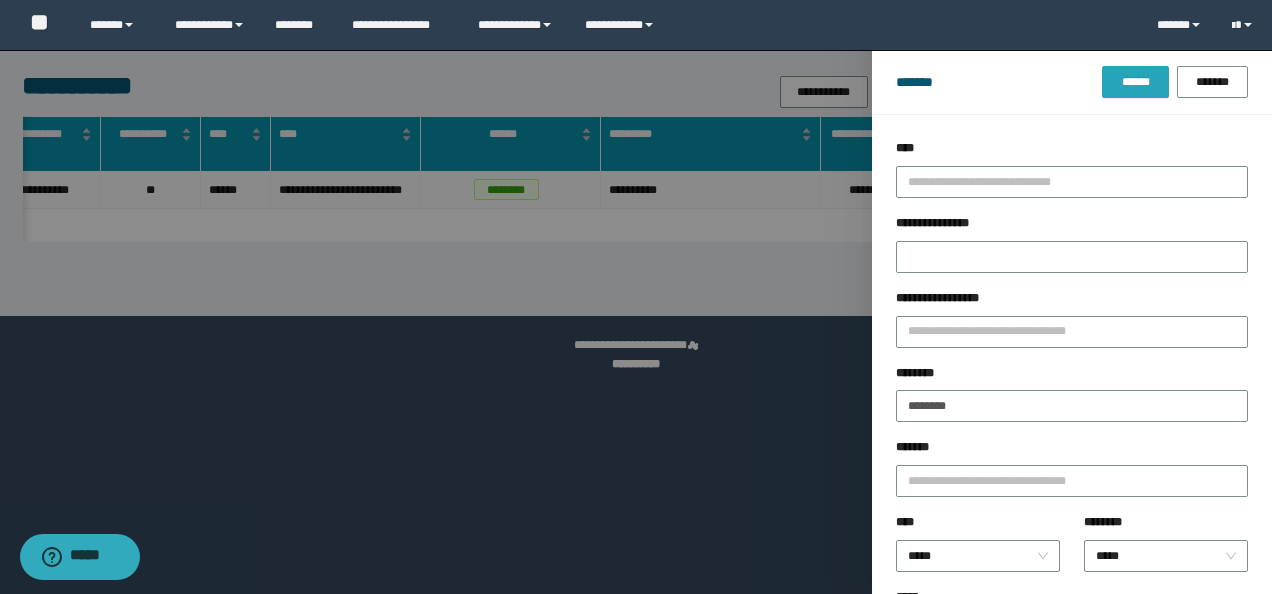 click on "******" at bounding box center (1135, 82) 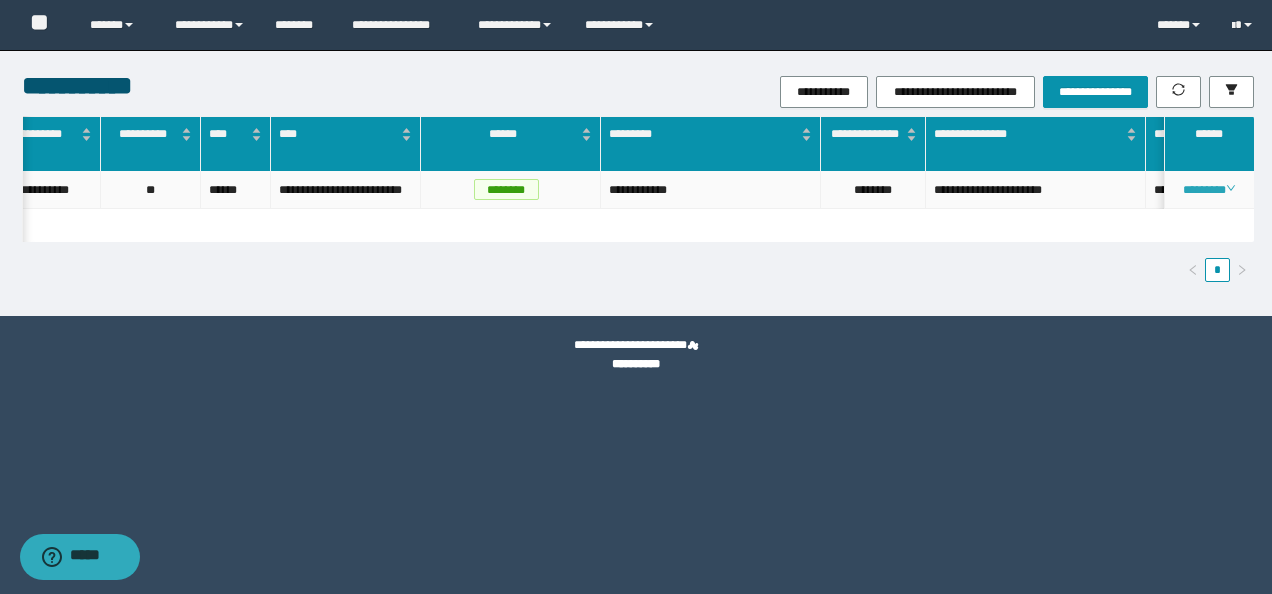 click on "********" at bounding box center (1208, 190) 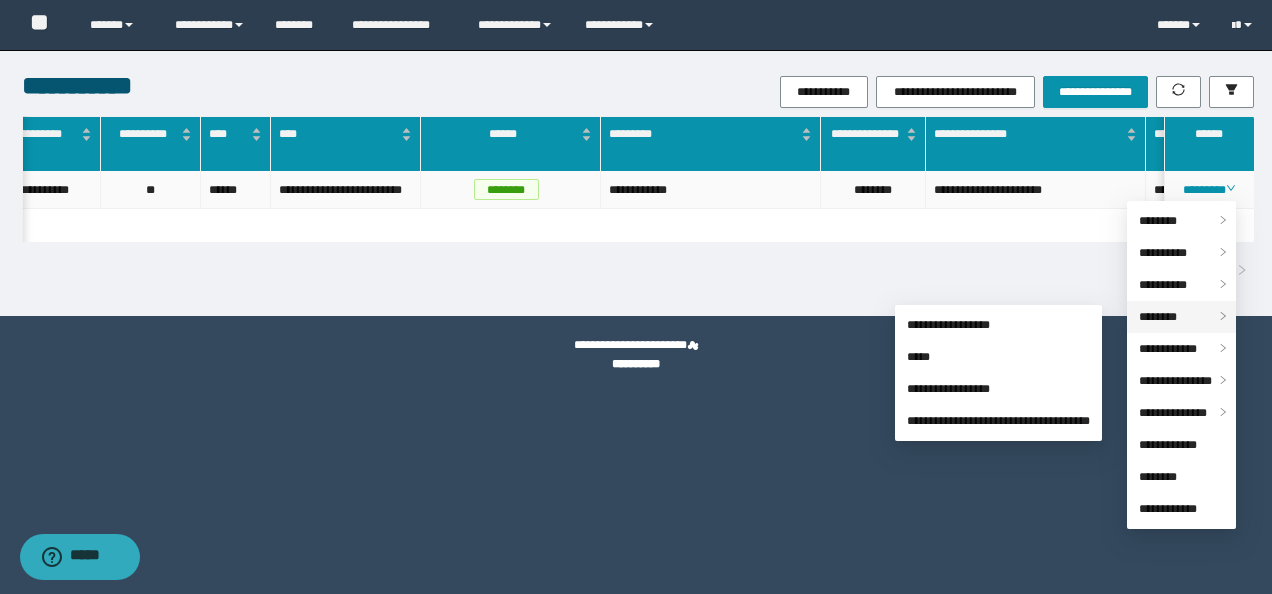 click on "********" at bounding box center (1158, 317) 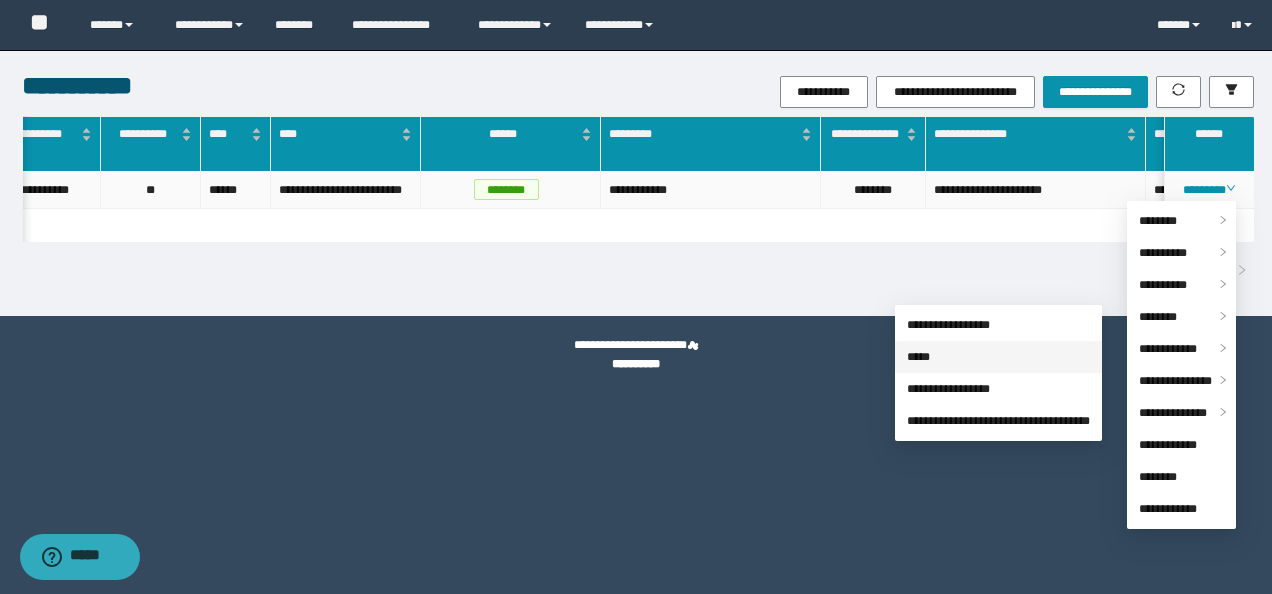 click on "*****" at bounding box center (918, 357) 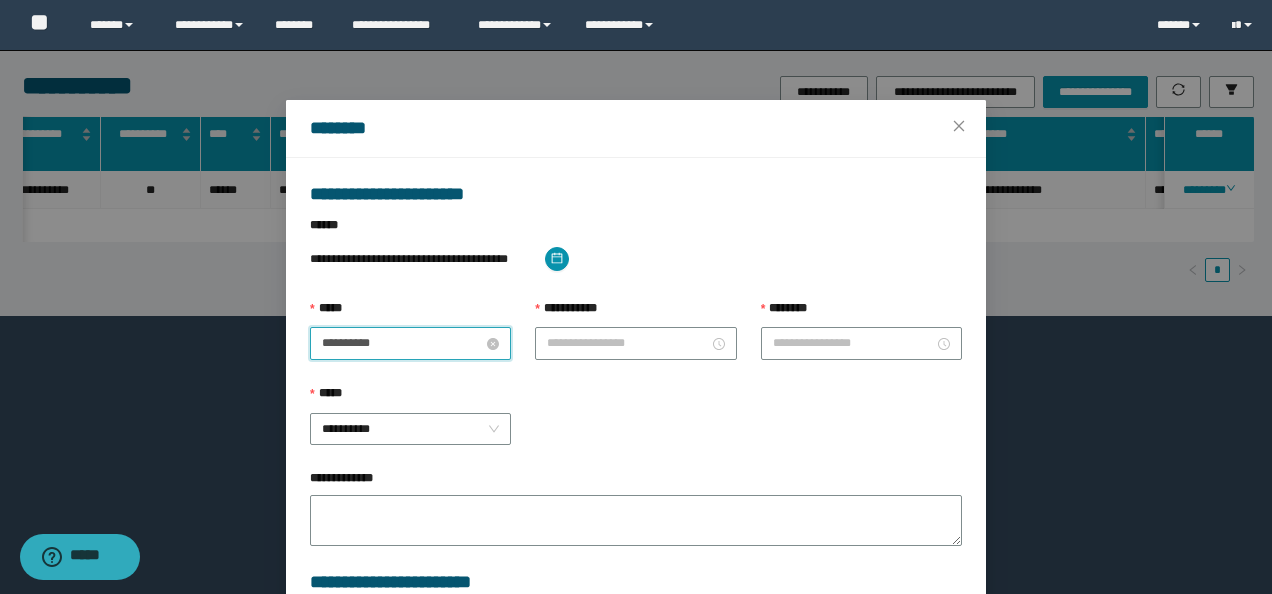 click on "**********" at bounding box center [402, 343] 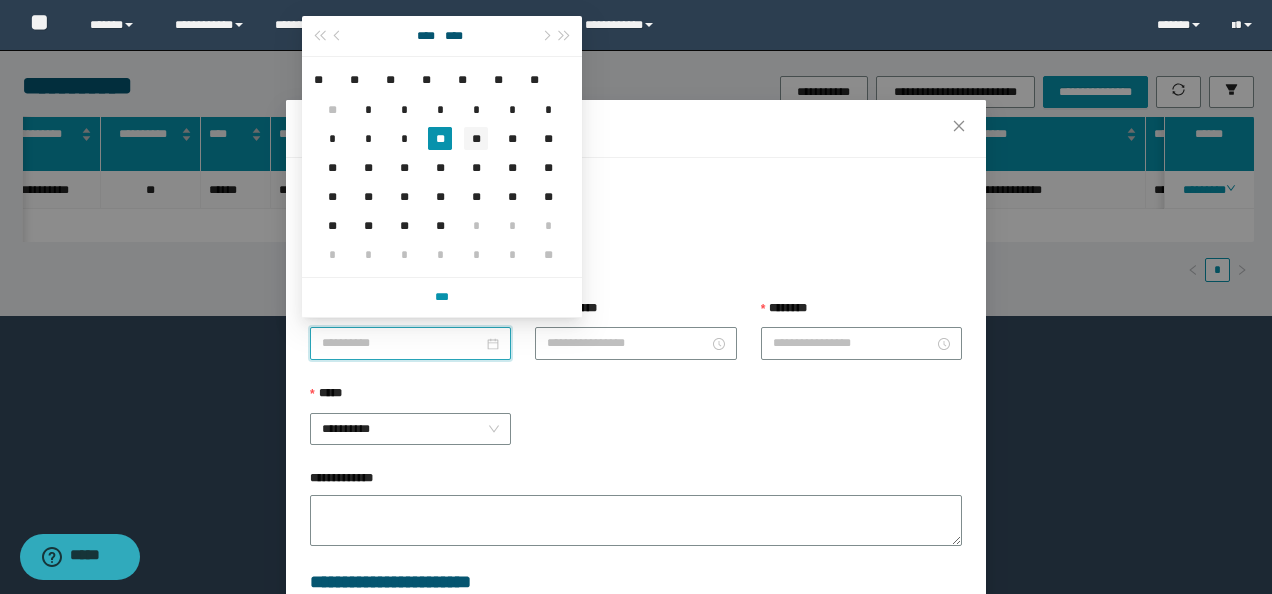 type on "**********" 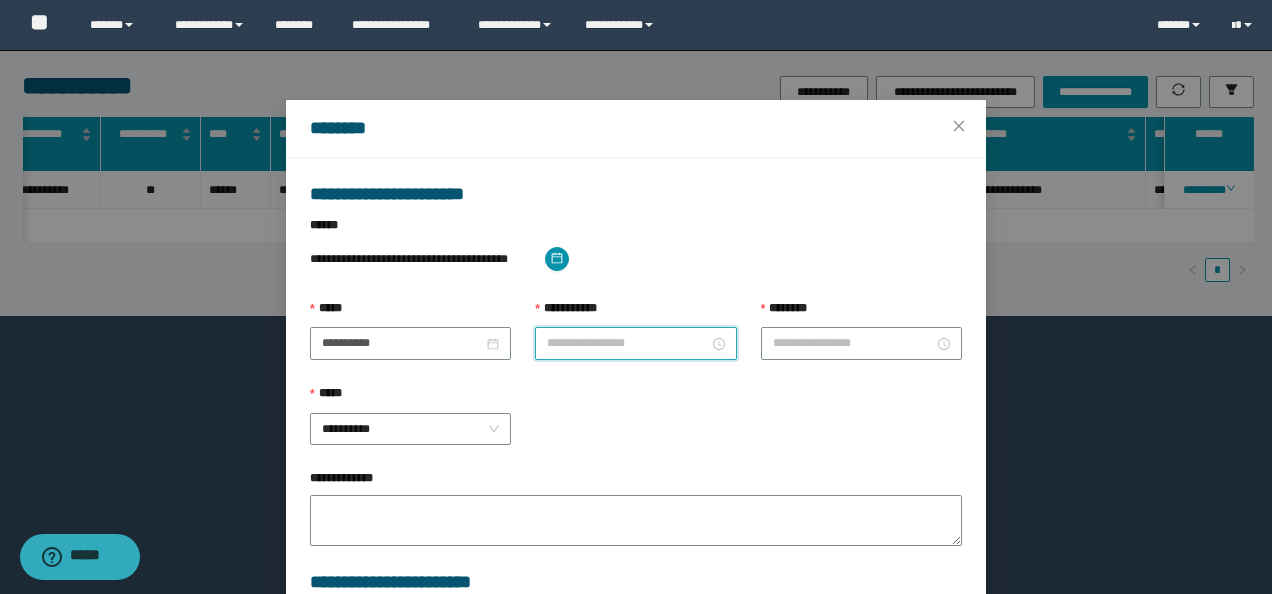 click on "**********" at bounding box center [627, 343] 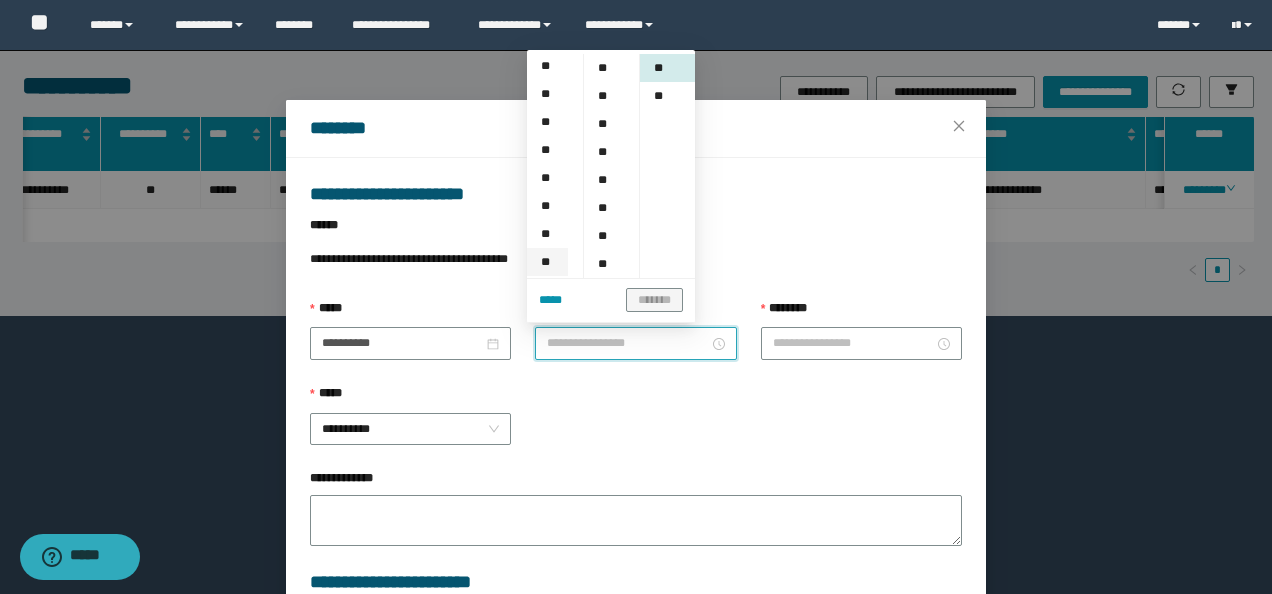 scroll, scrollTop: 200, scrollLeft: 0, axis: vertical 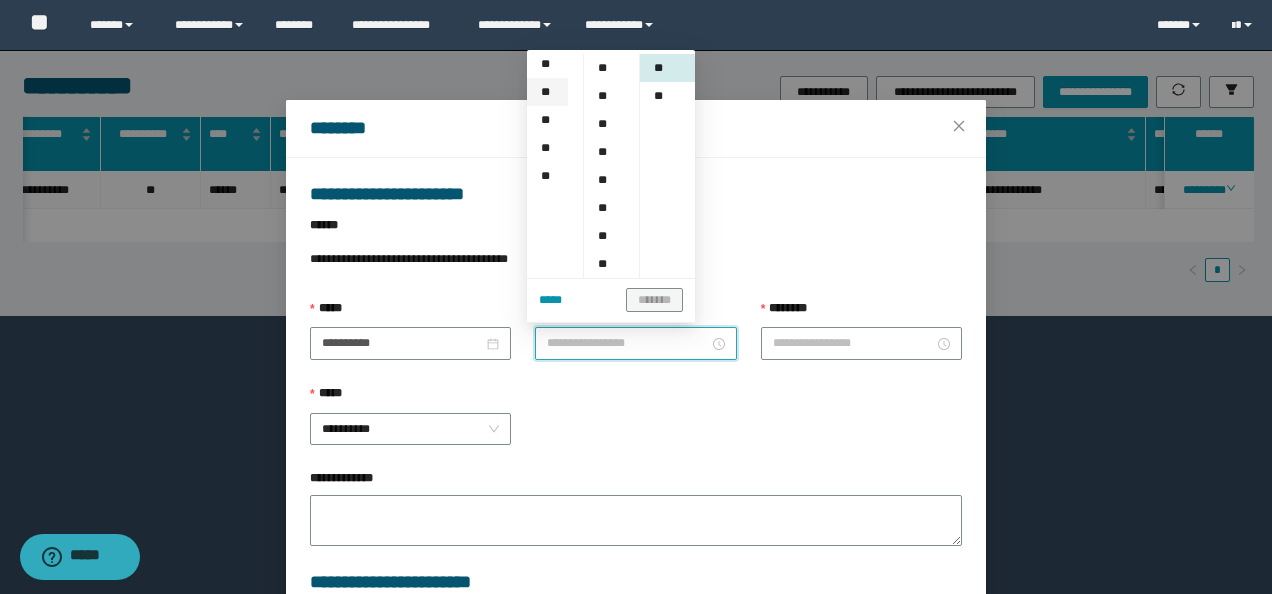 click on "**" at bounding box center (547, 92) 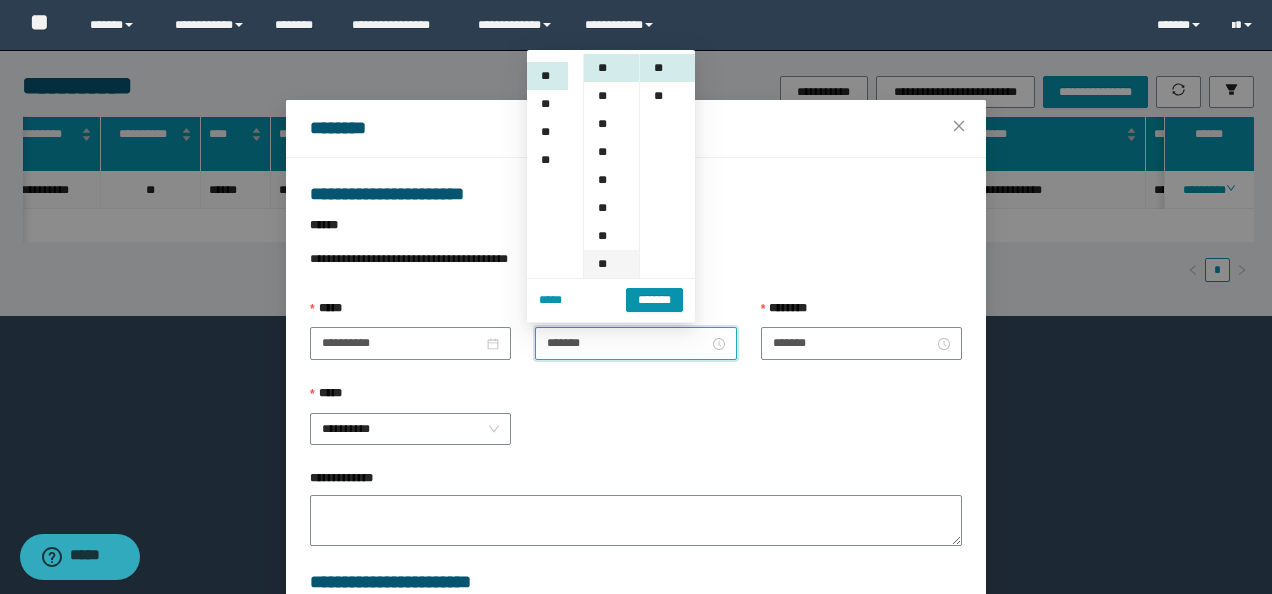 scroll, scrollTop: 224, scrollLeft: 0, axis: vertical 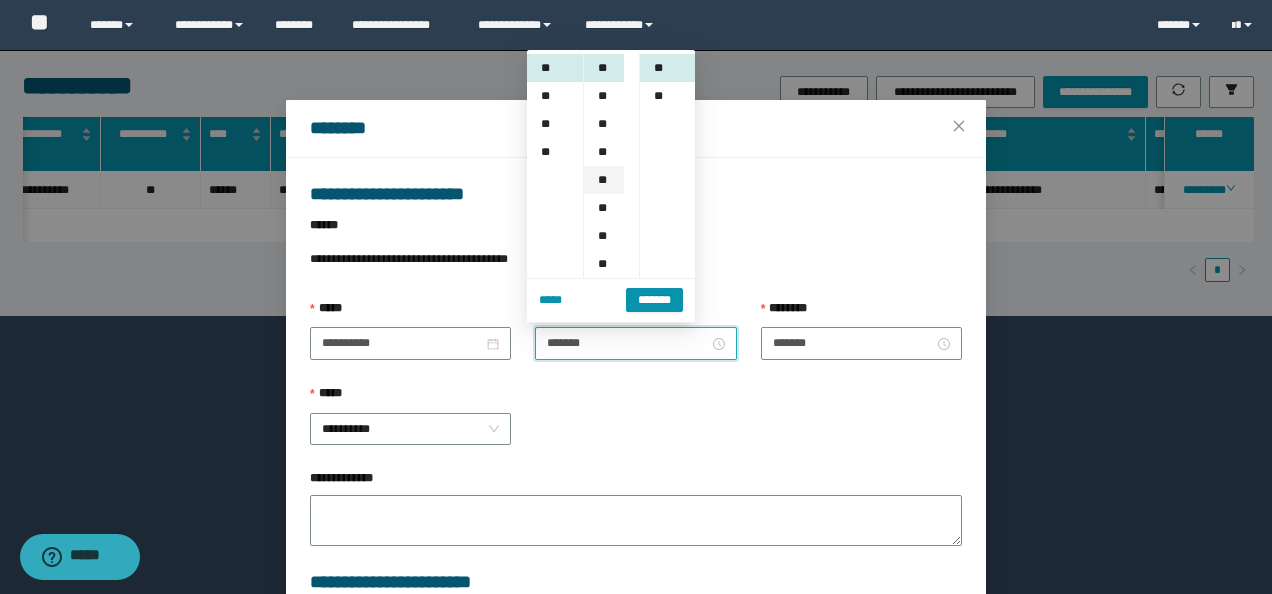 click on "**" at bounding box center (604, 180) 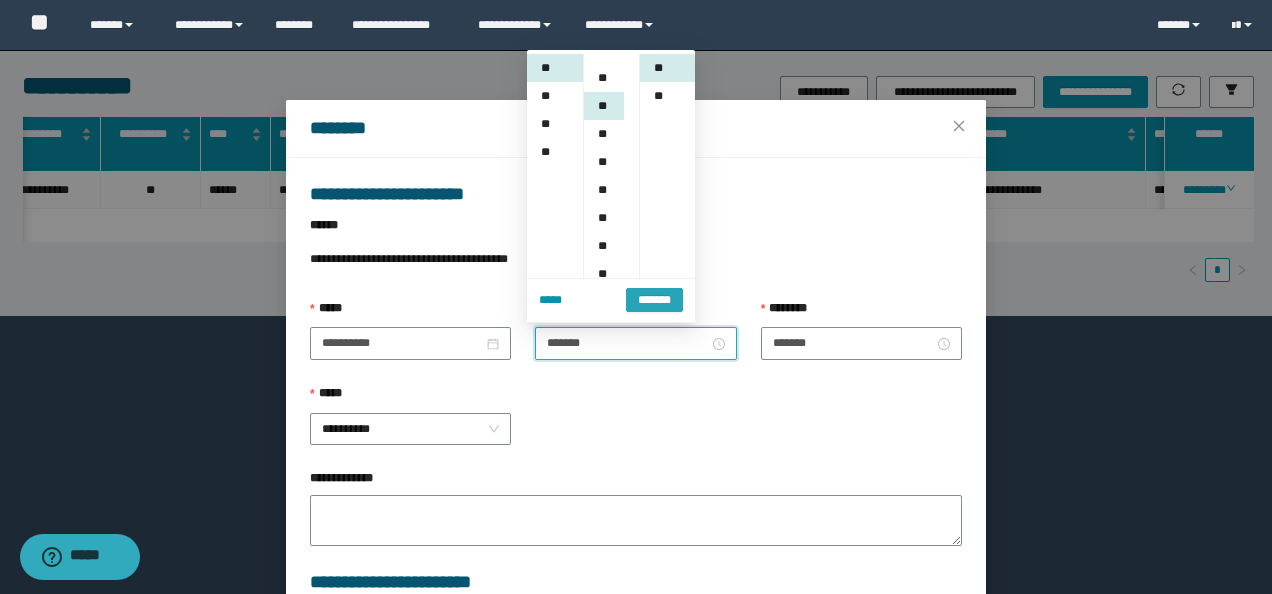 scroll, scrollTop: 112, scrollLeft: 0, axis: vertical 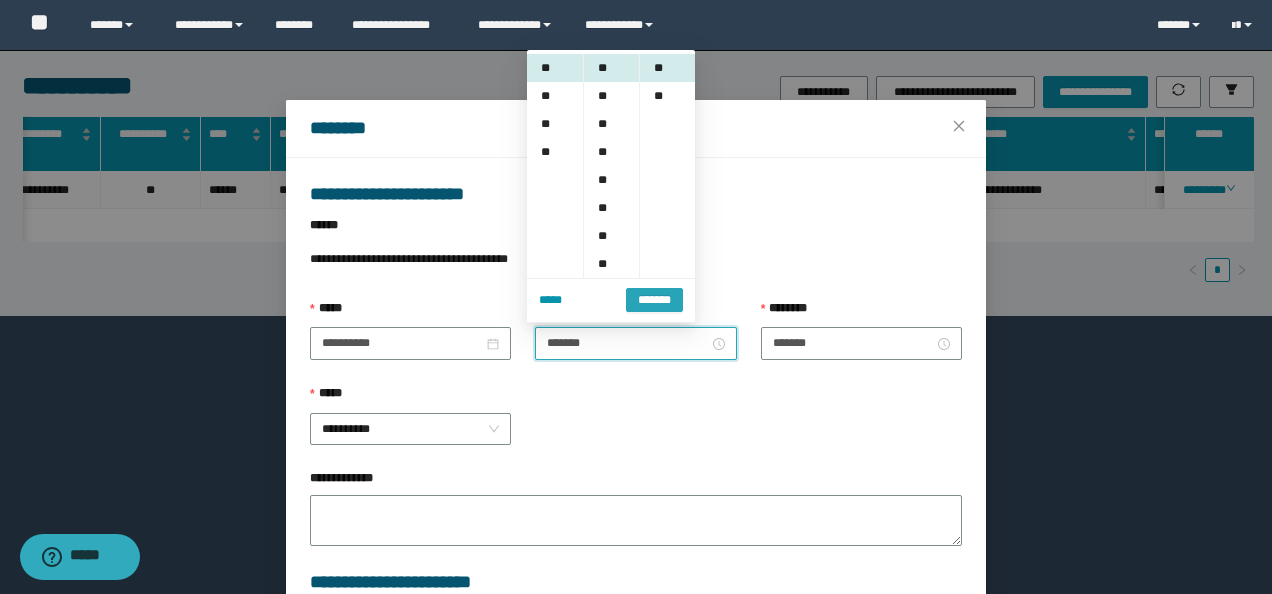 click on "*******" at bounding box center (654, 298) 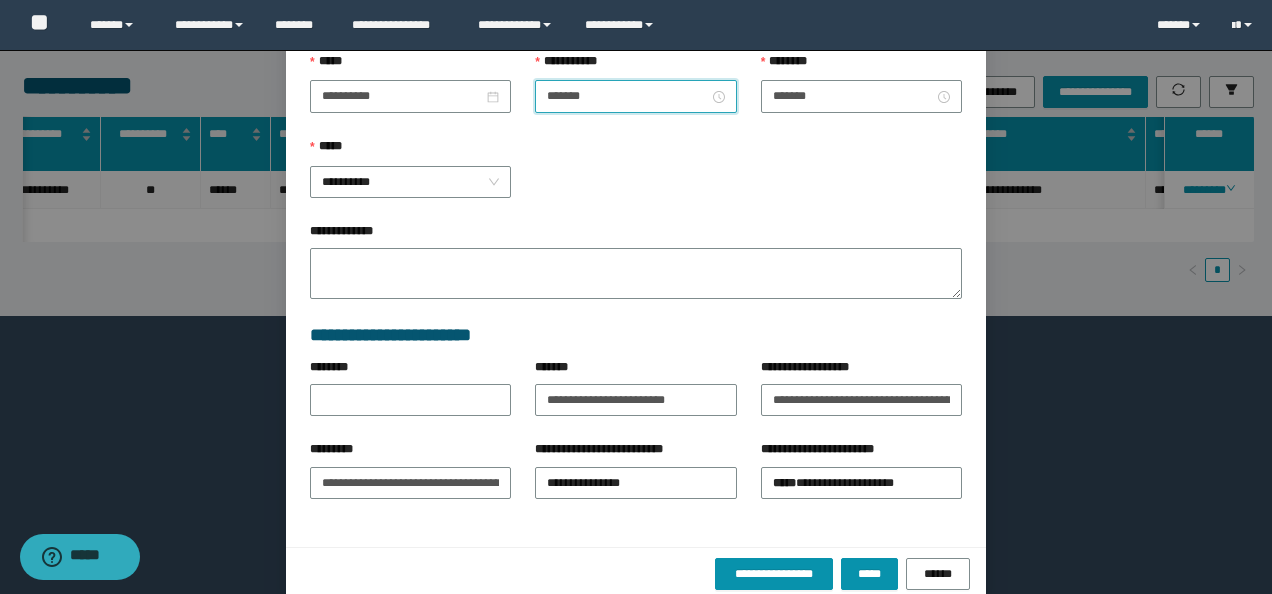 scroll, scrollTop: 273, scrollLeft: 0, axis: vertical 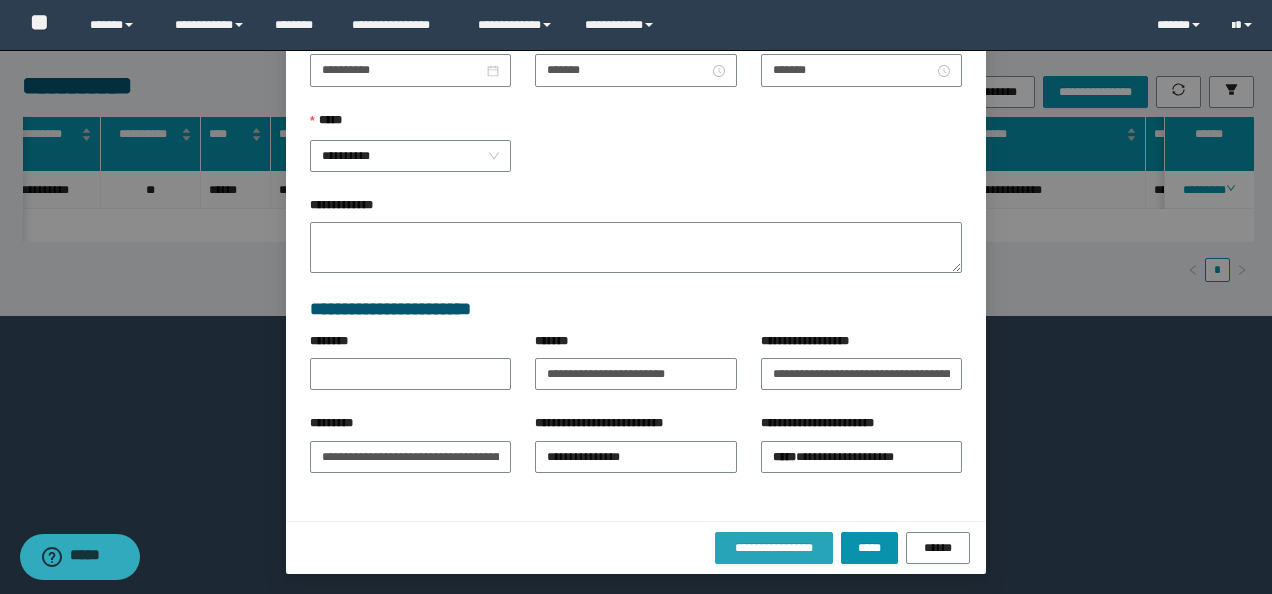 click on "**********" at bounding box center (774, 548) 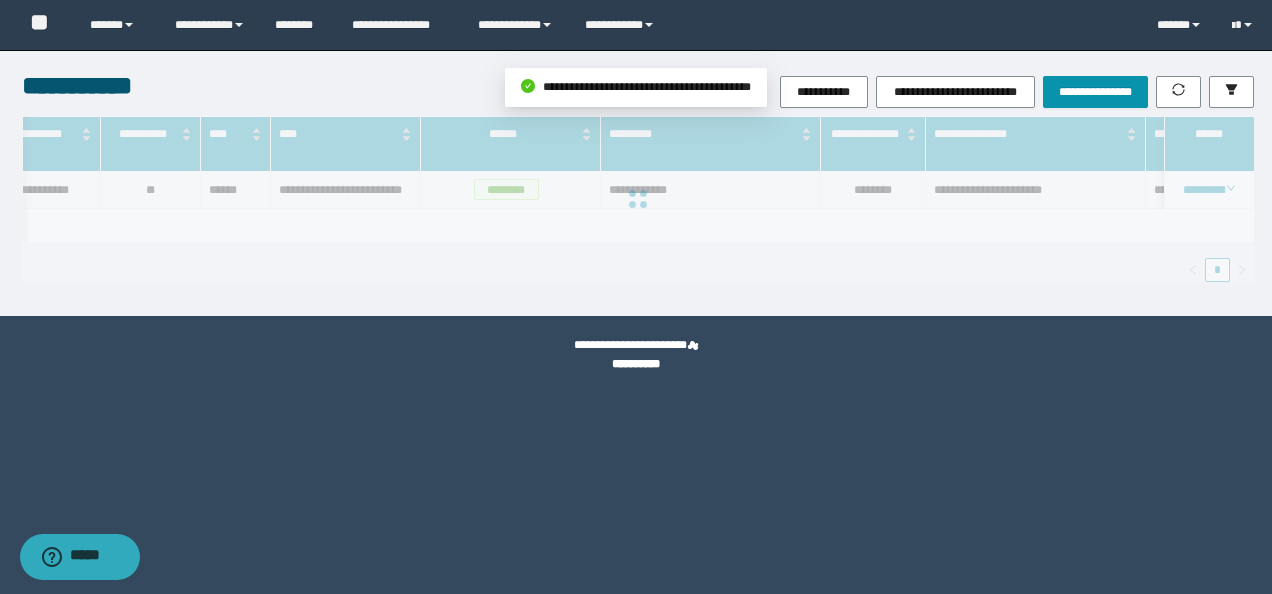 scroll, scrollTop: 173, scrollLeft: 0, axis: vertical 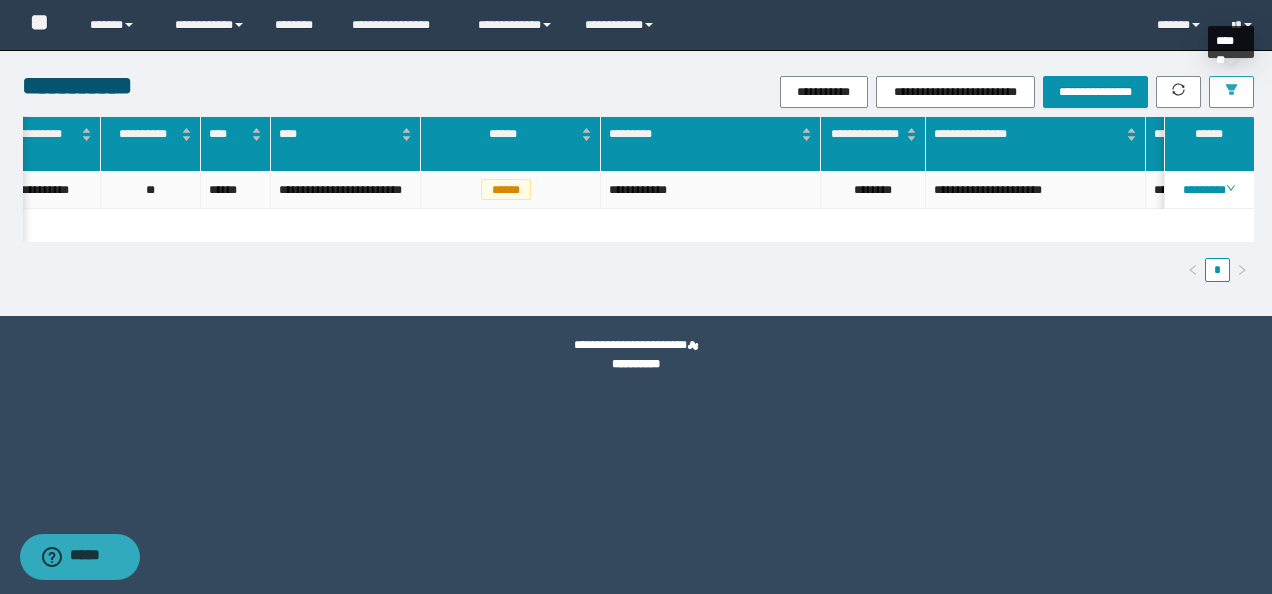click at bounding box center (1231, 92) 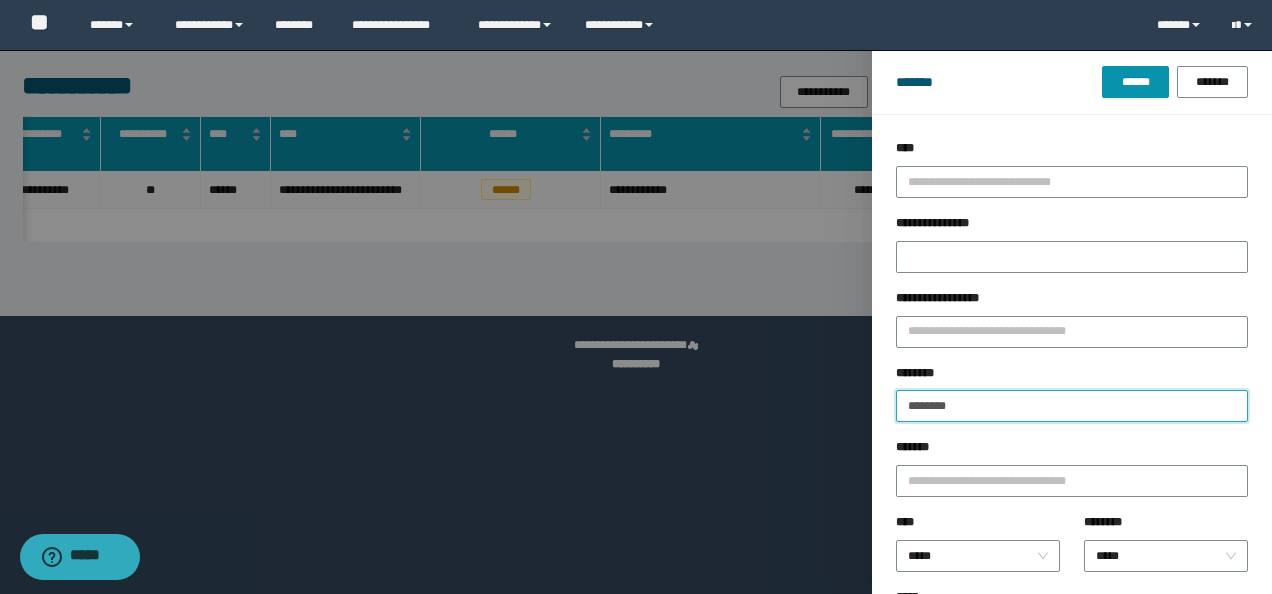 drag, startPoint x: 984, startPoint y: 413, endPoint x: 536, endPoint y: 388, distance: 448.697 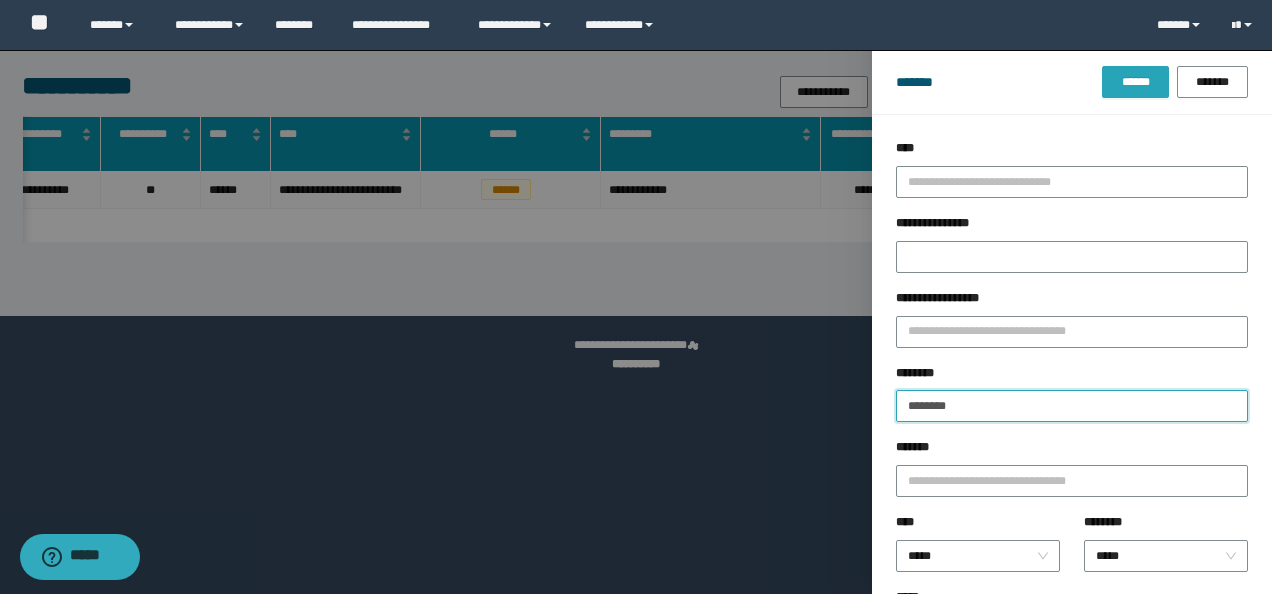 type on "********" 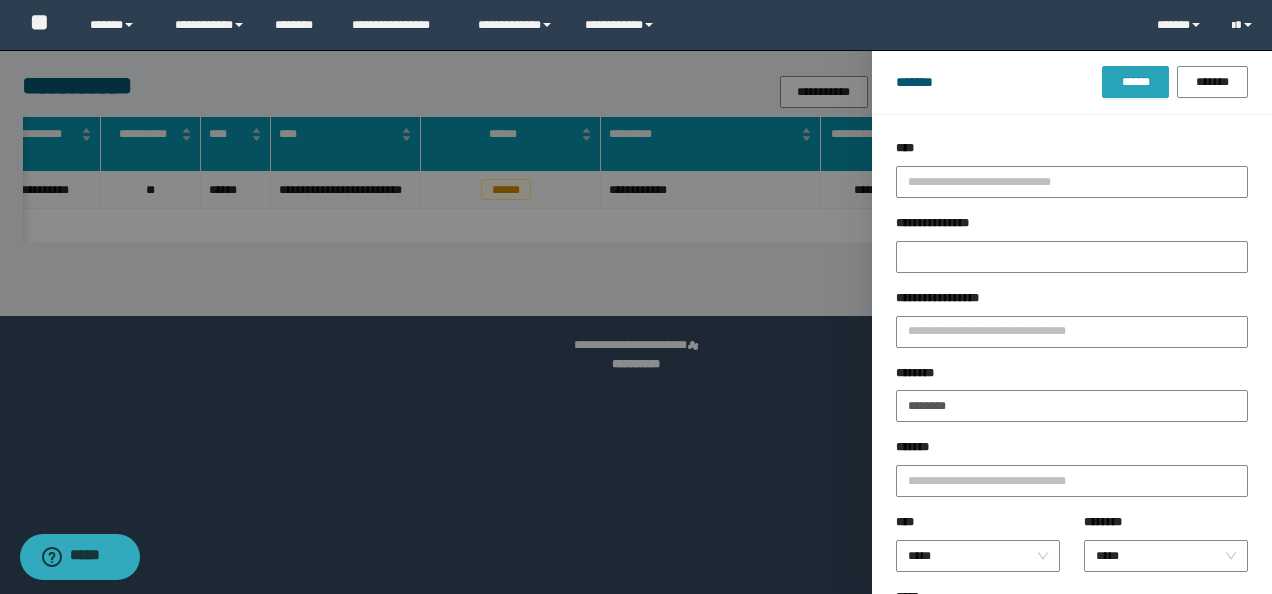 click on "******" at bounding box center (1135, 82) 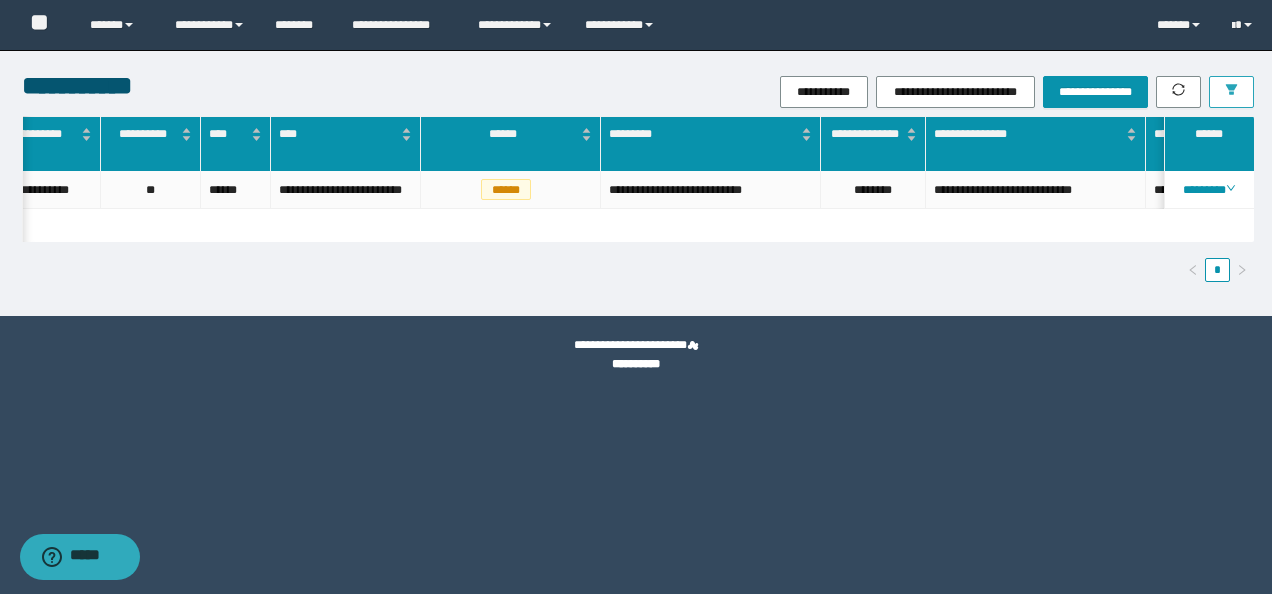 scroll, scrollTop: 0, scrollLeft: 796, axis: horizontal 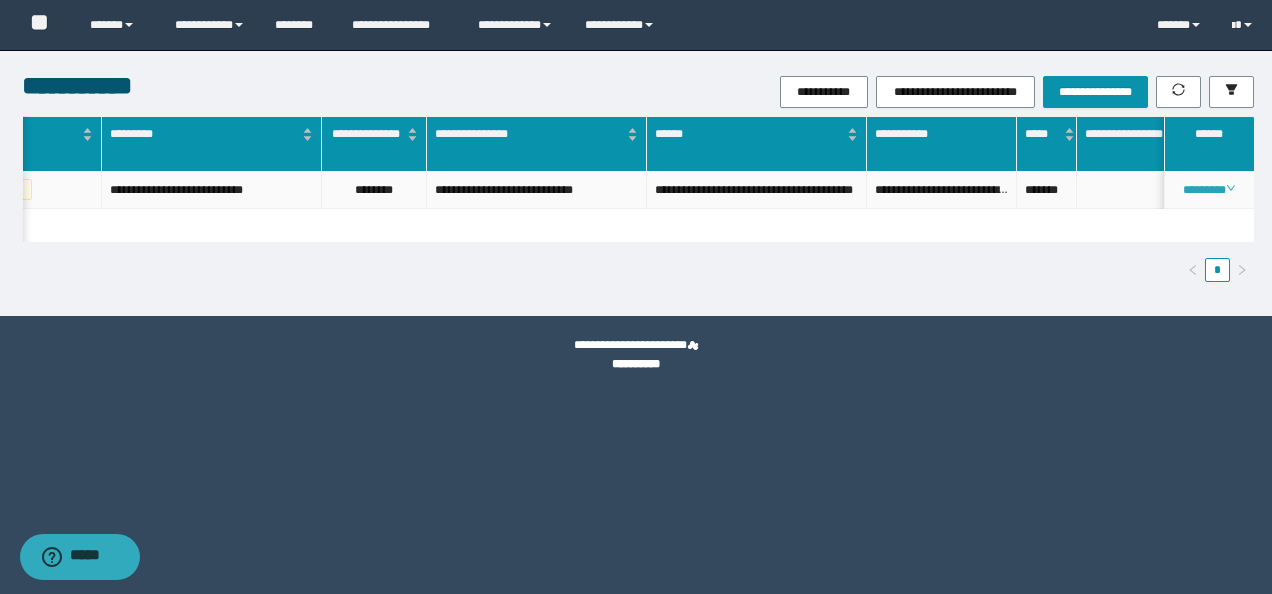 click on "********" at bounding box center (1208, 190) 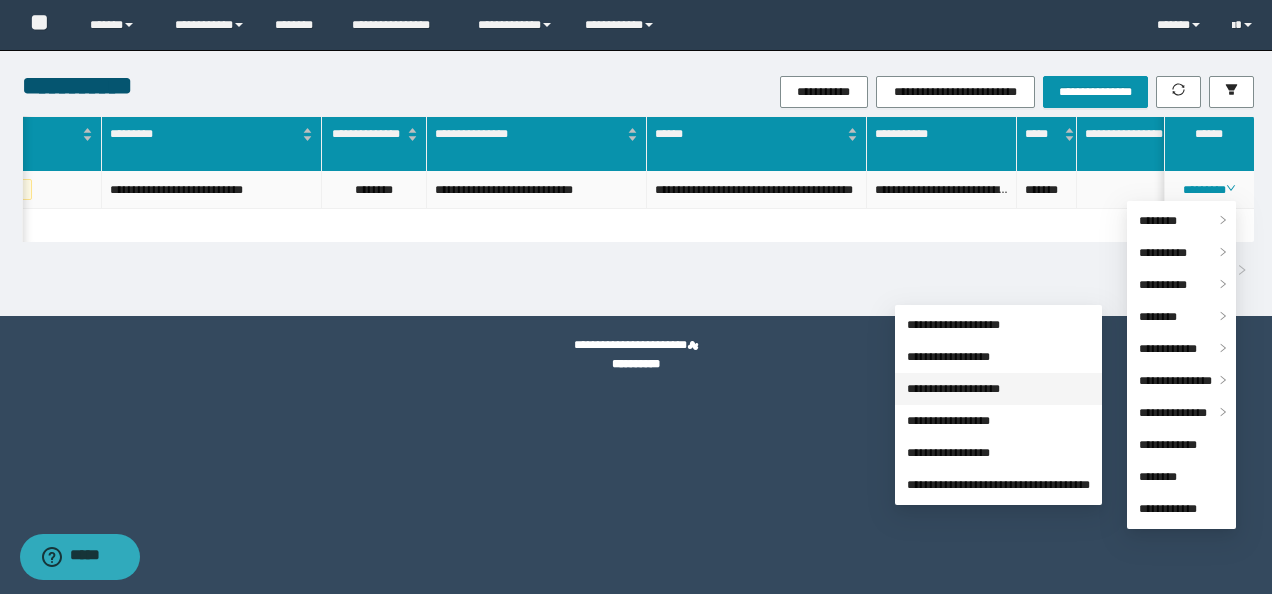 click on "**********" at bounding box center (953, 389) 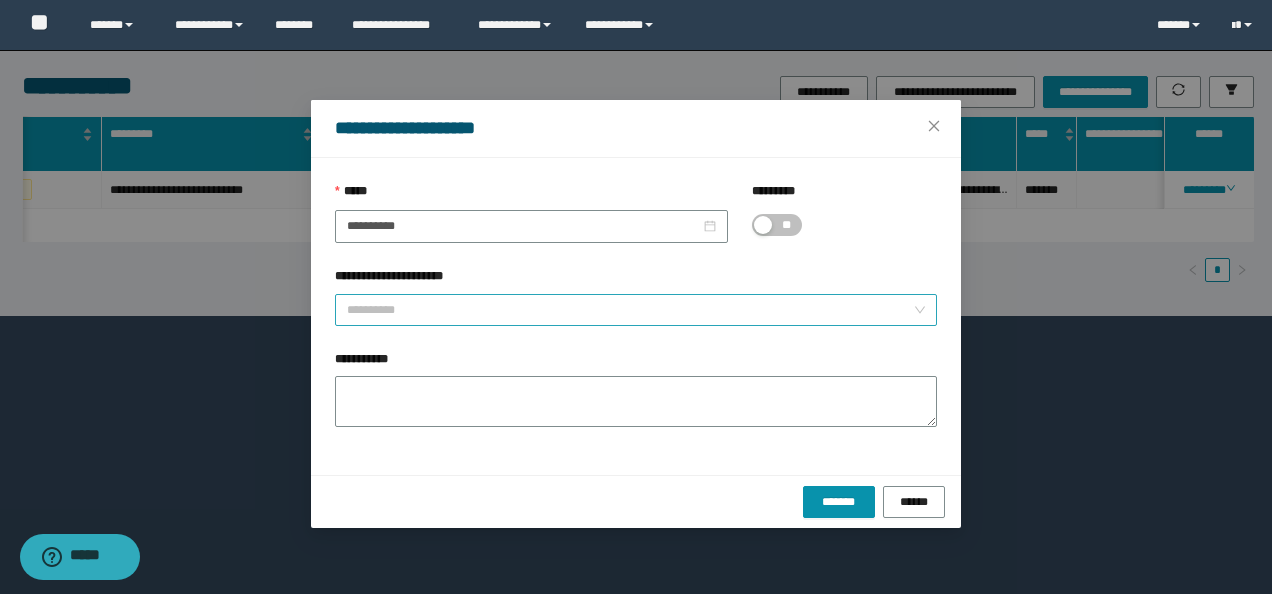 click on "**********" at bounding box center (630, 310) 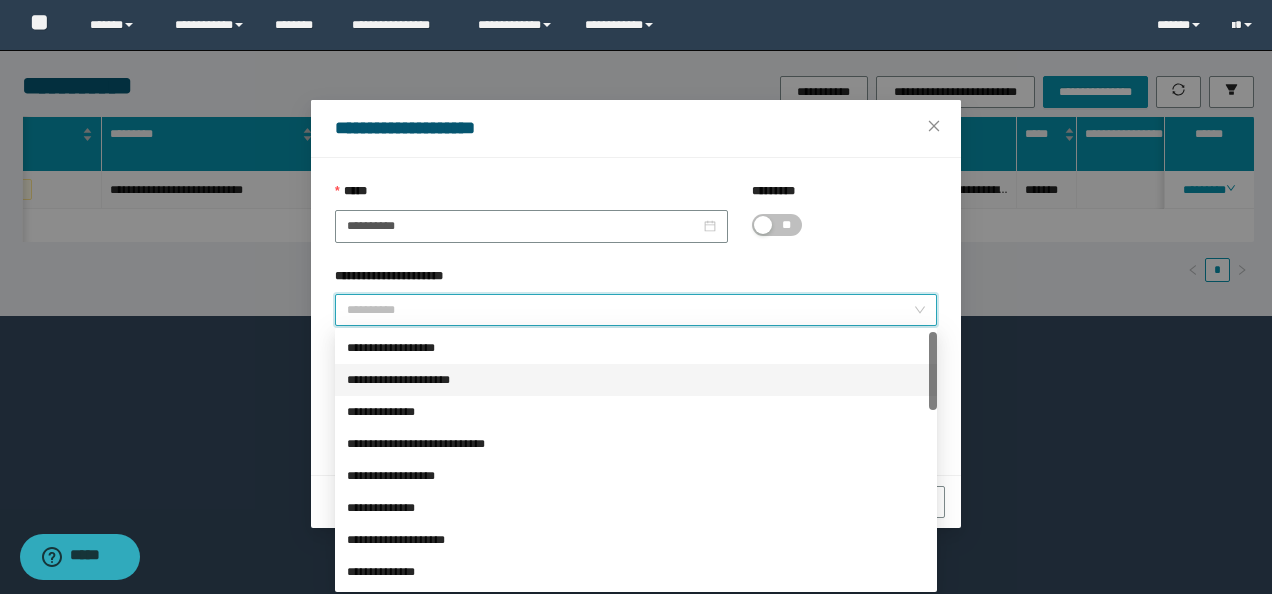 click on "**********" at bounding box center [636, 380] 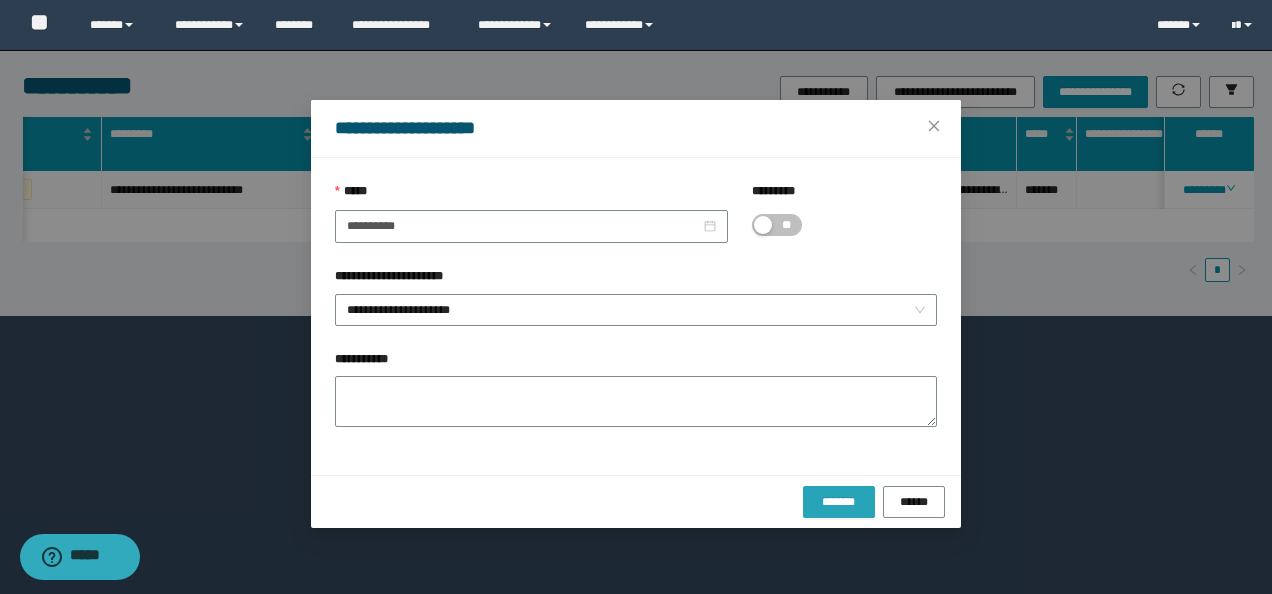 click on "*******" at bounding box center [839, 502] 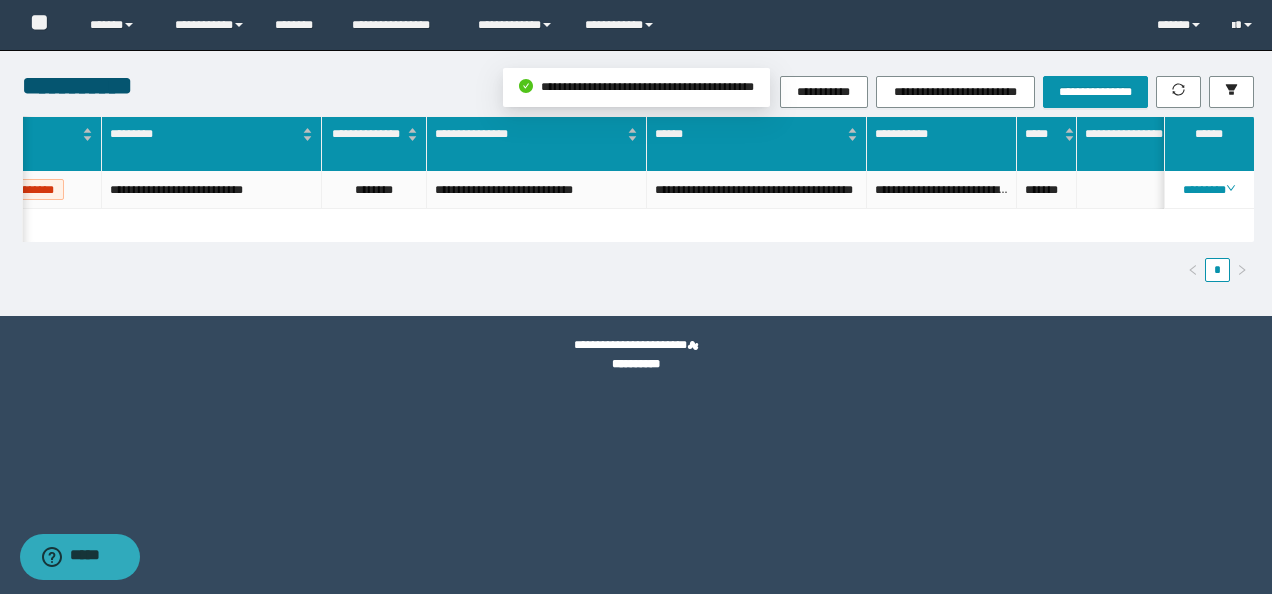 drag, startPoint x: 1112, startPoint y: 234, endPoint x: 1020, endPoint y: 232, distance: 92.021736 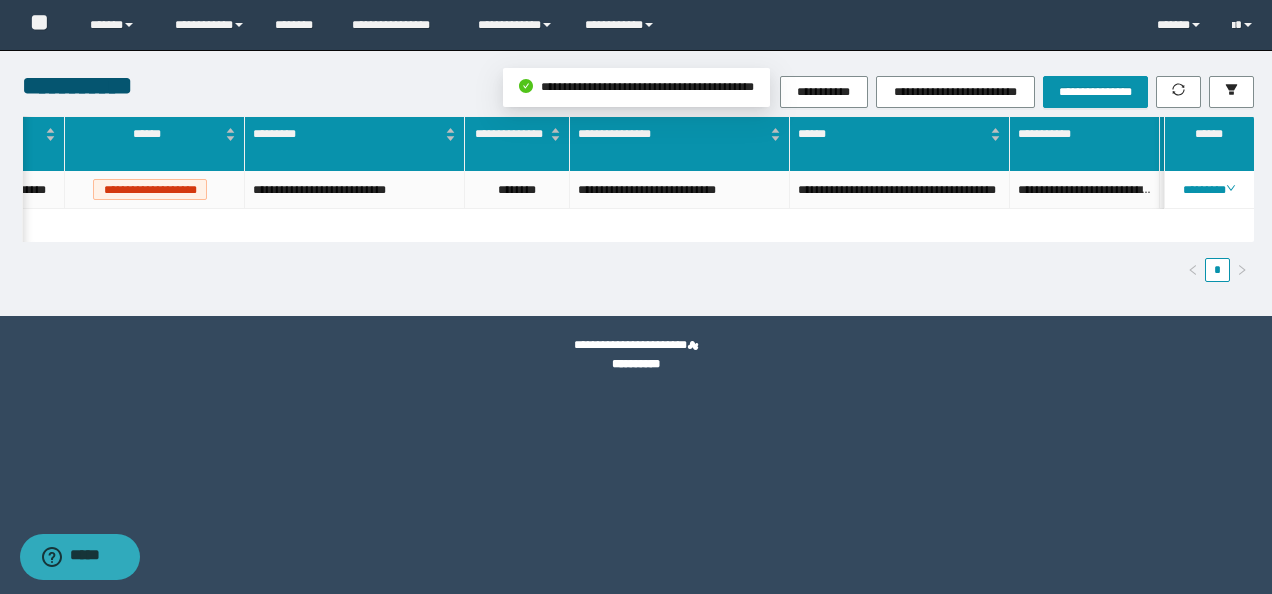 scroll, scrollTop: 0, scrollLeft: 564, axis: horizontal 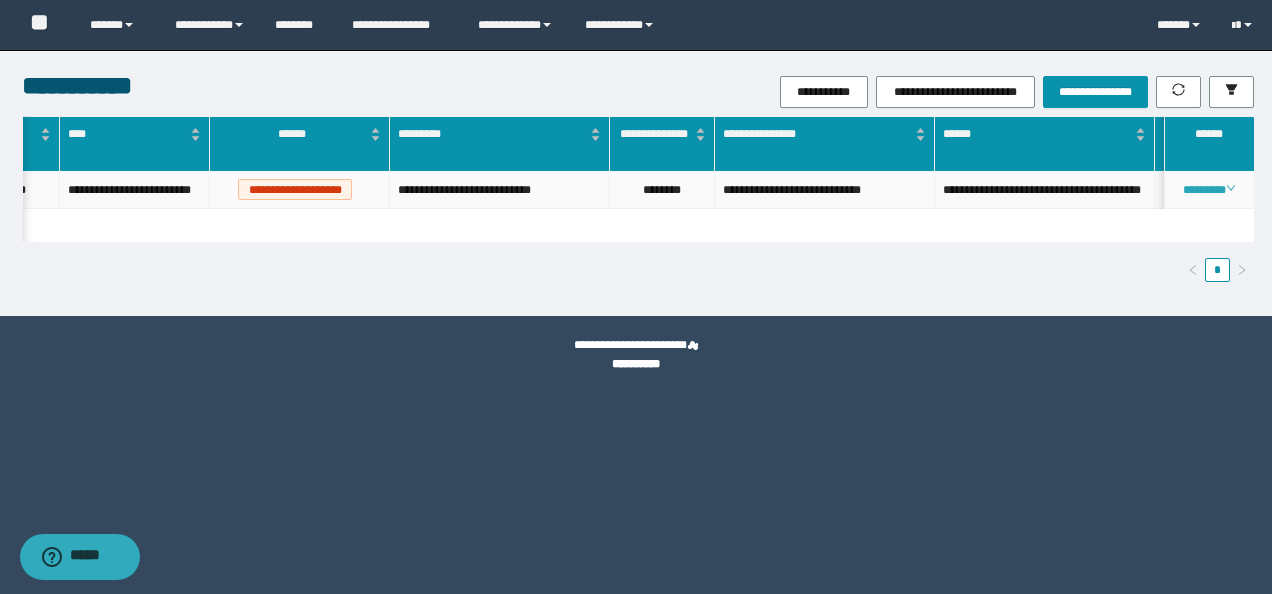 click on "********" at bounding box center [1208, 190] 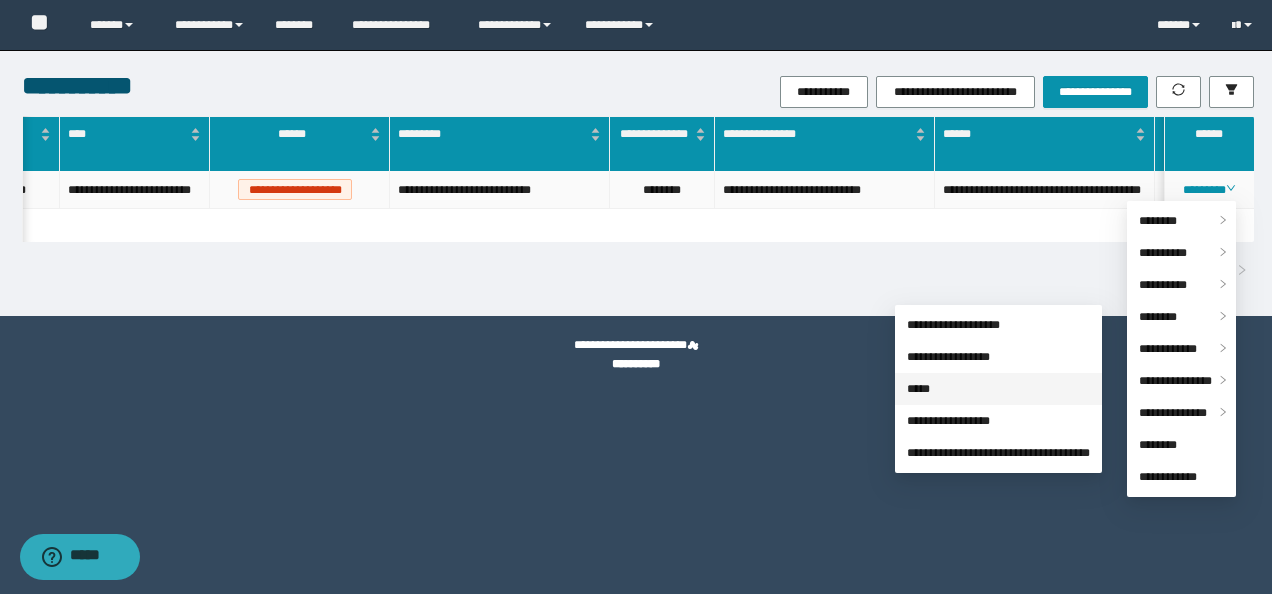 click on "*****" at bounding box center [918, 389] 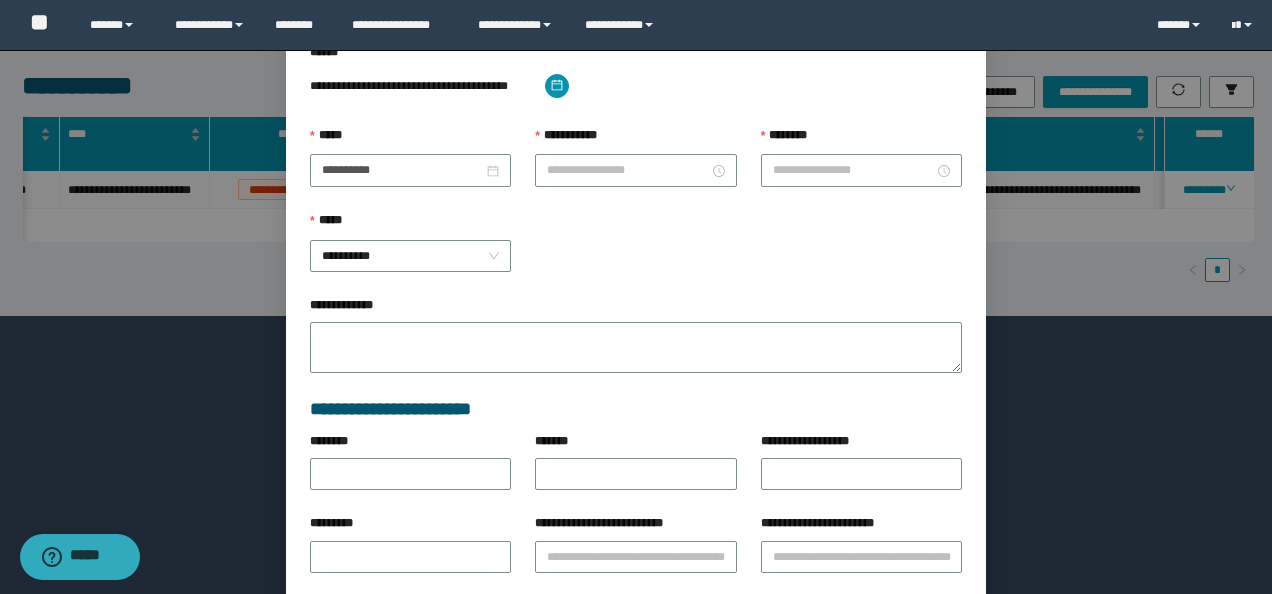 type on "**********" 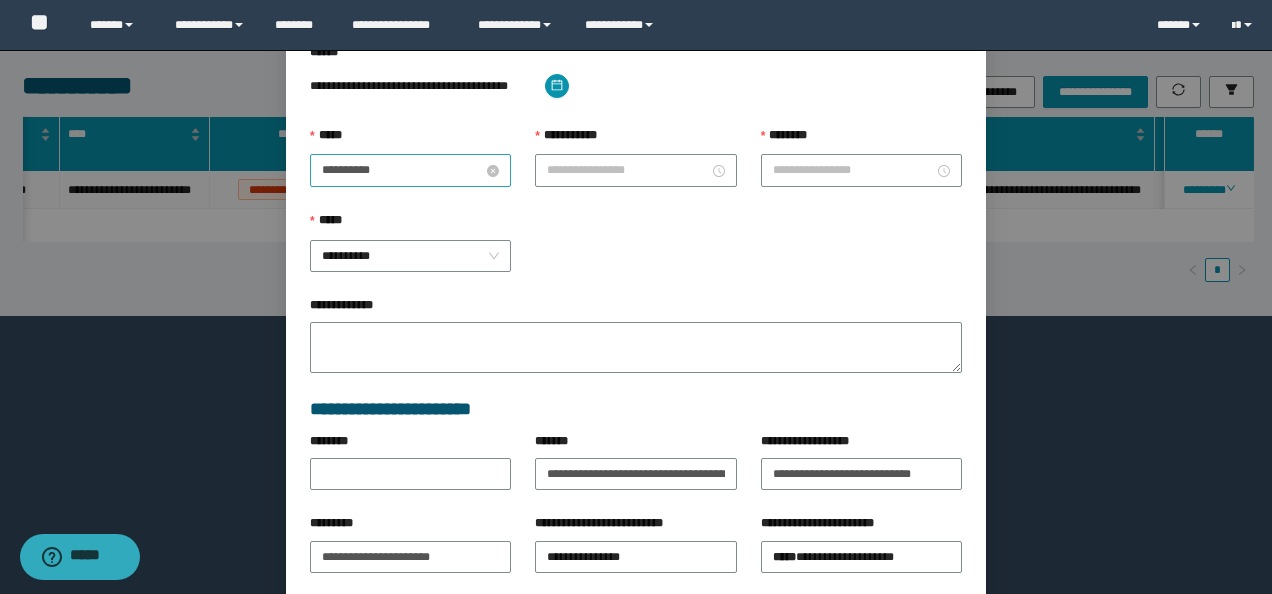 click on "**********" at bounding box center (402, 170) 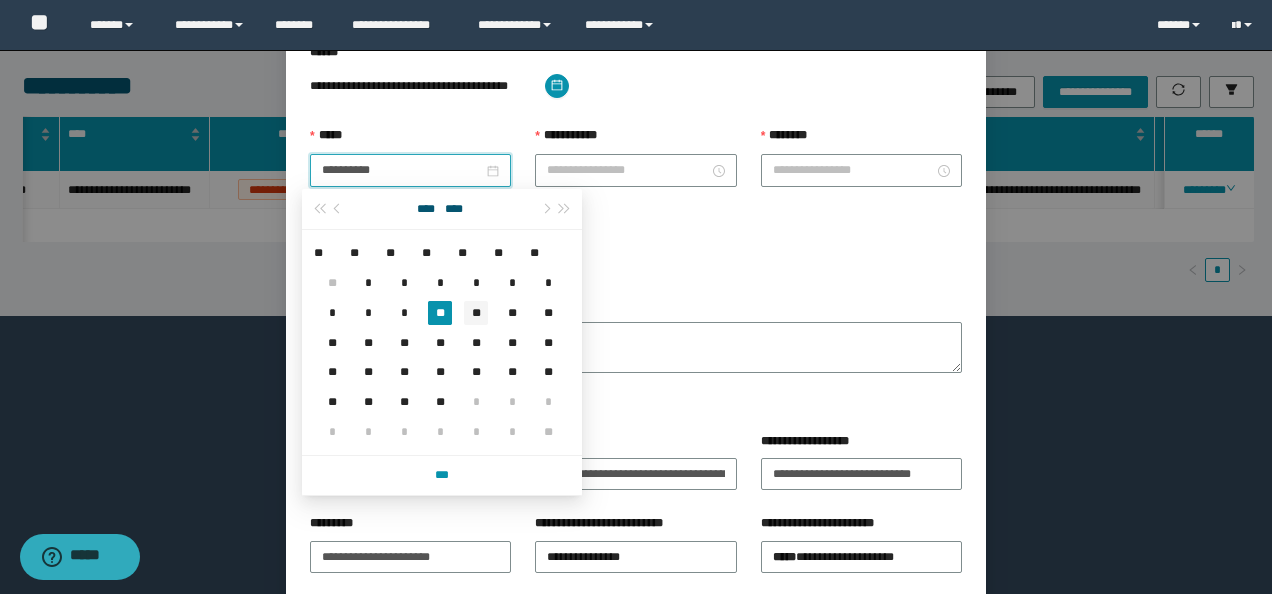 type on "**********" 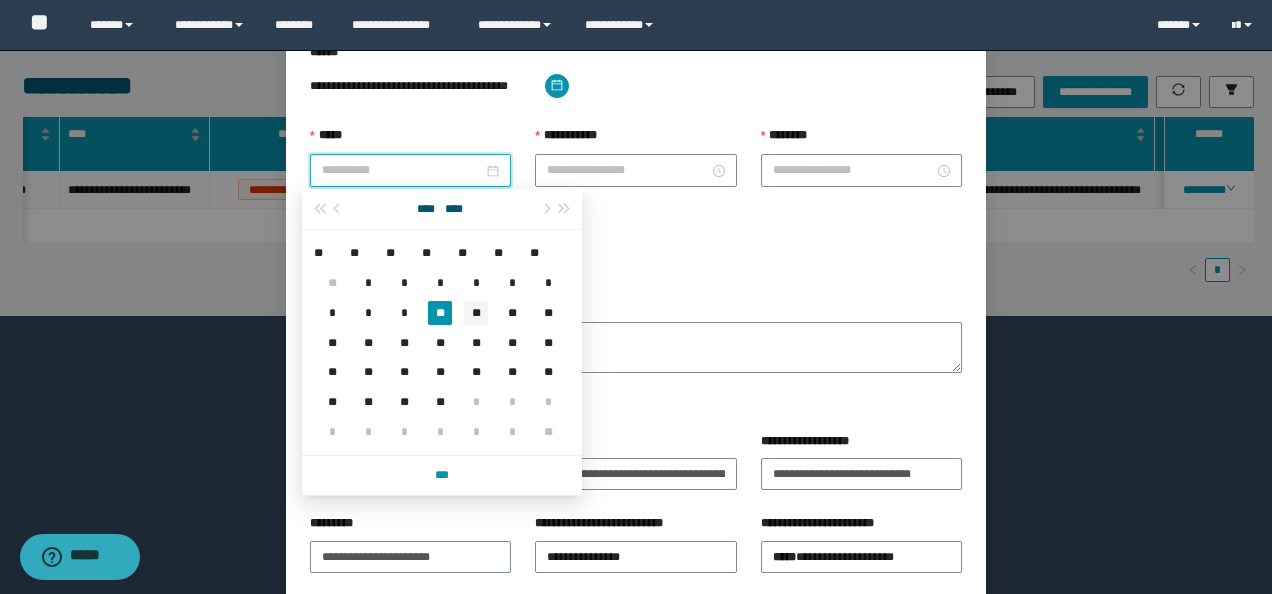 click on "**" at bounding box center [476, 313] 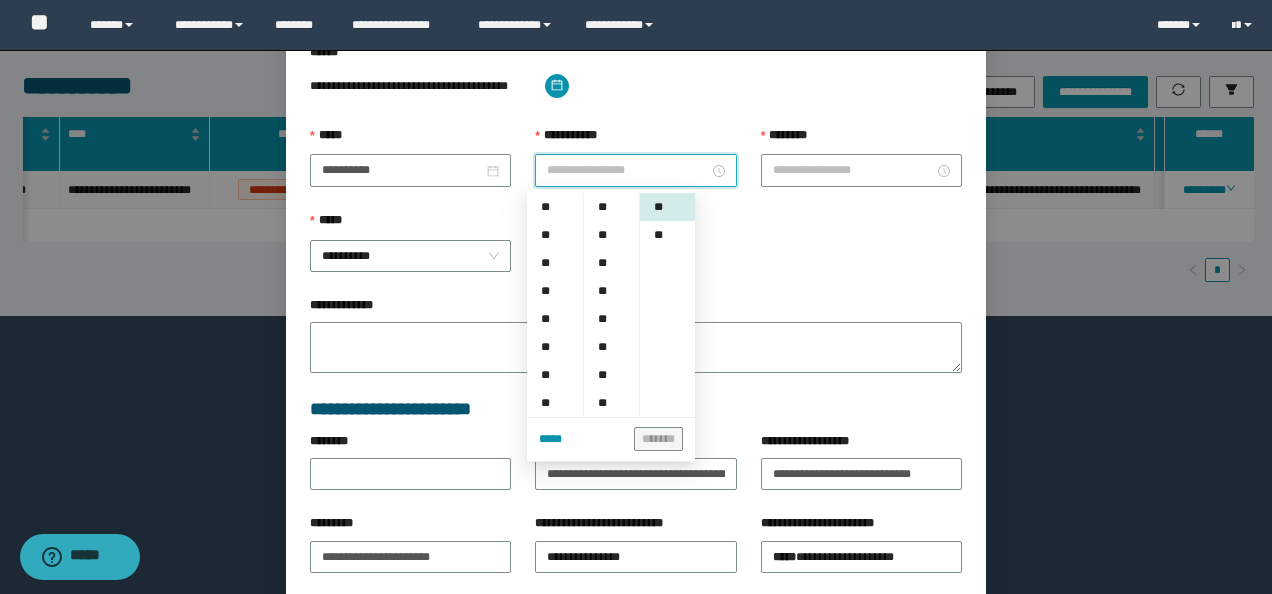 click on "**********" at bounding box center [627, 170] 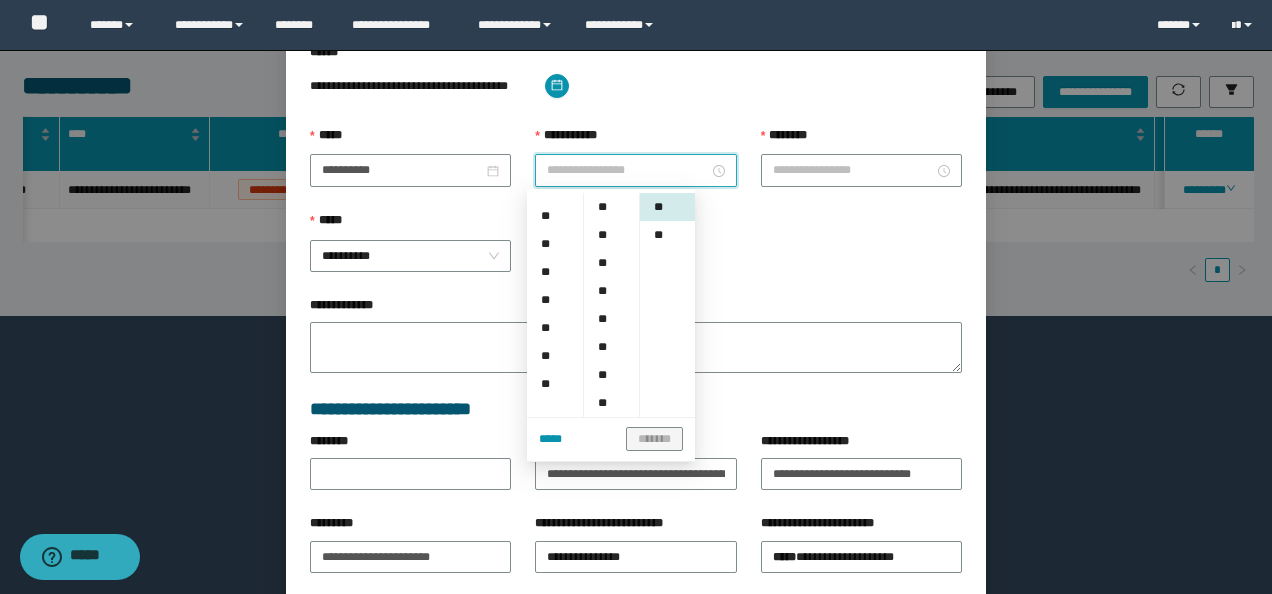 scroll, scrollTop: 200, scrollLeft: 0, axis: vertical 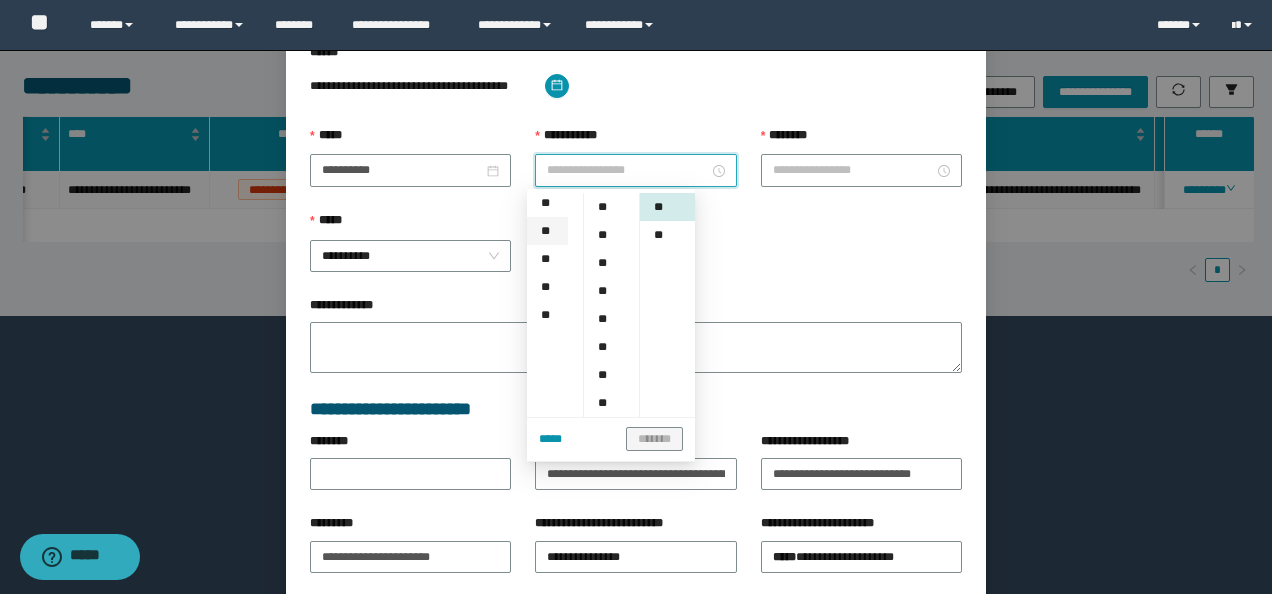 click on "**" at bounding box center [547, 231] 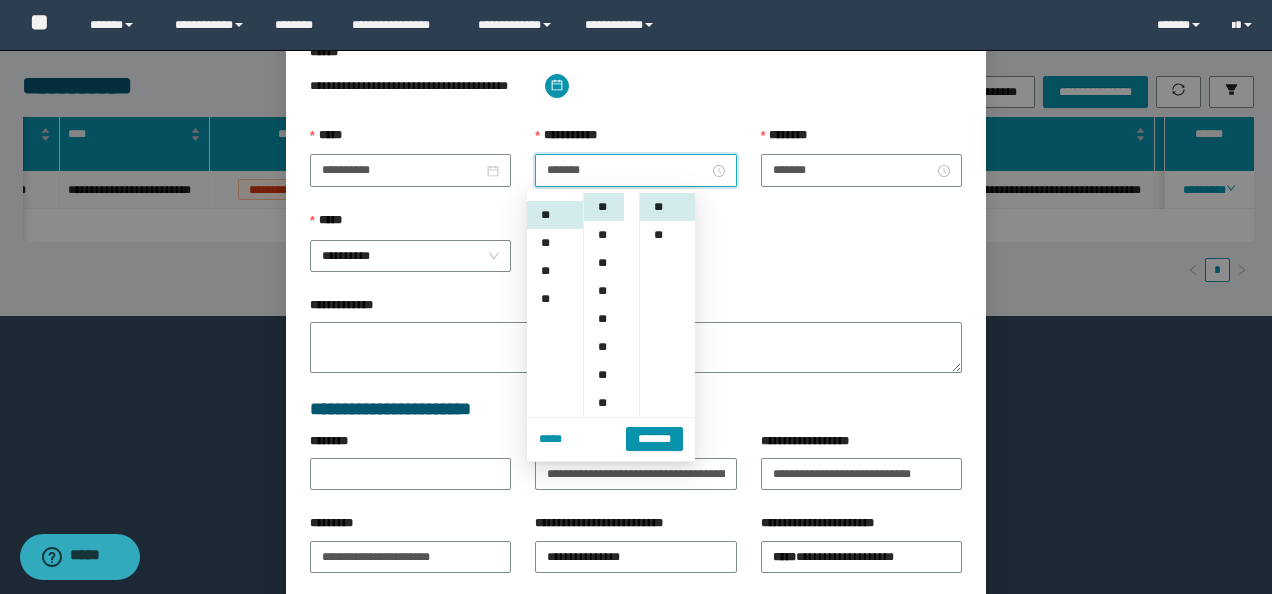 scroll, scrollTop: 224, scrollLeft: 0, axis: vertical 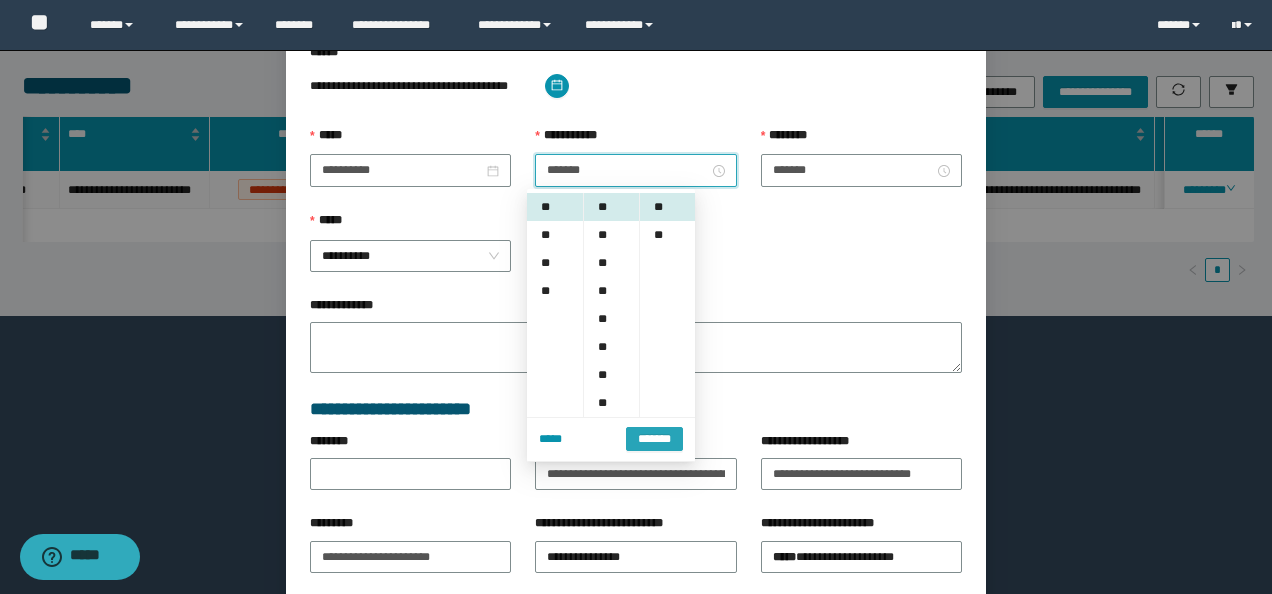 click on "*******" at bounding box center [654, 439] 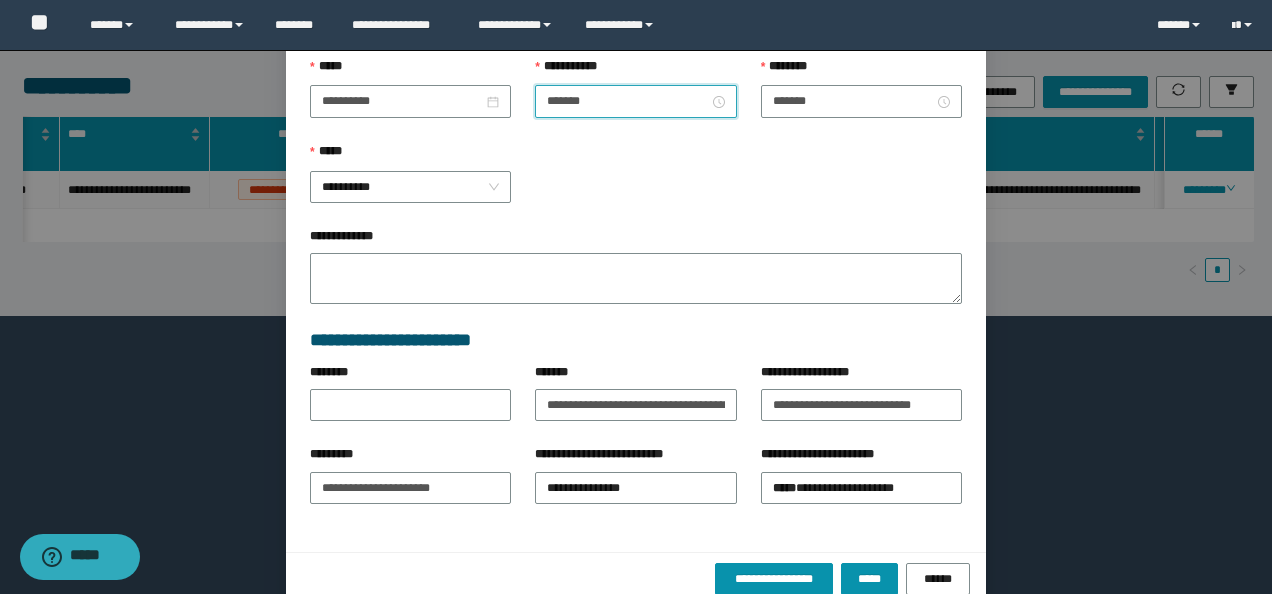 scroll, scrollTop: 273, scrollLeft: 0, axis: vertical 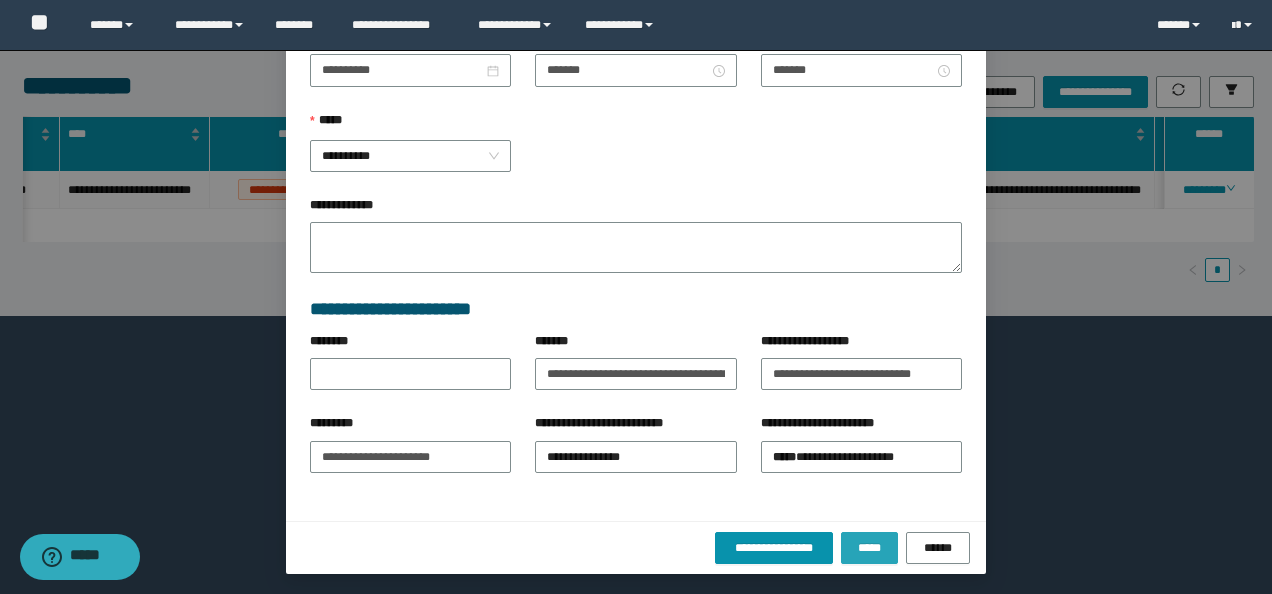 click on "*****" at bounding box center [869, 548] 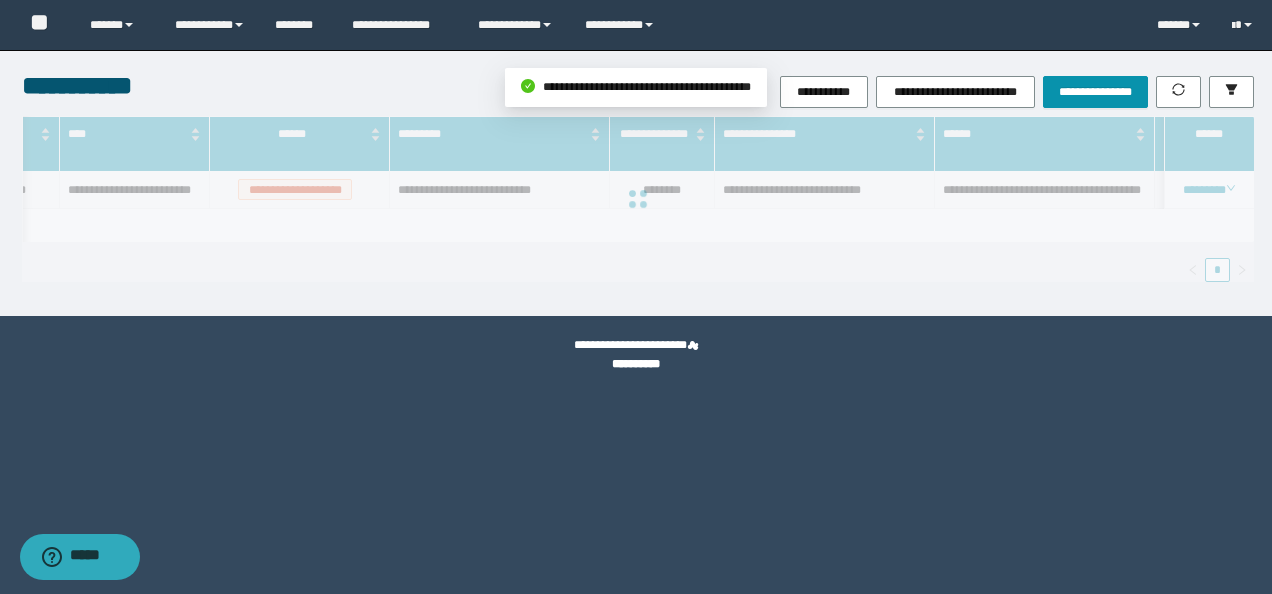 scroll, scrollTop: 173, scrollLeft: 0, axis: vertical 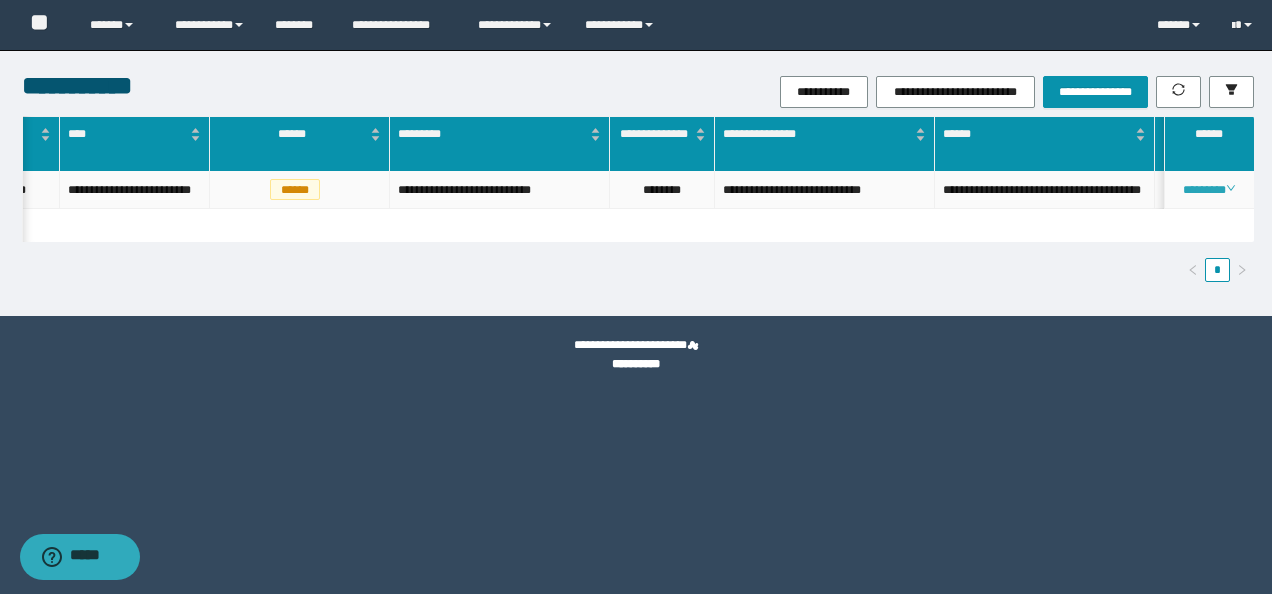click on "********" at bounding box center (1208, 190) 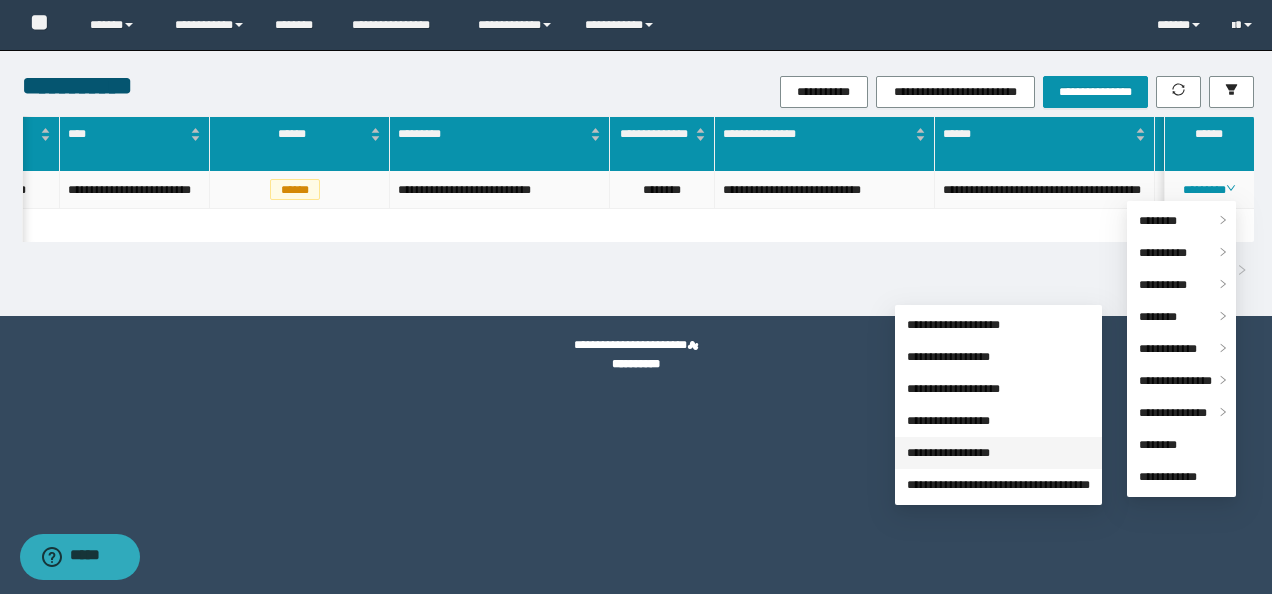click on "**********" at bounding box center (948, 453) 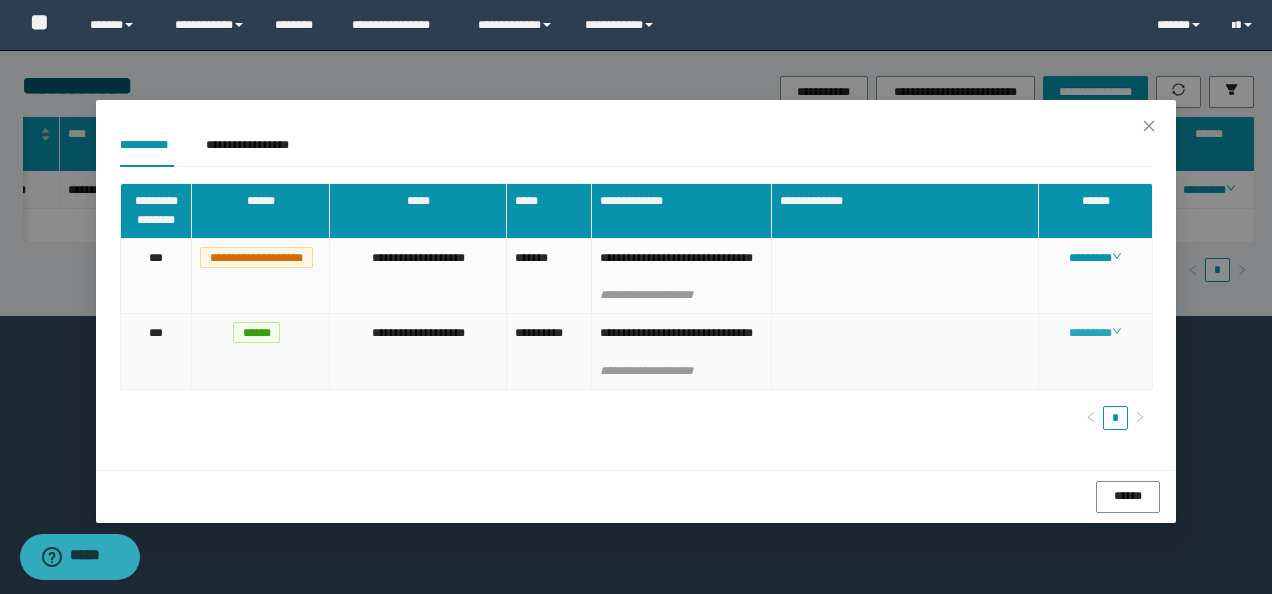 click on "********" at bounding box center [1095, 333] 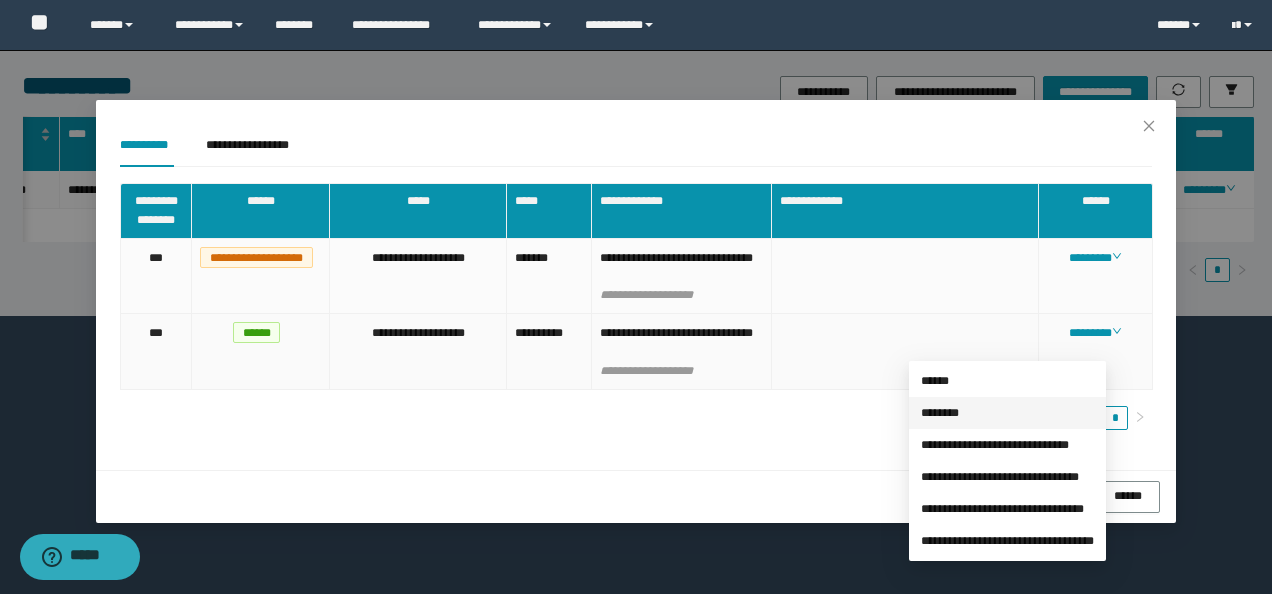 click on "********" at bounding box center [940, 413] 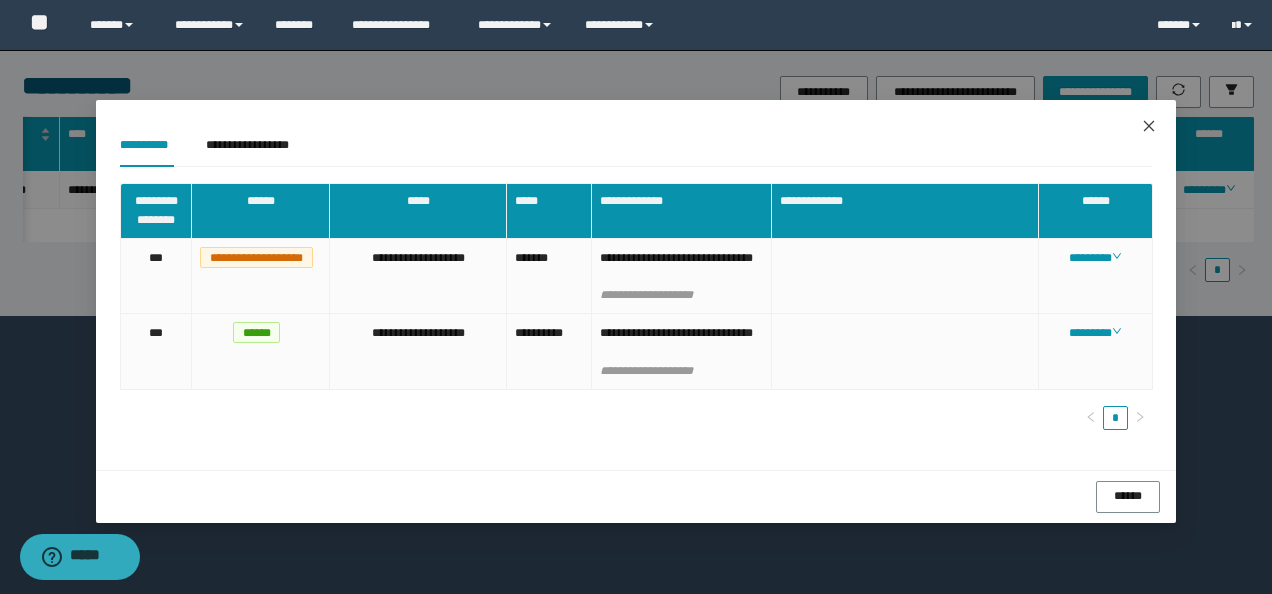 click 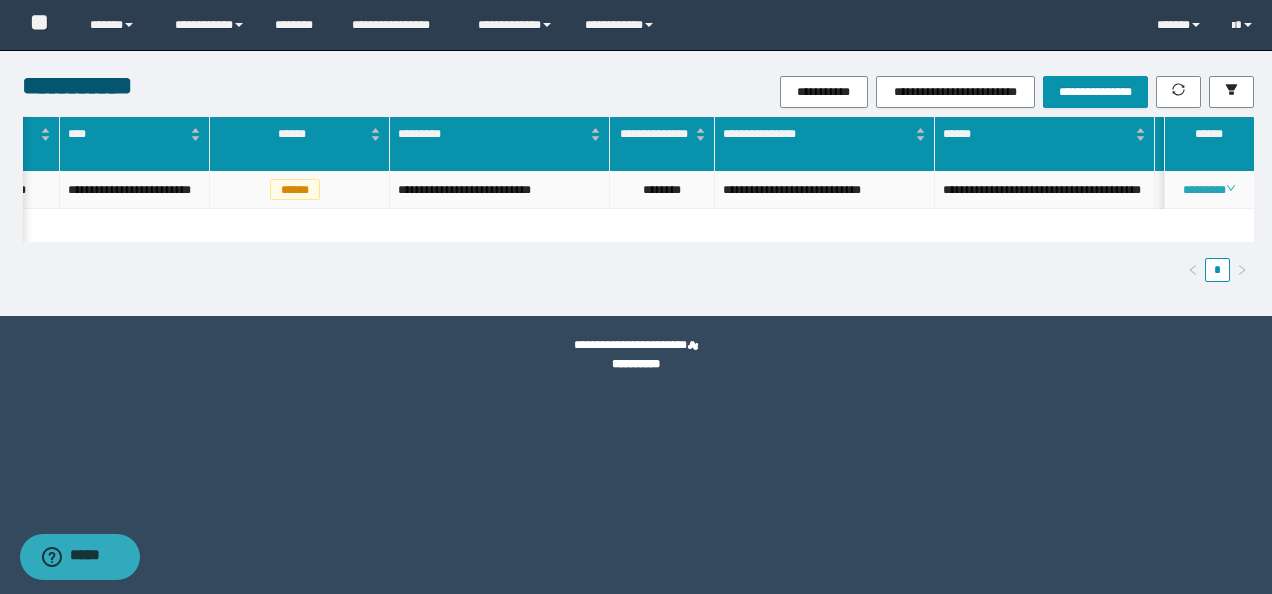 click on "********" at bounding box center (1208, 190) 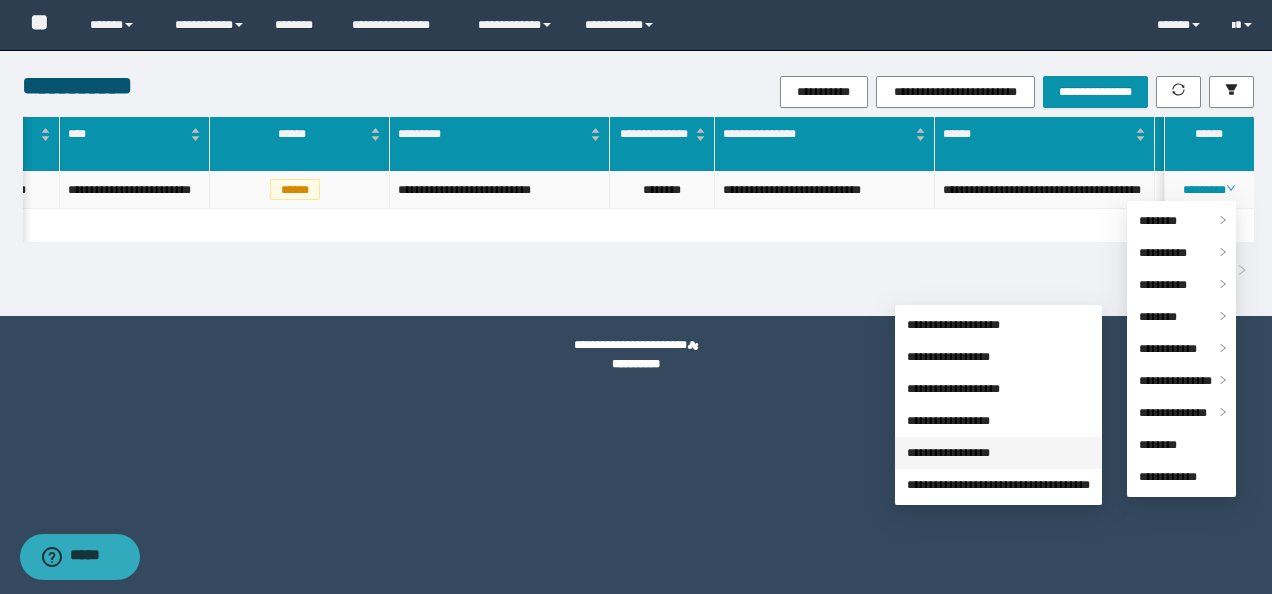 click on "**********" at bounding box center [948, 453] 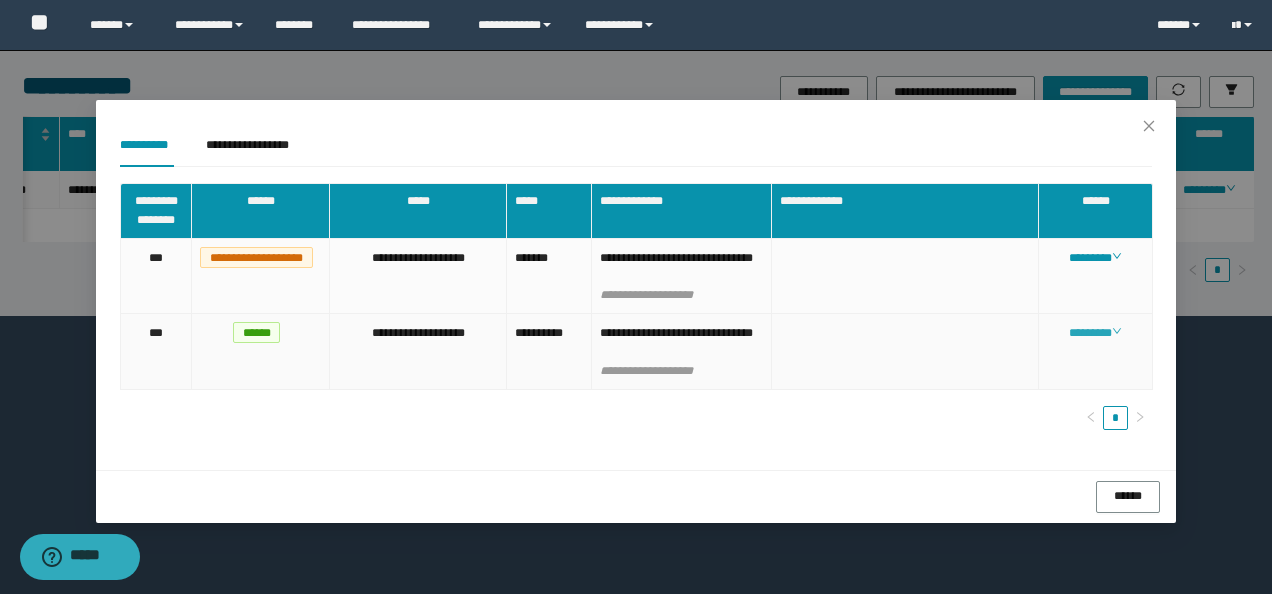 click on "********" at bounding box center [1095, 333] 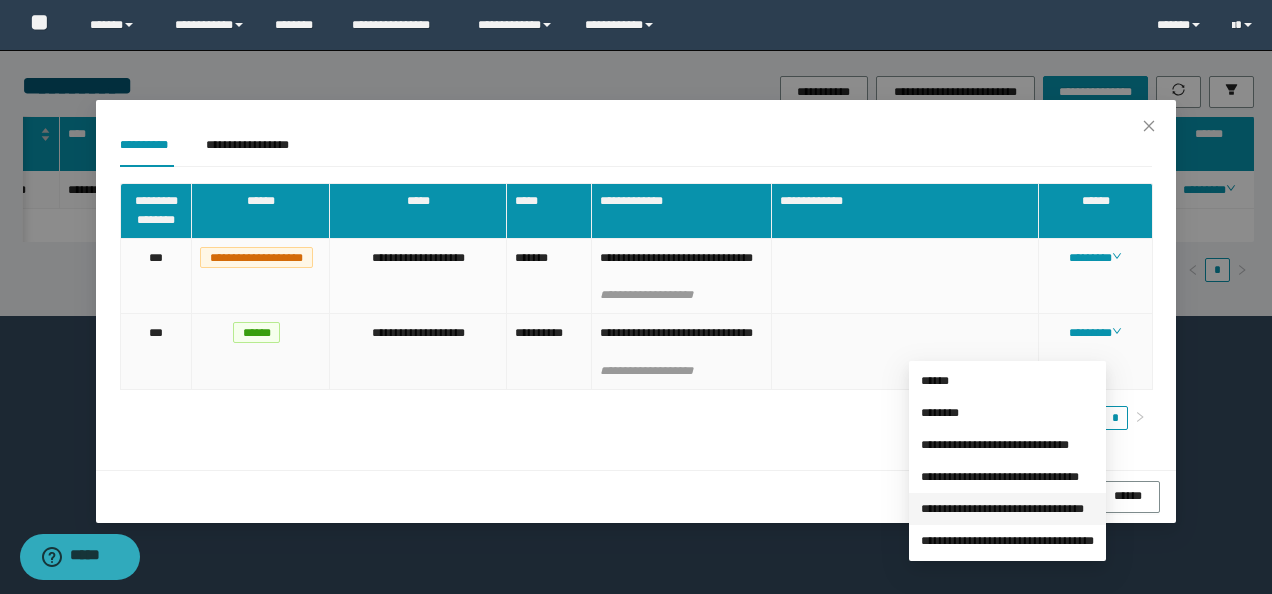 click on "**********" at bounding box center (1002, 509) 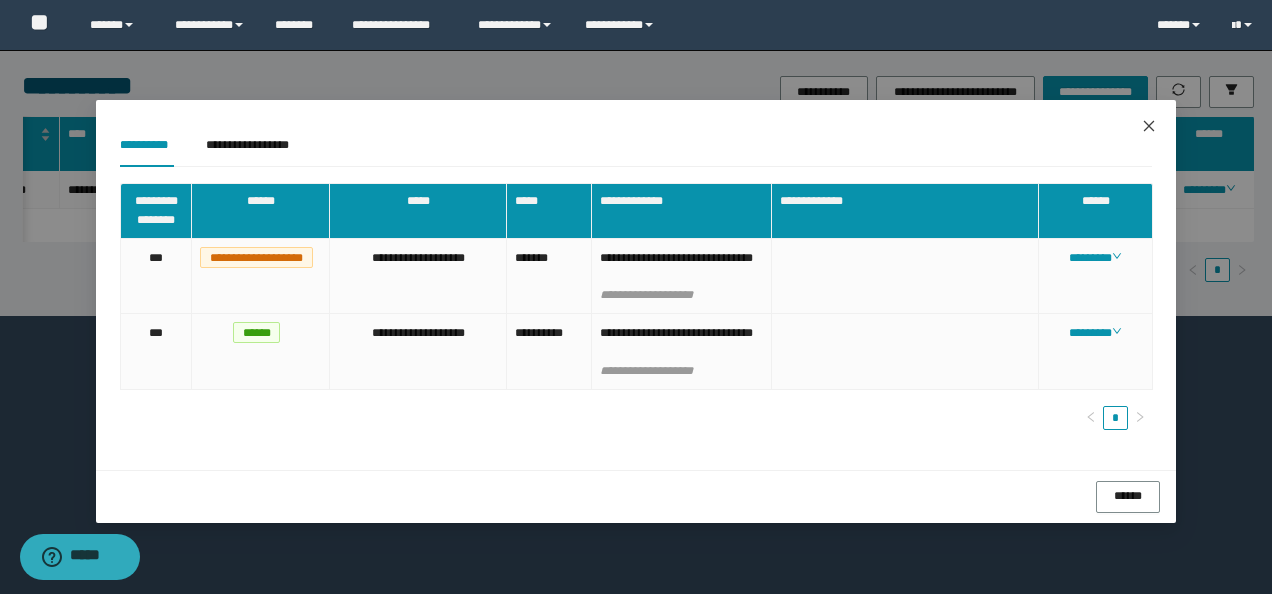 click 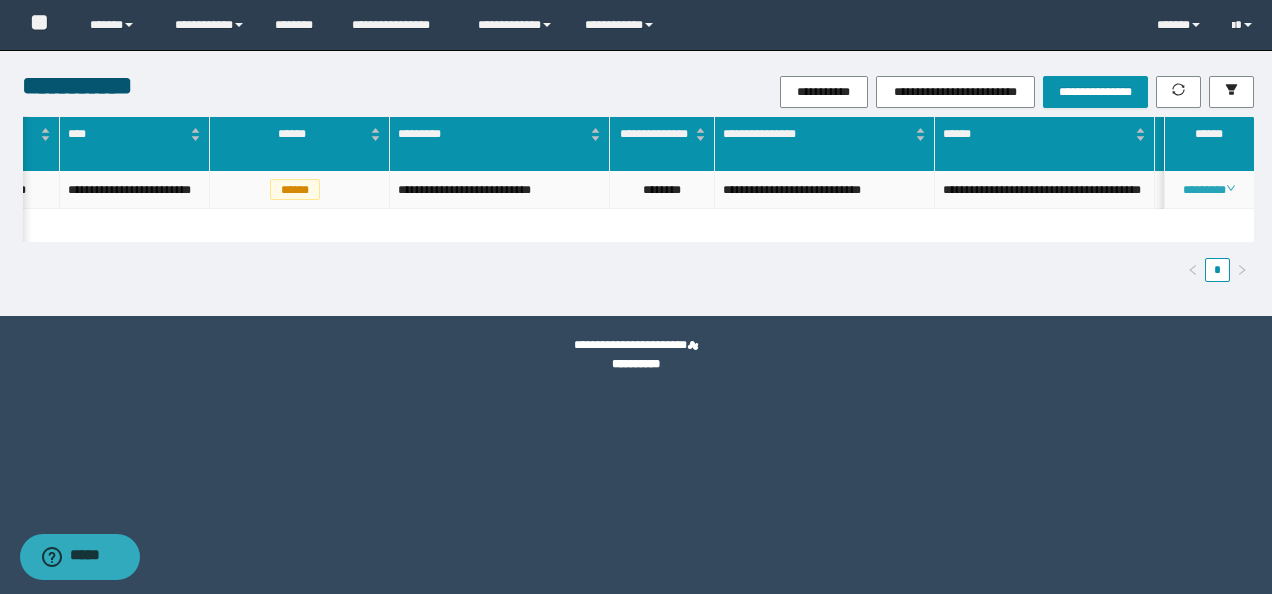 click on "********" at bounding box center (1208, 190) 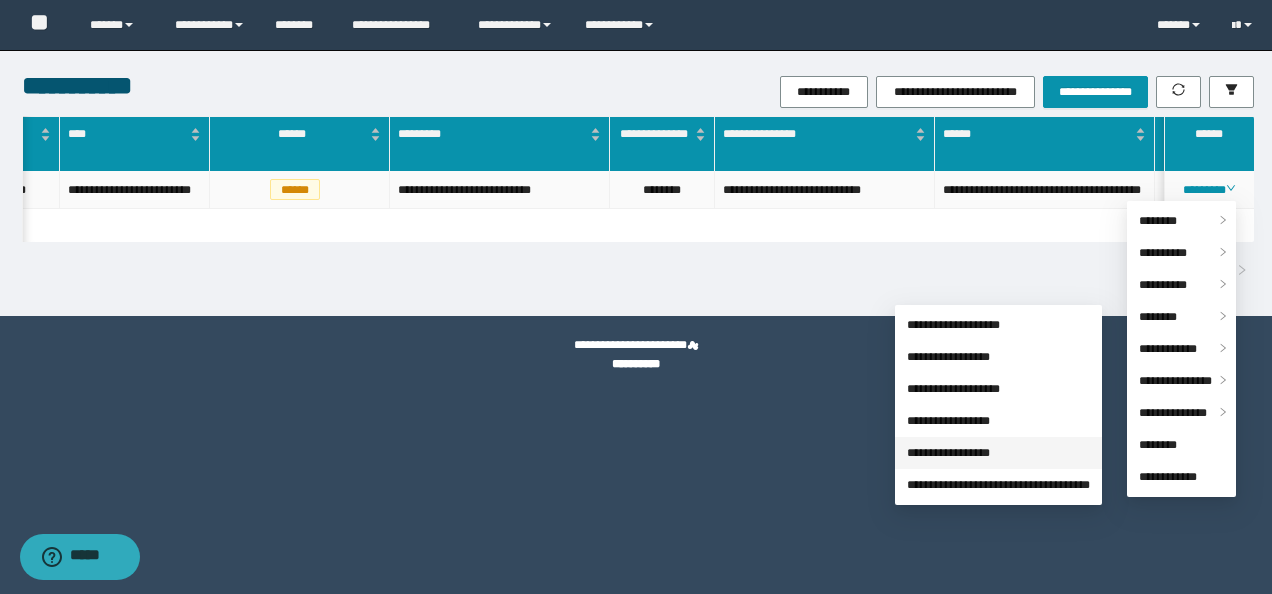click on "**********" at bounding box center (948, 453) 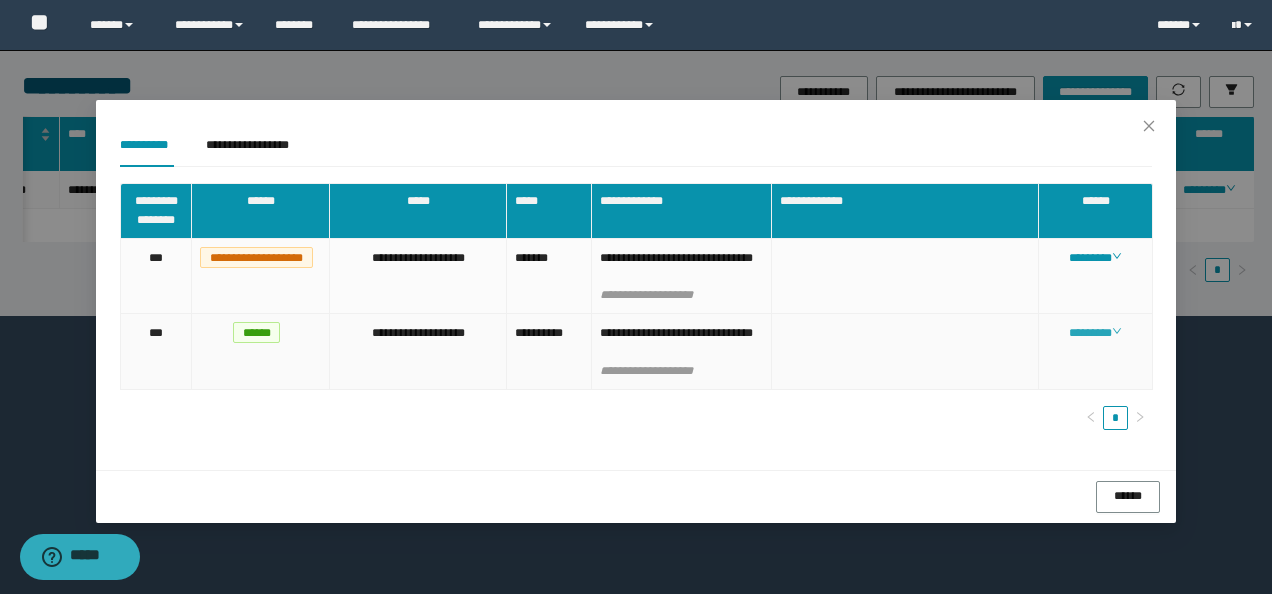 click on "********" at bounding box center (1095, 333) 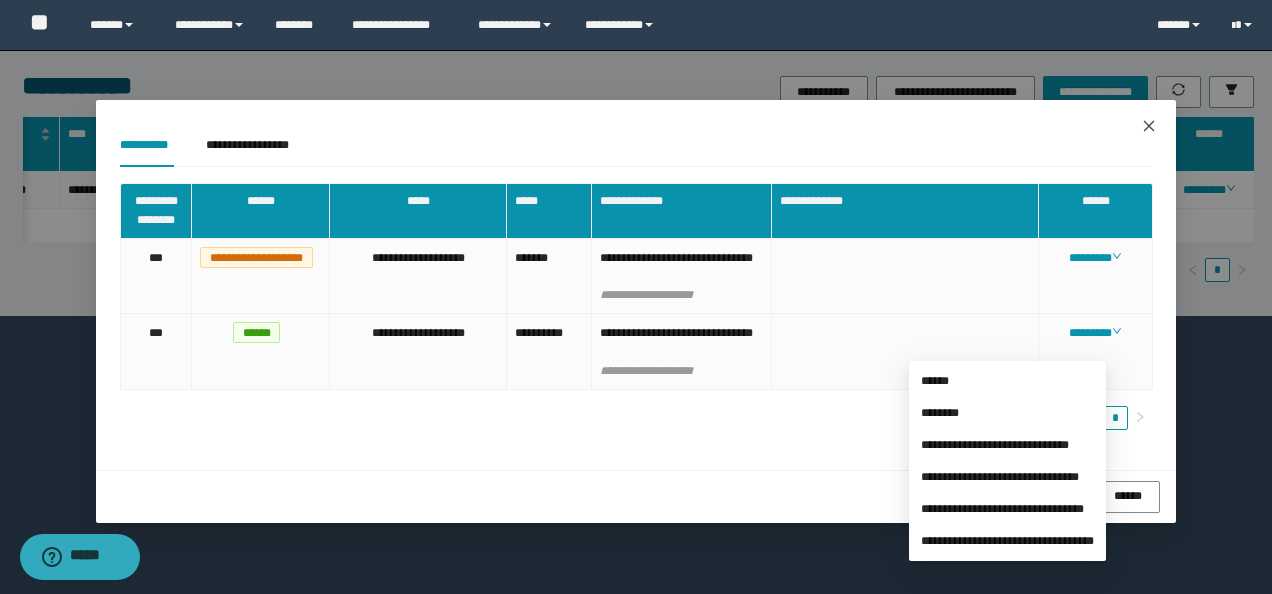 click 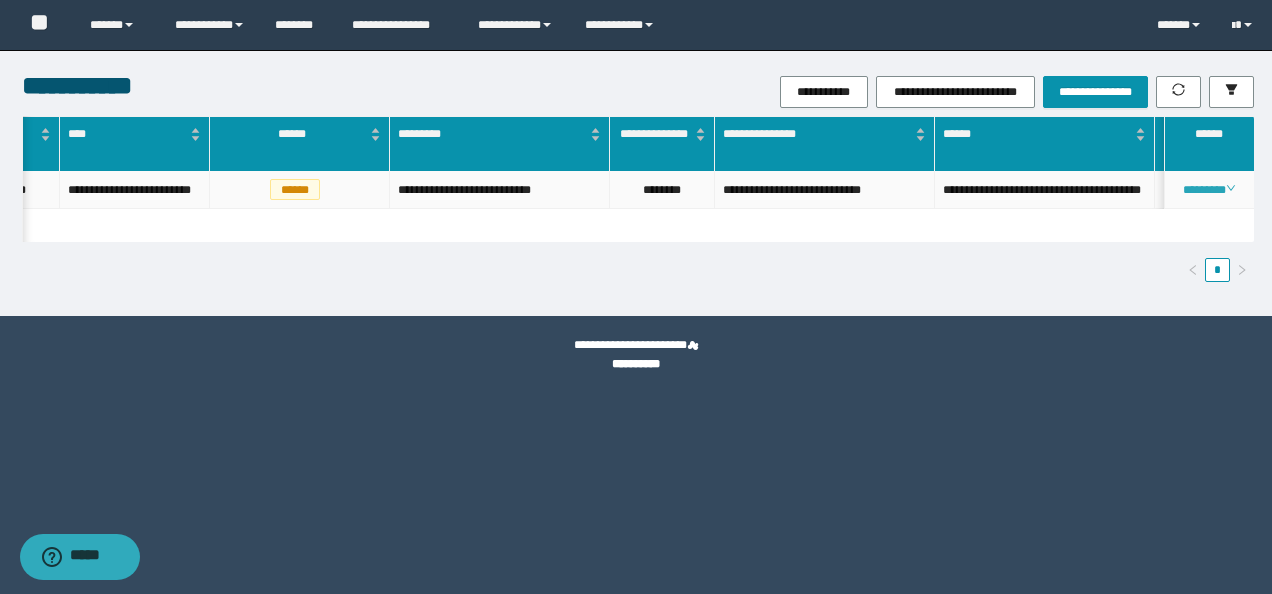 click on "********" at bounding box center (1208, 190) 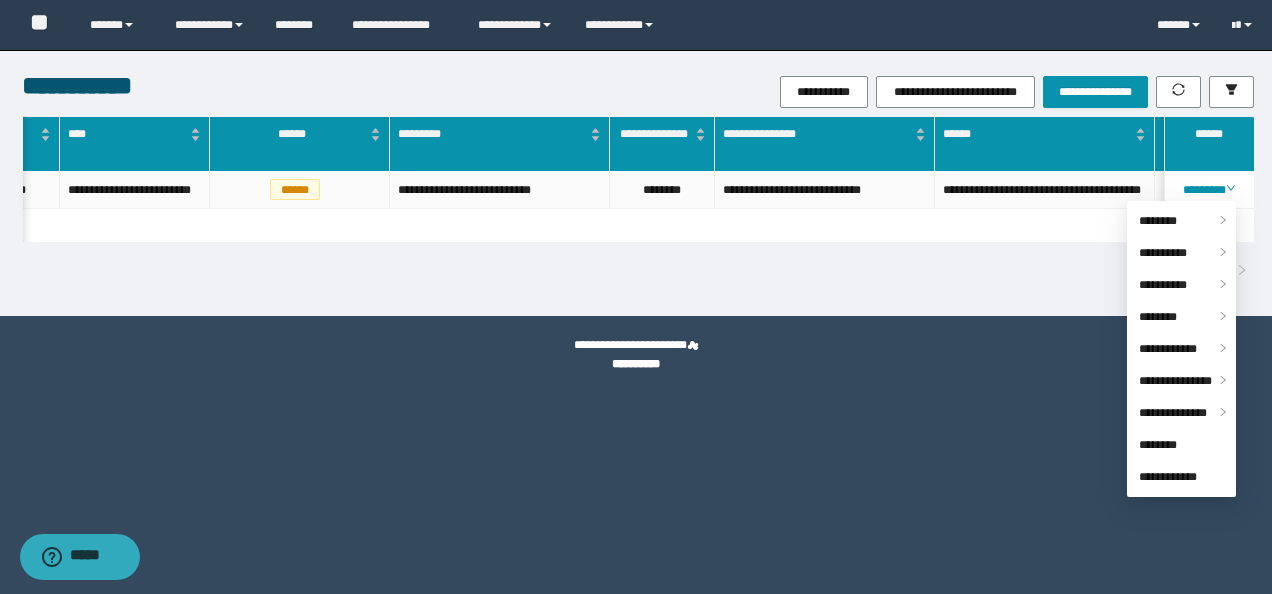 click on "*" at bounding box center [638, 270] 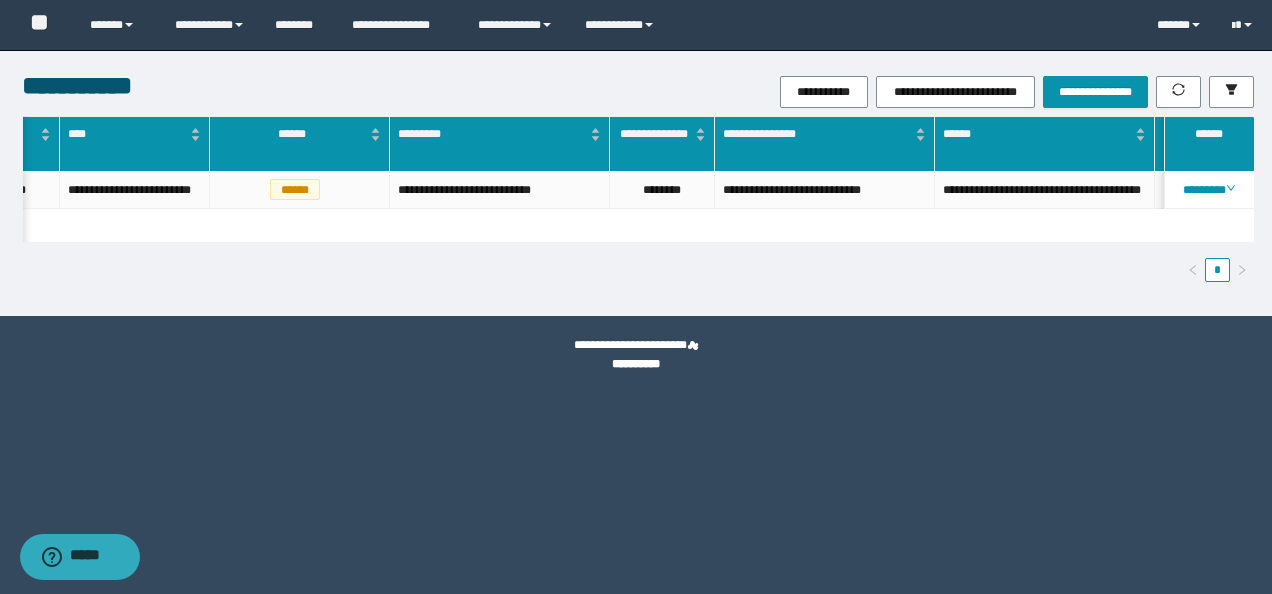 scroll, scrollTop: 0, scrollLeft: 868, axis: horizontal 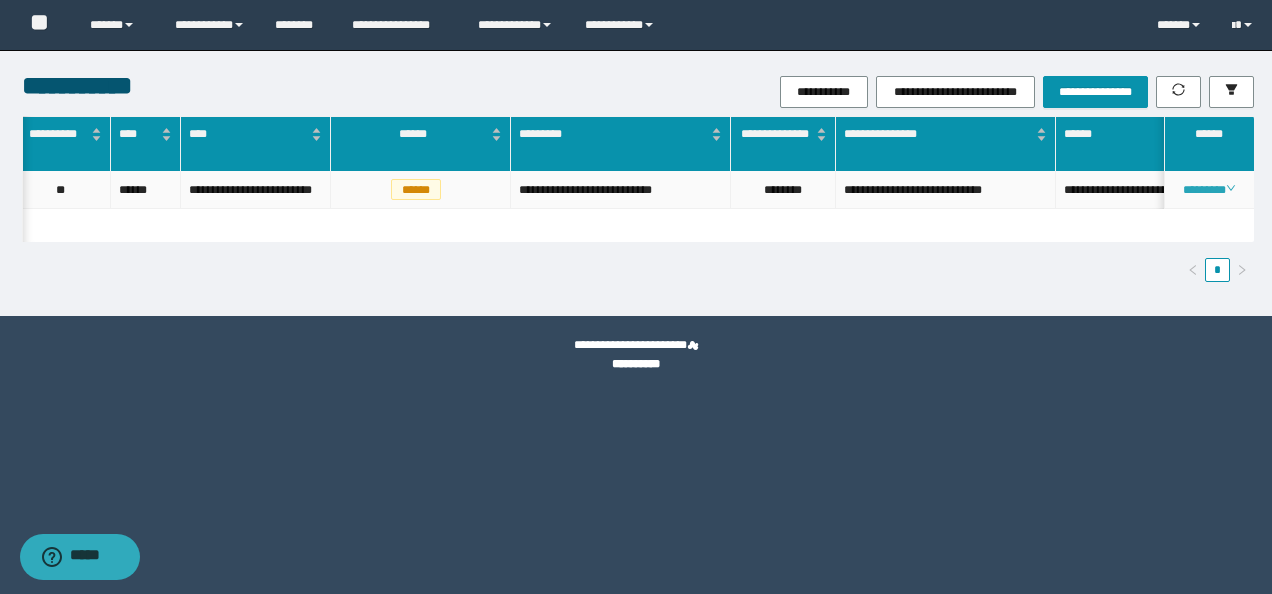 click on "********" at bounding box center (1208, 190) 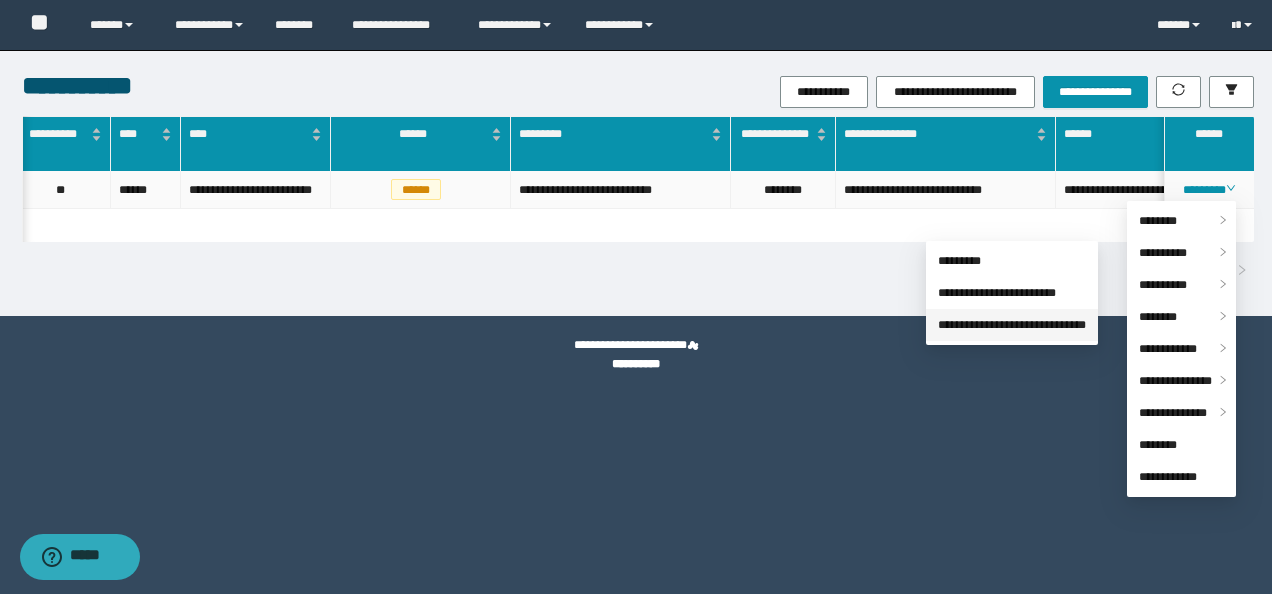 click on "**********" at bounding box center (1012, 325) 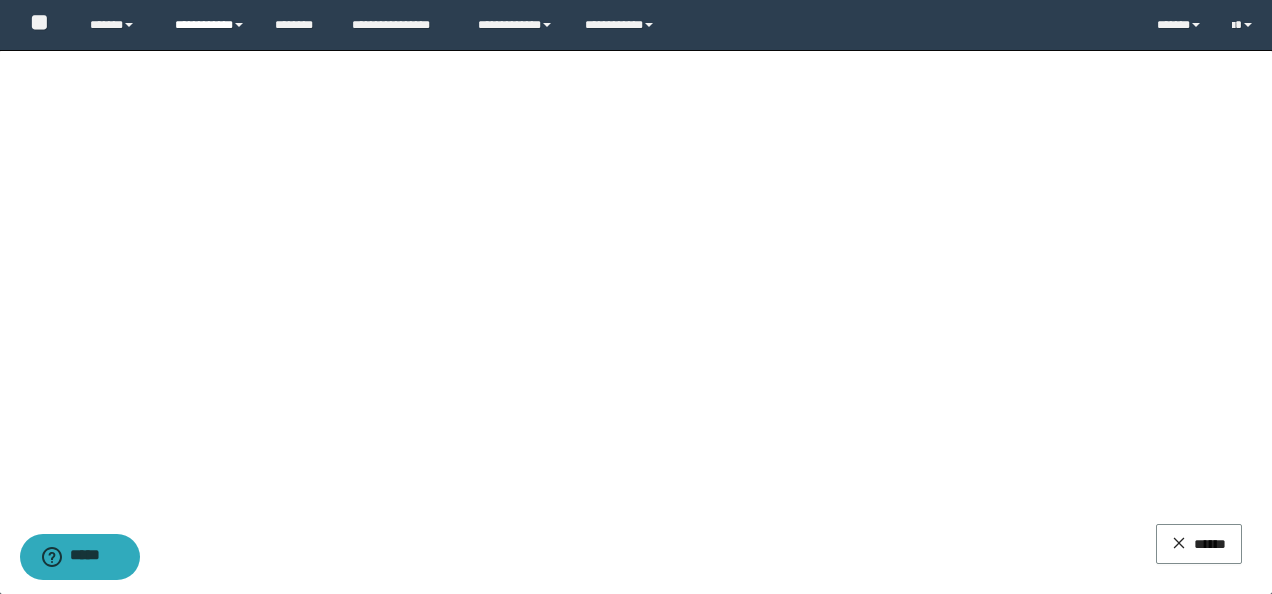 click on "**********" at bounding box center [210, 25] 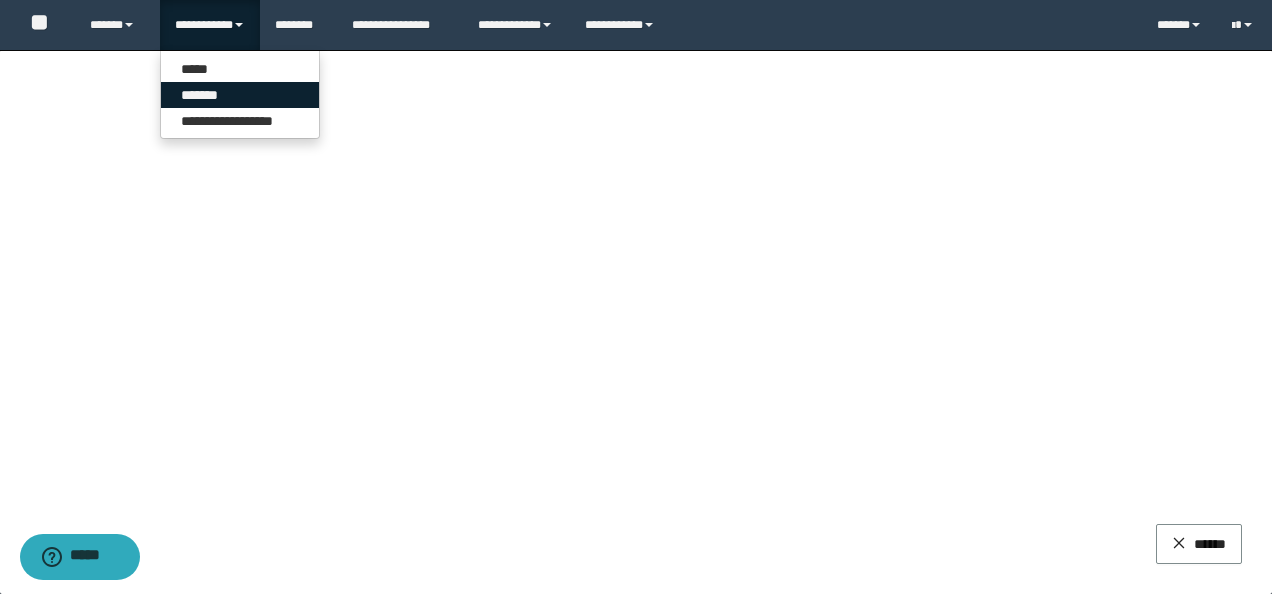 click on "*******" at bounding box center (240, 95) 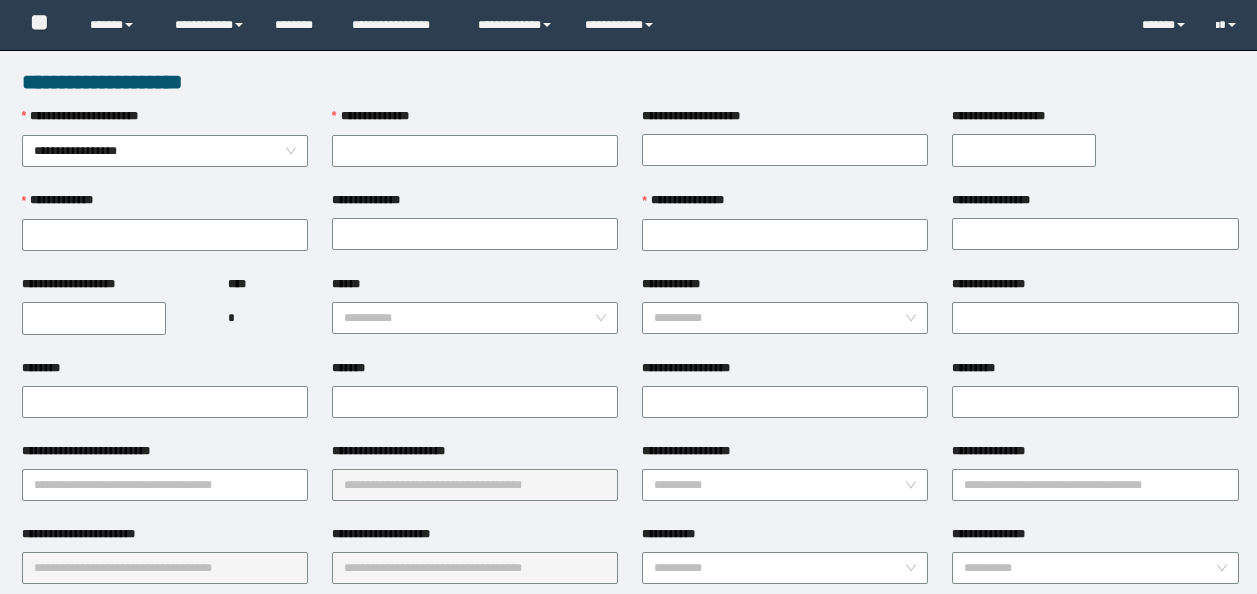 scroll, scrollTop: 0, scrollLeft: 0, axis: both 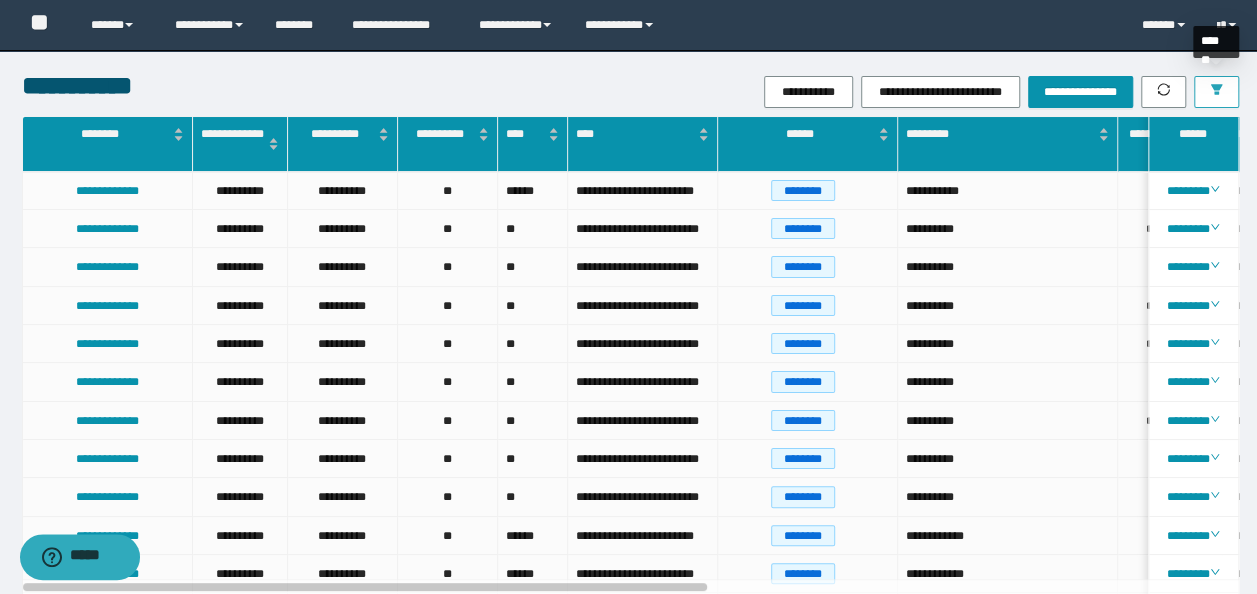 click 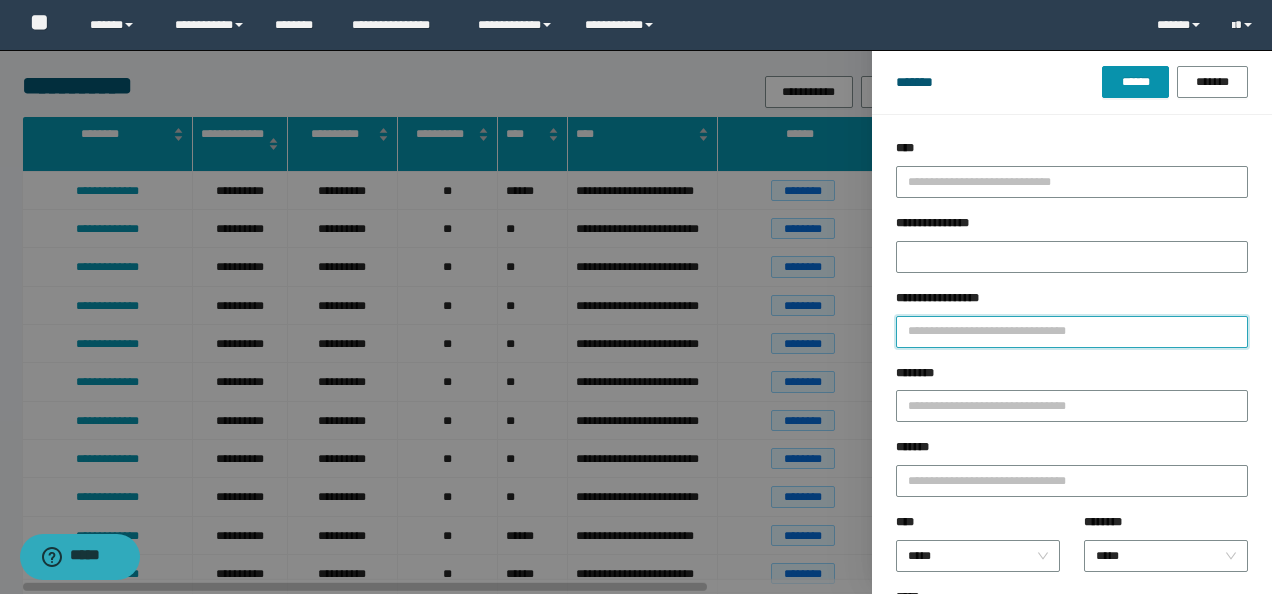 click on "**********" at bounding box center (1072, 332) 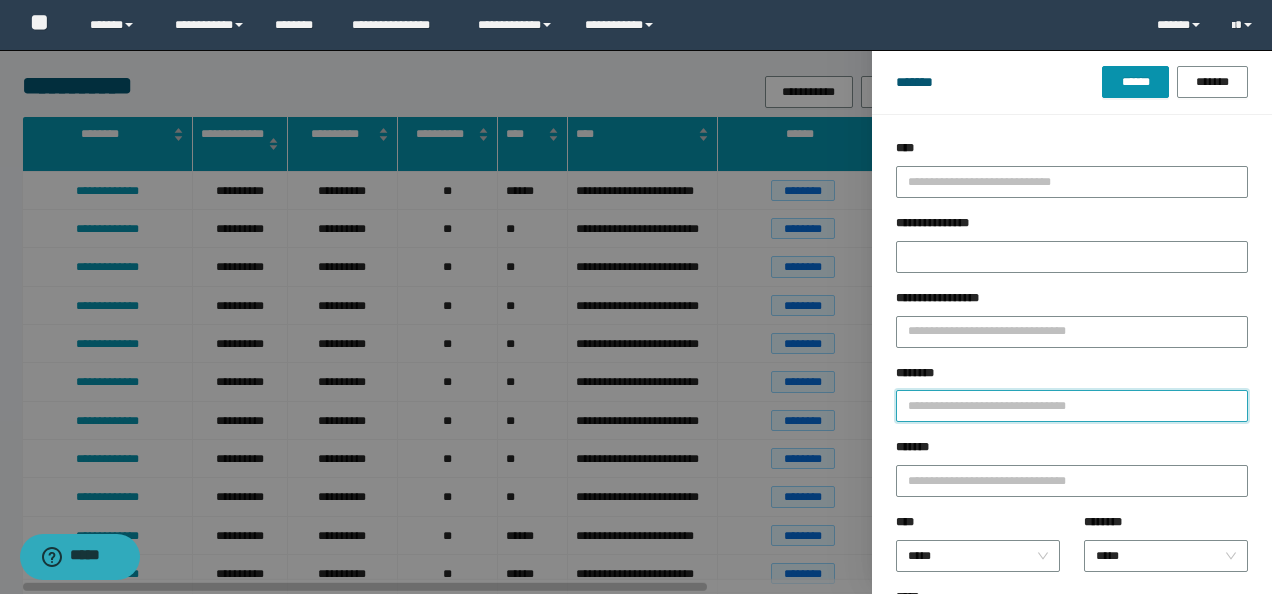 click on "********" at bounding box center (1072, 406) 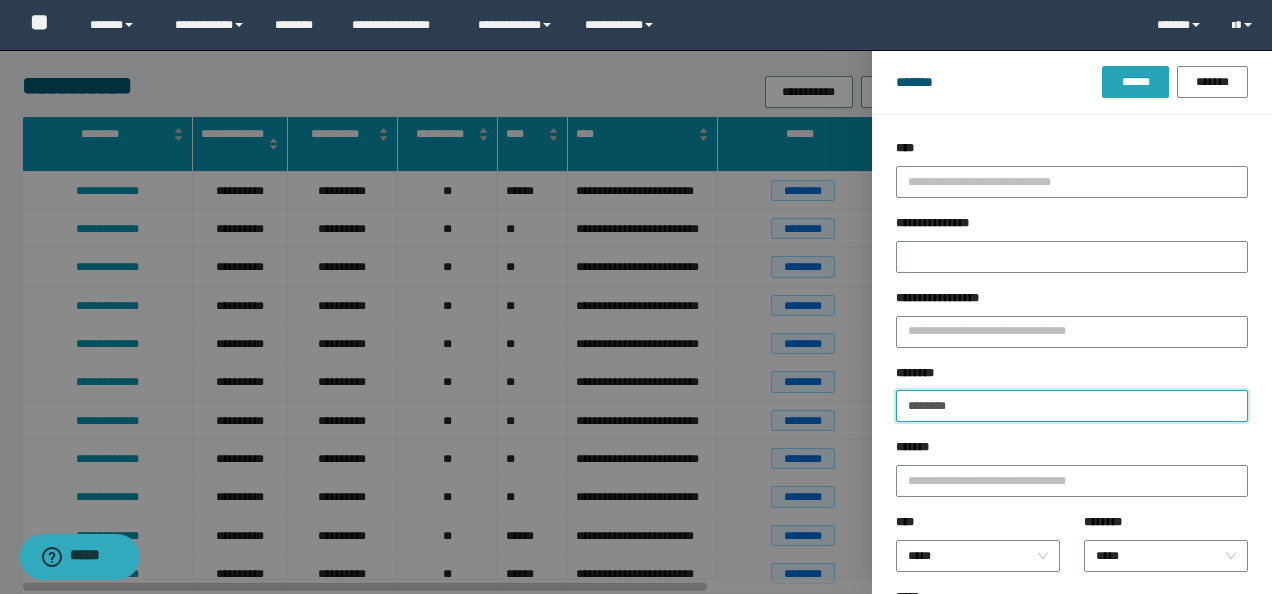 type on "********" 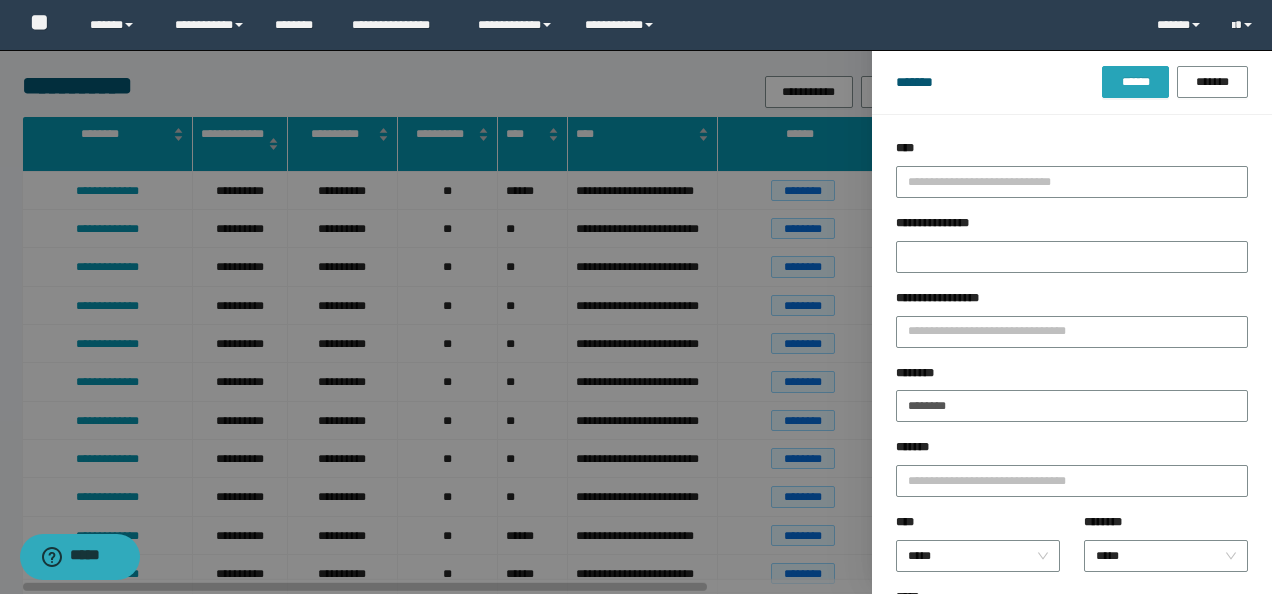 click on "******" at bounding box center [1135, 82] 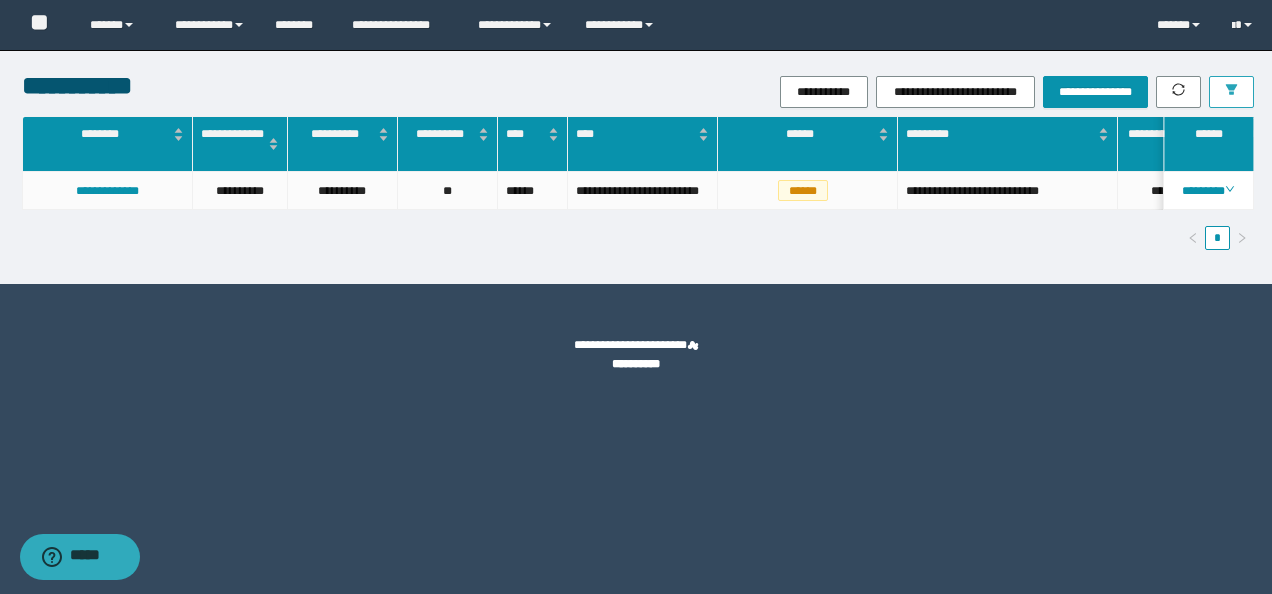 scroll, scrollTop: 0, scrollLeft: 258, axis: horizontal 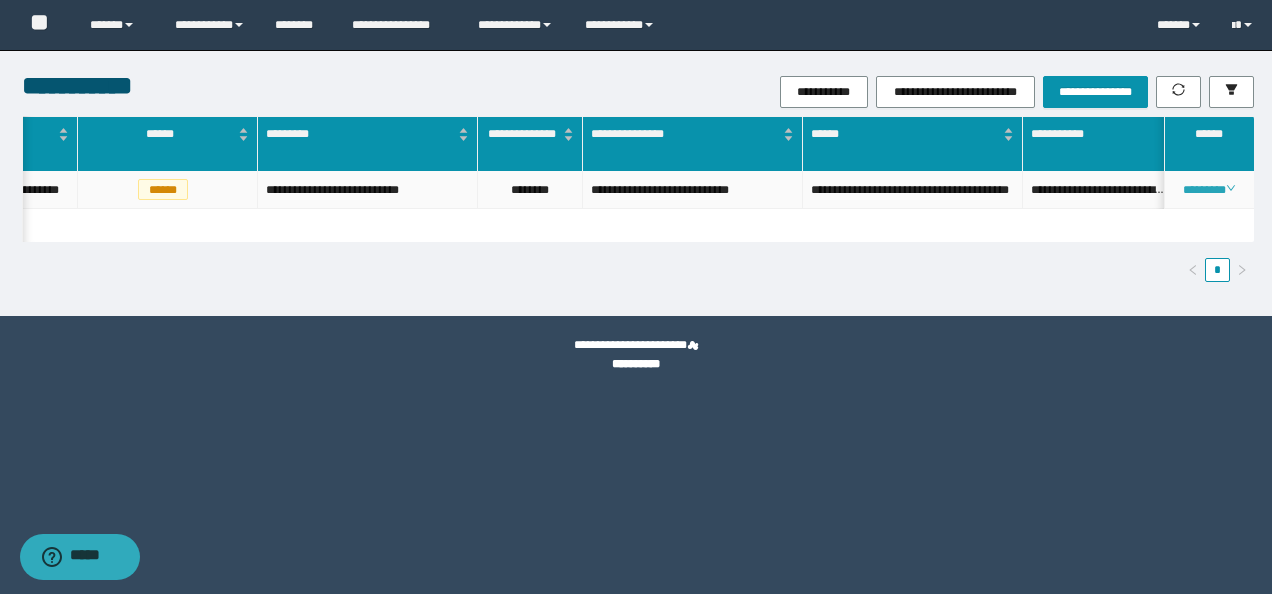 click on "********" at bounding box center (1208, 190) 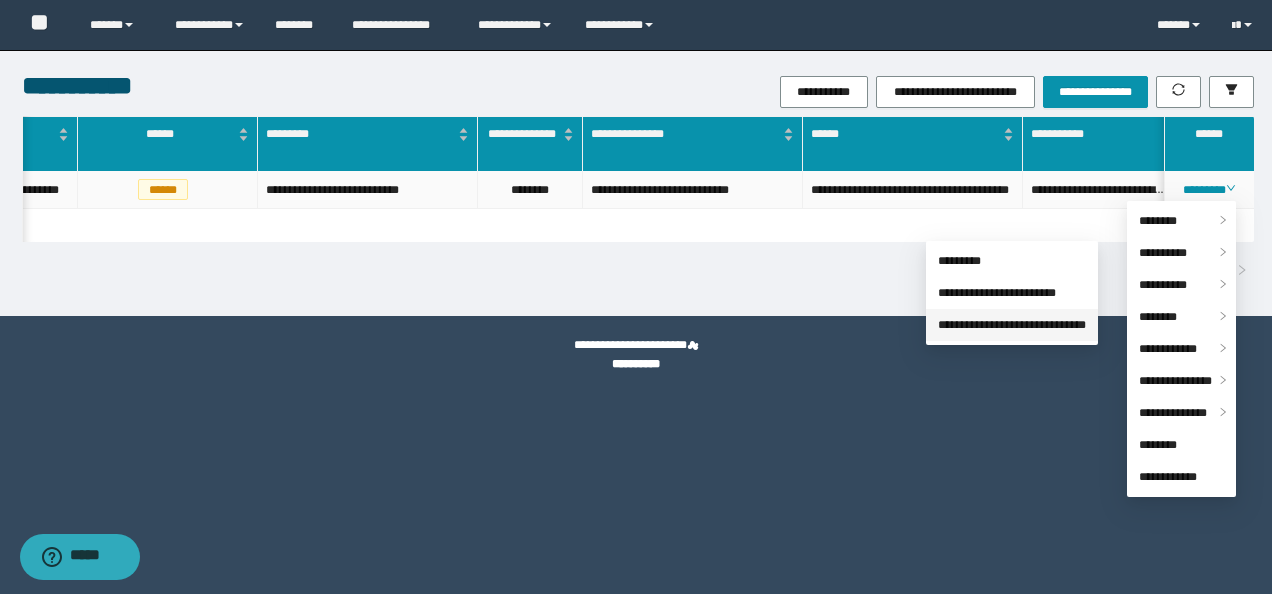 click on "**********" at bounding box center [1012, 325] 